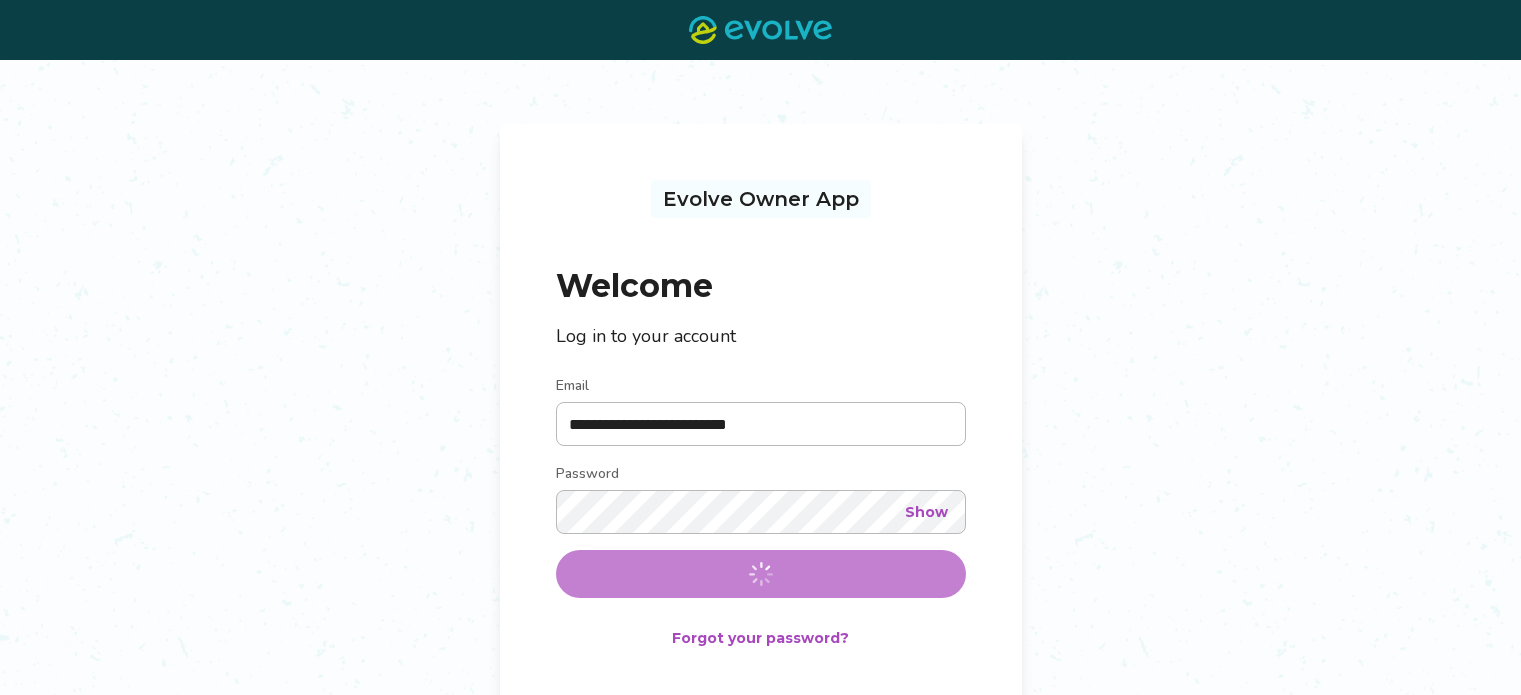 scroll, scrollTop: 0, scrollLeft: 0, axis: both 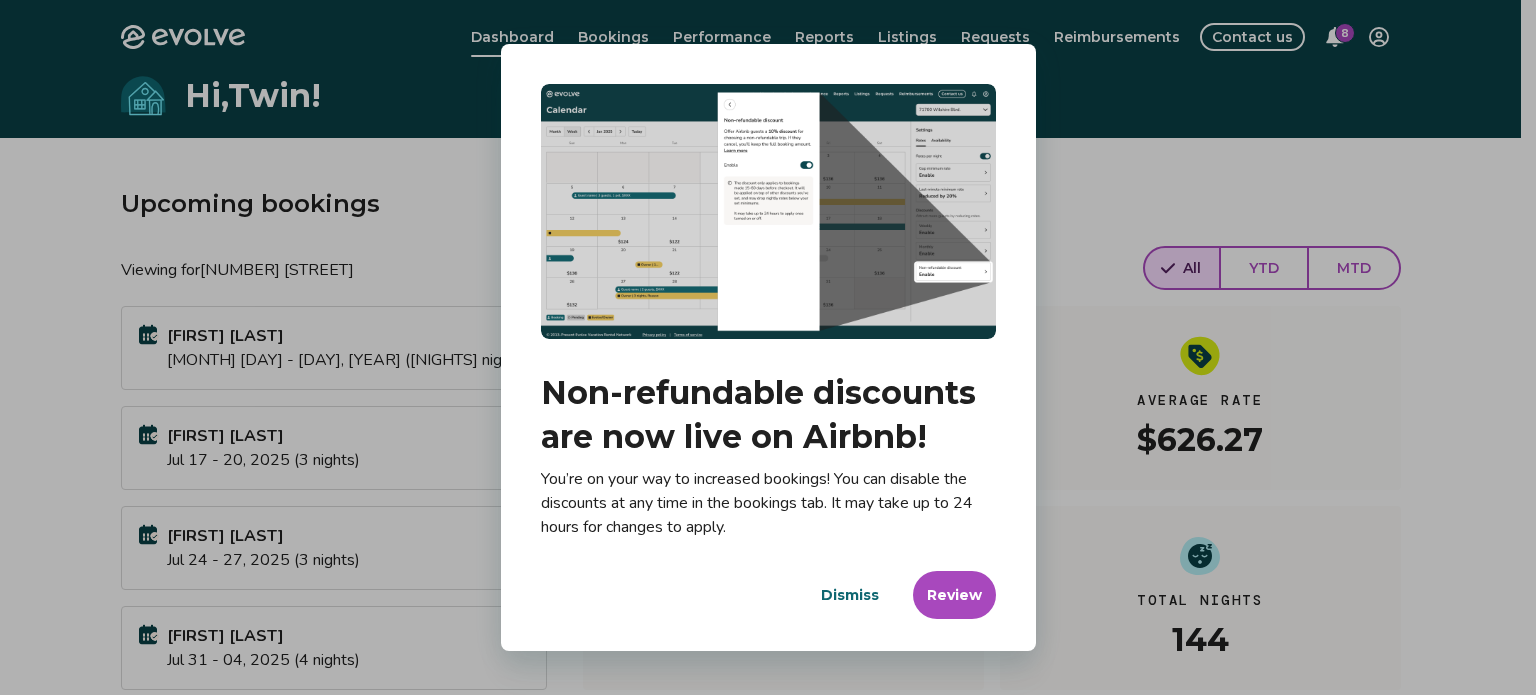 click on "Dismiss" at bounding box center (850, 595) 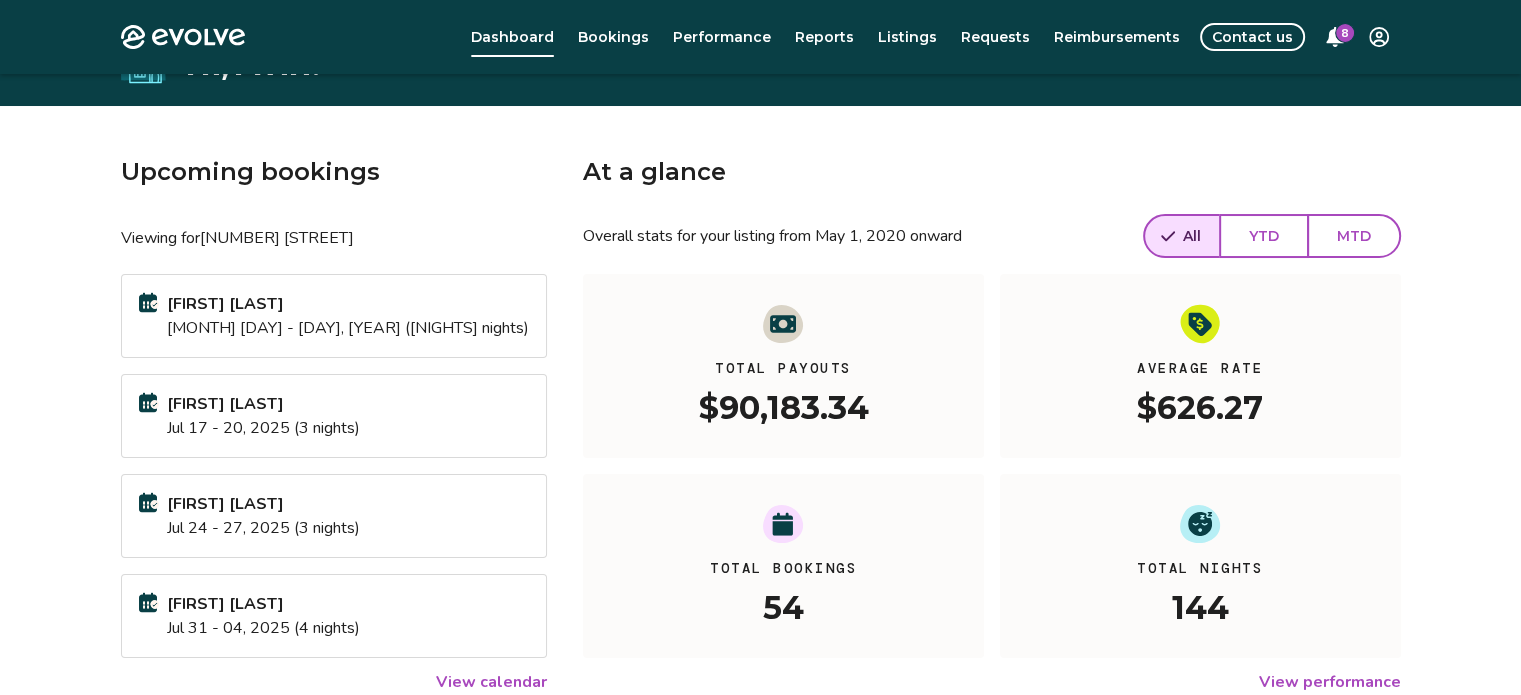 scroll, scrollTop: 0, scrollLeft: 0, axis: both 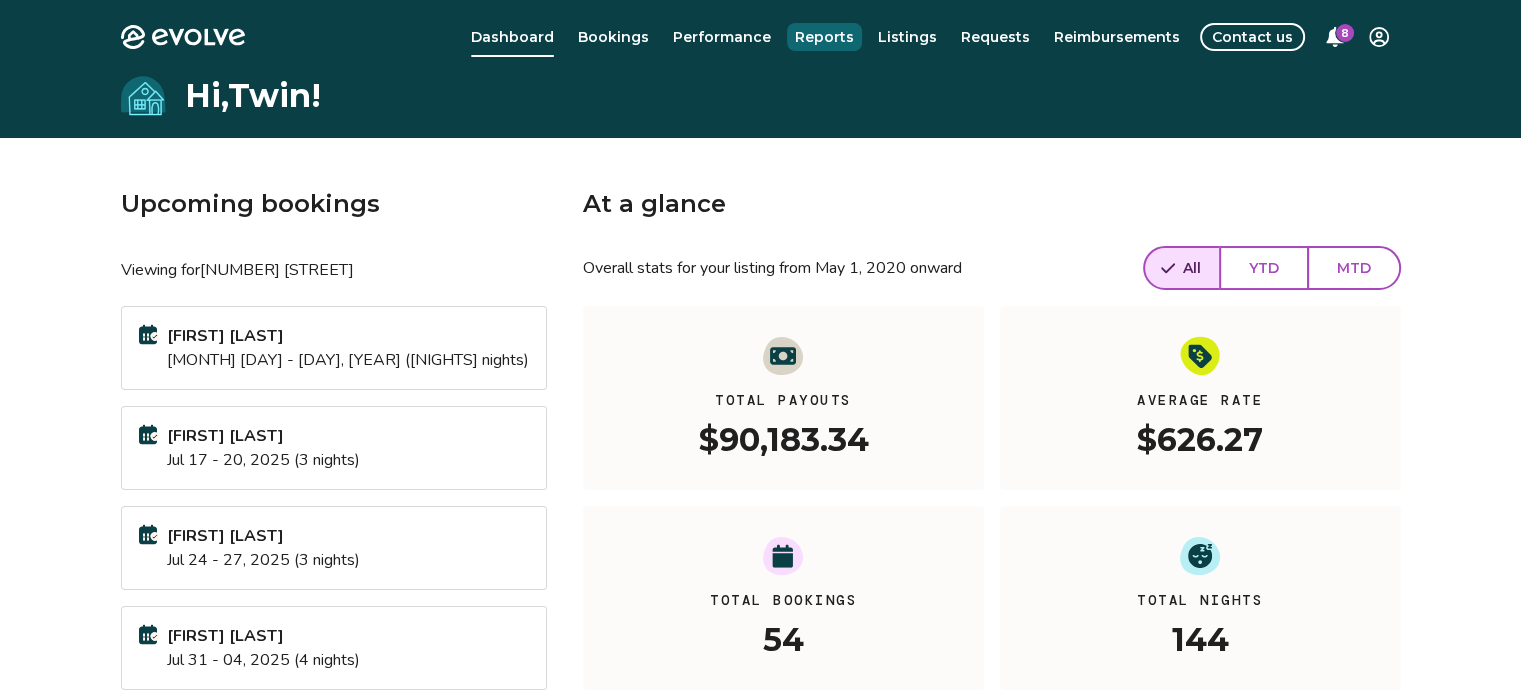 click on "Reports" at bounding box center [824, 37] 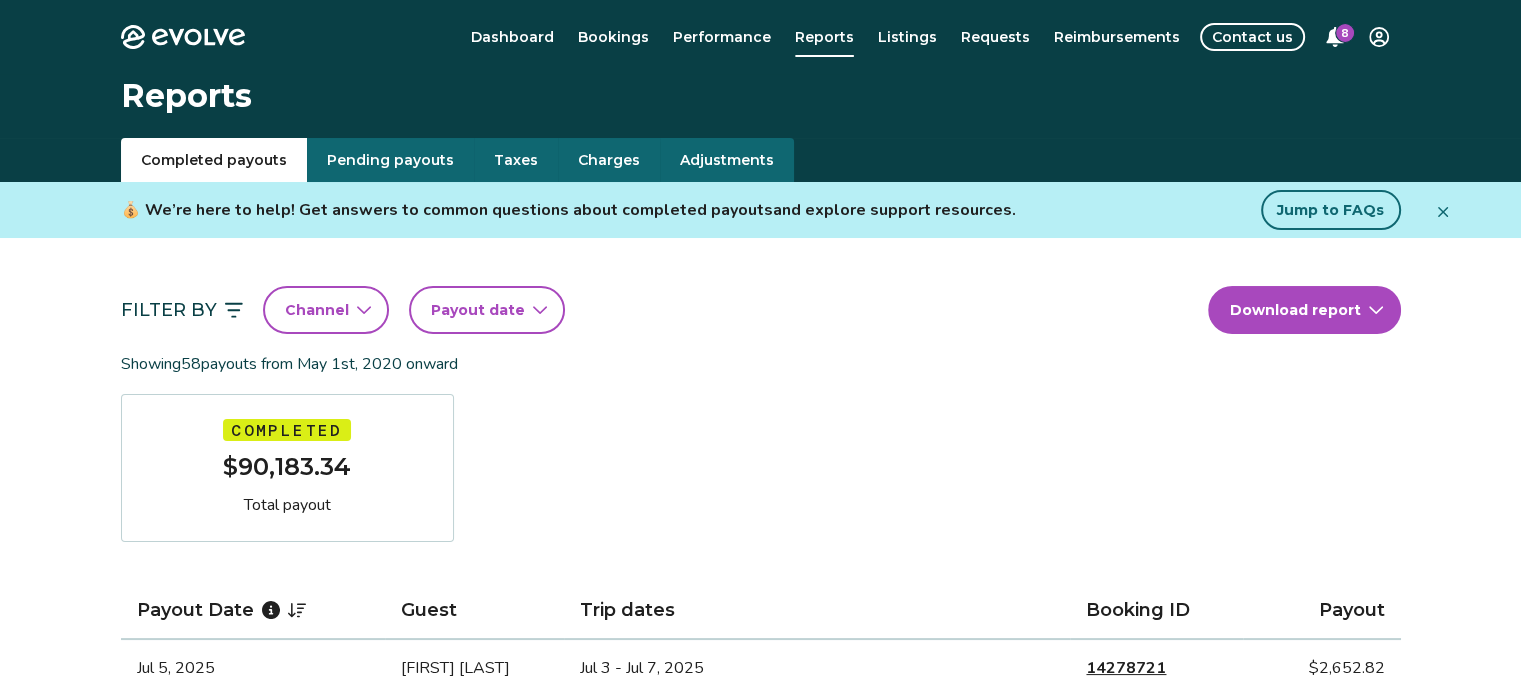 click 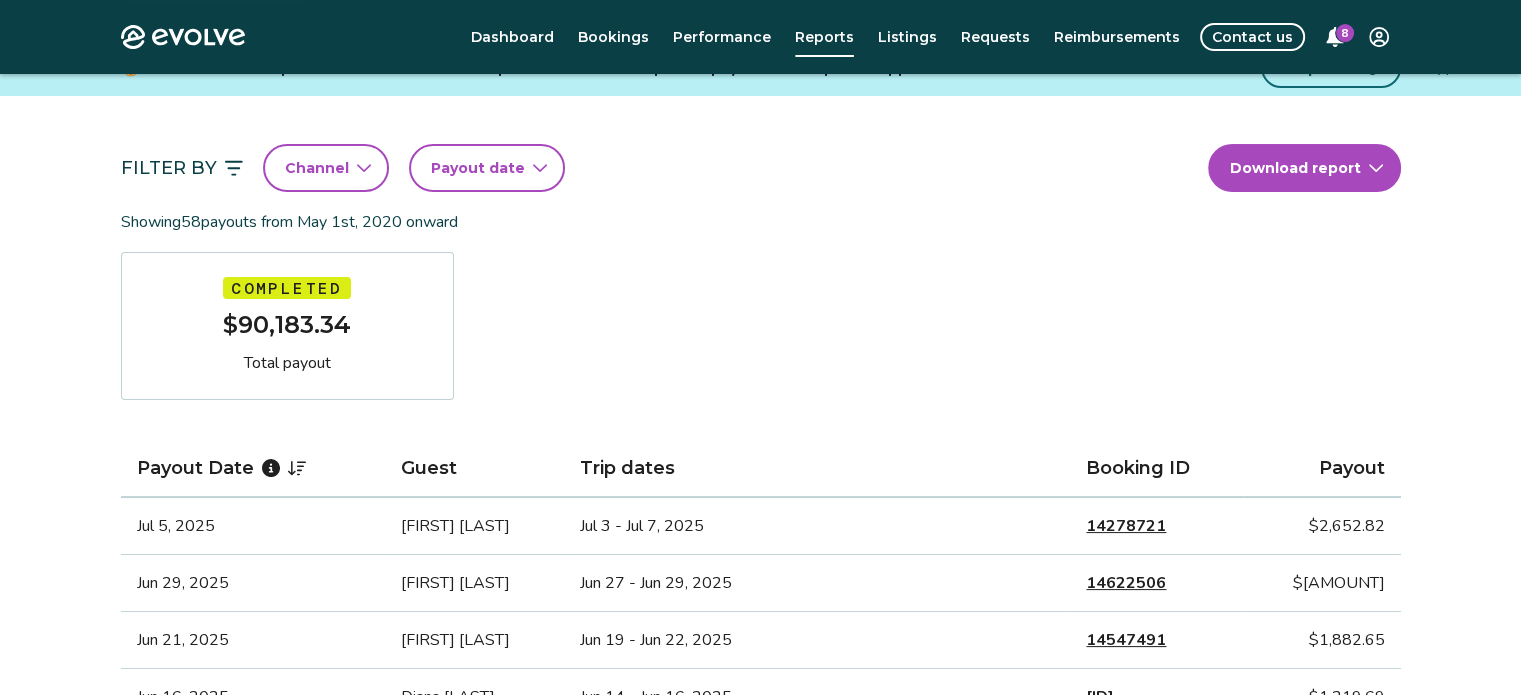 scroll, scrollTop: 145, scrollLeft: 0, axis: vertical 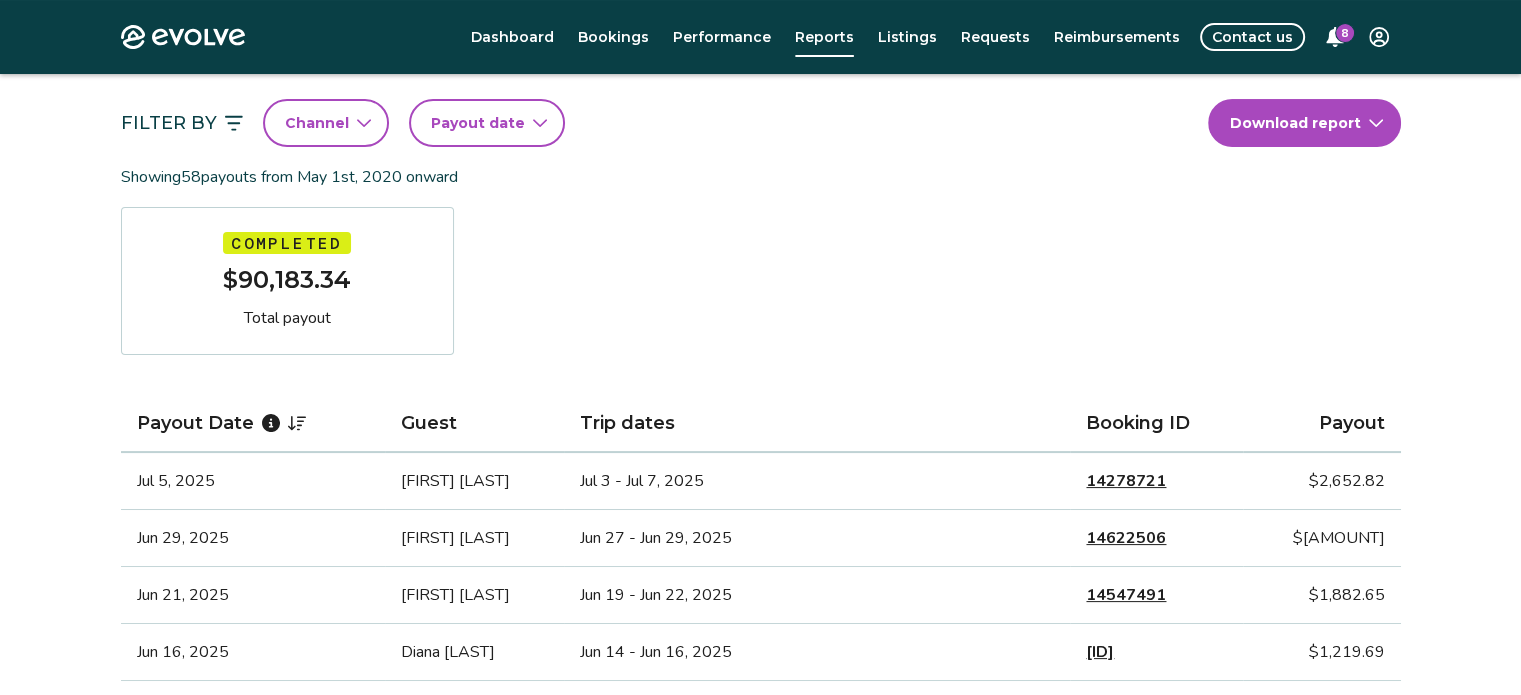 click 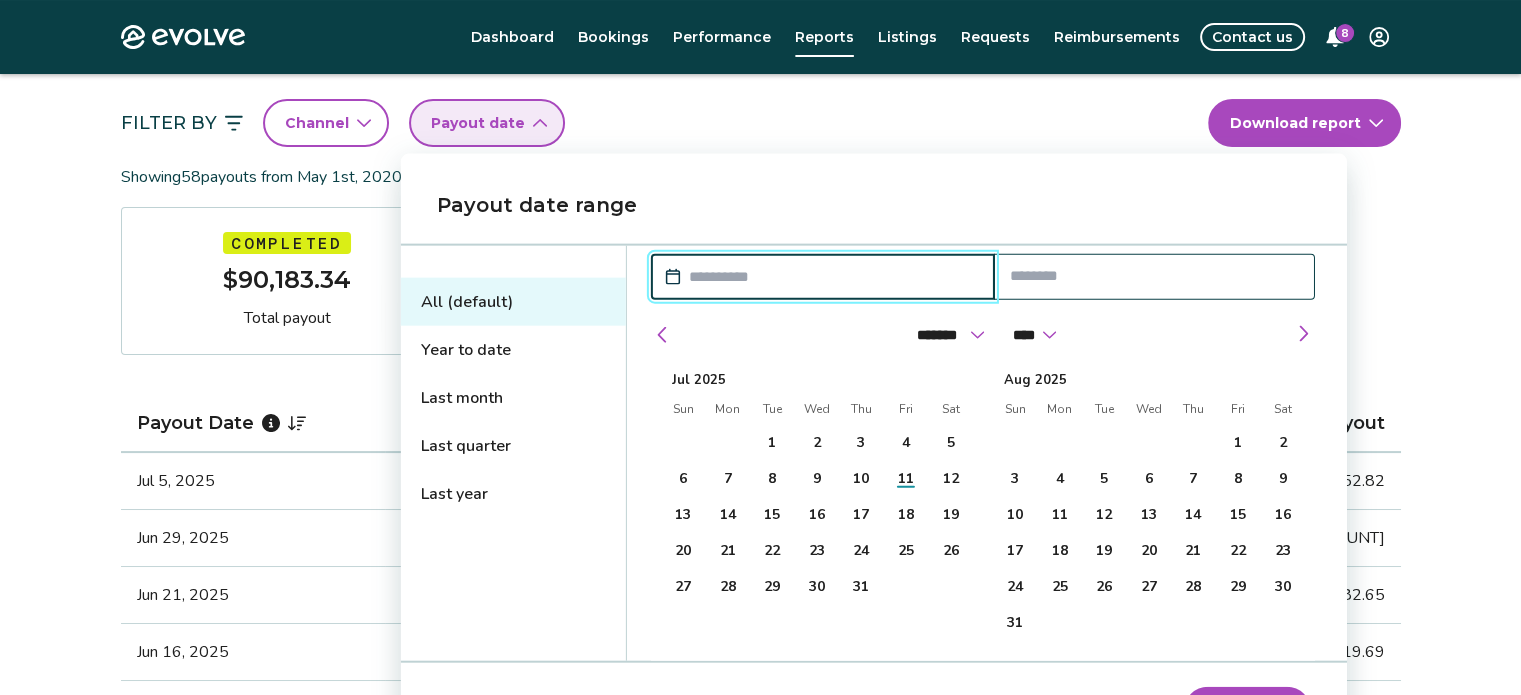 click on "Last quarter" at bounding box center (513, 446) 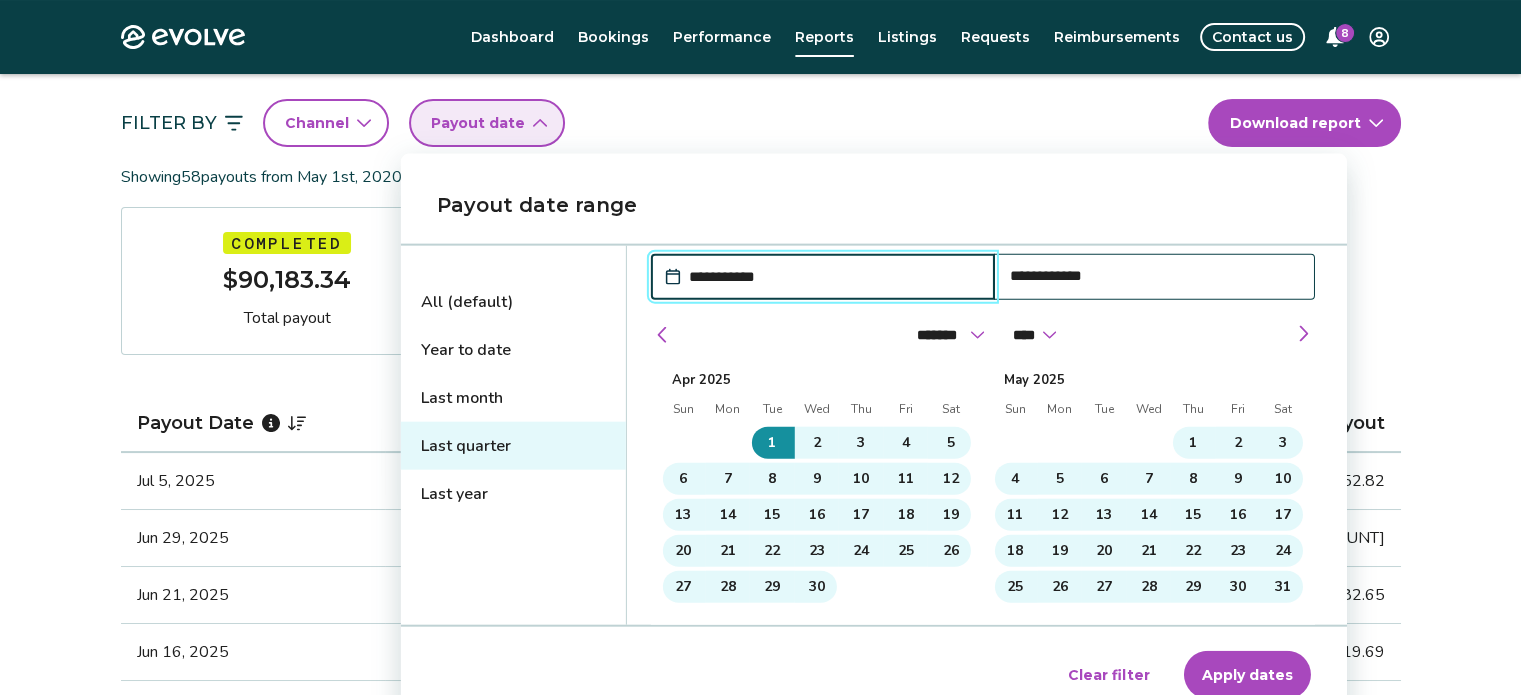 click on "Apply dates" at bounding box center [1247, 675] 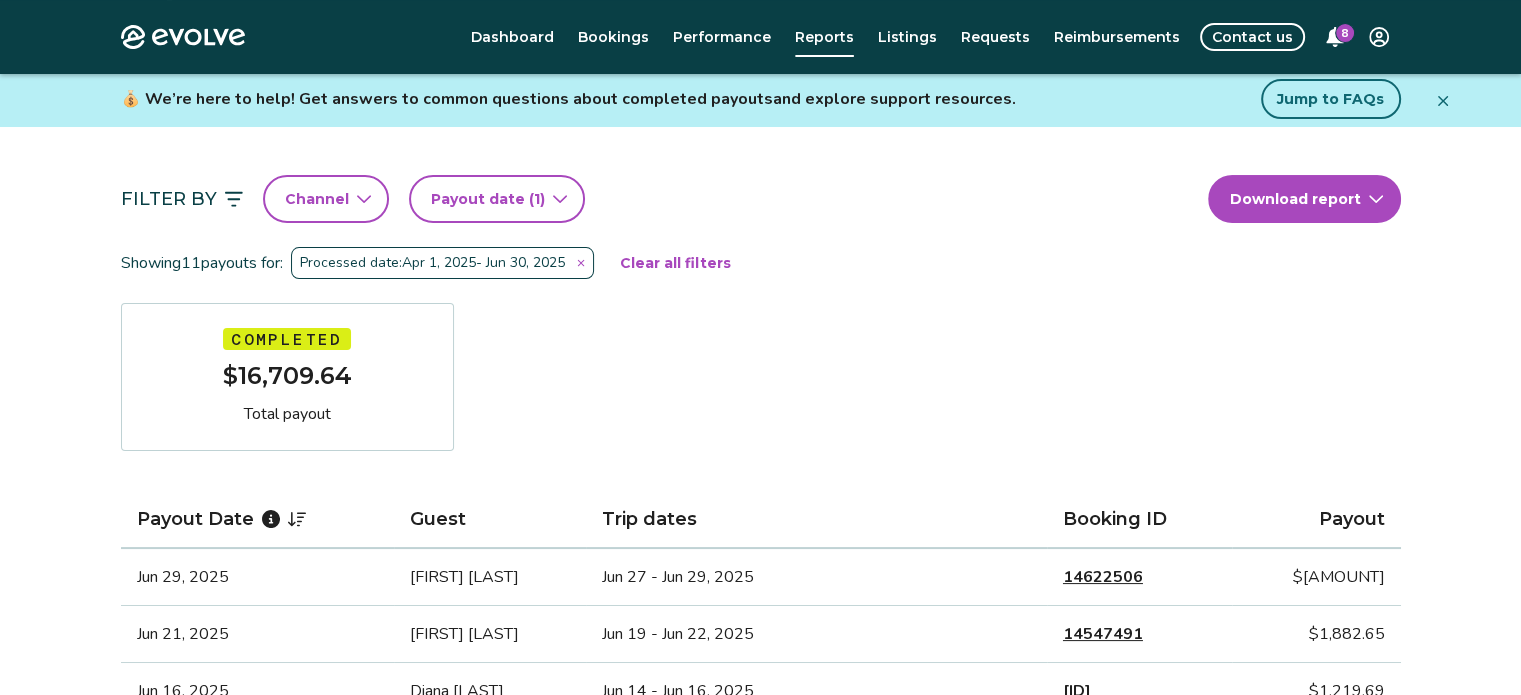 scroll, scrollTop: 108, scrollLeft: 0, axis: vertical 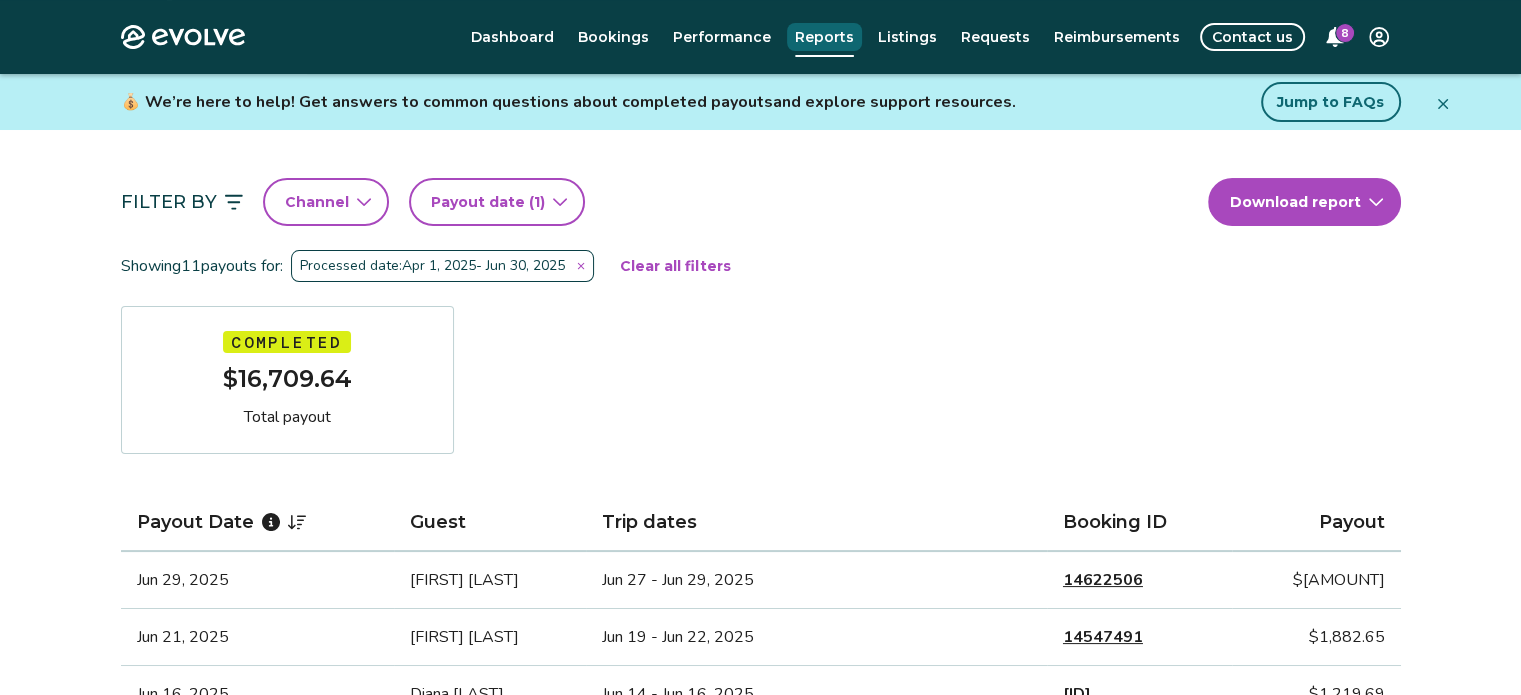 click on "Reports" at bounding box center [824, 37] 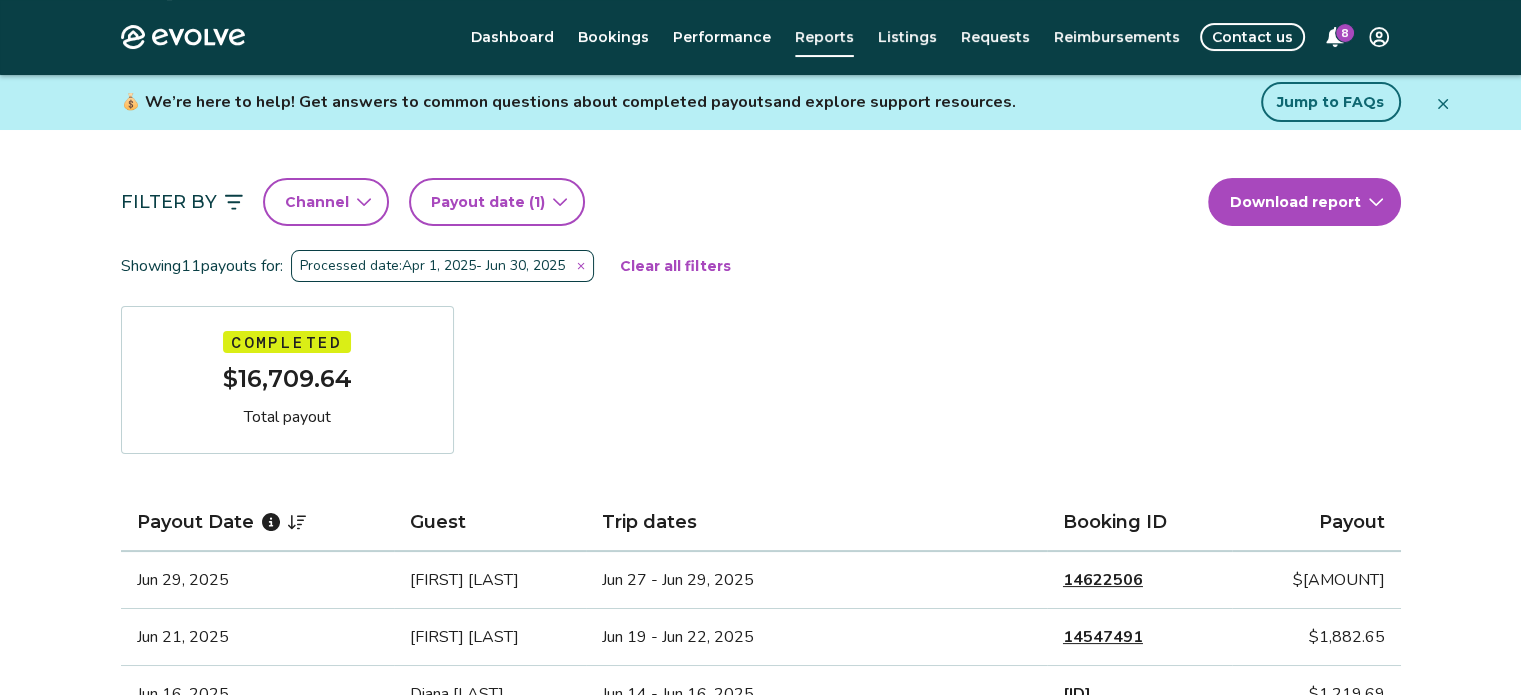 scroll, scrollTop: 0, scrollLeft: 0, axis: both 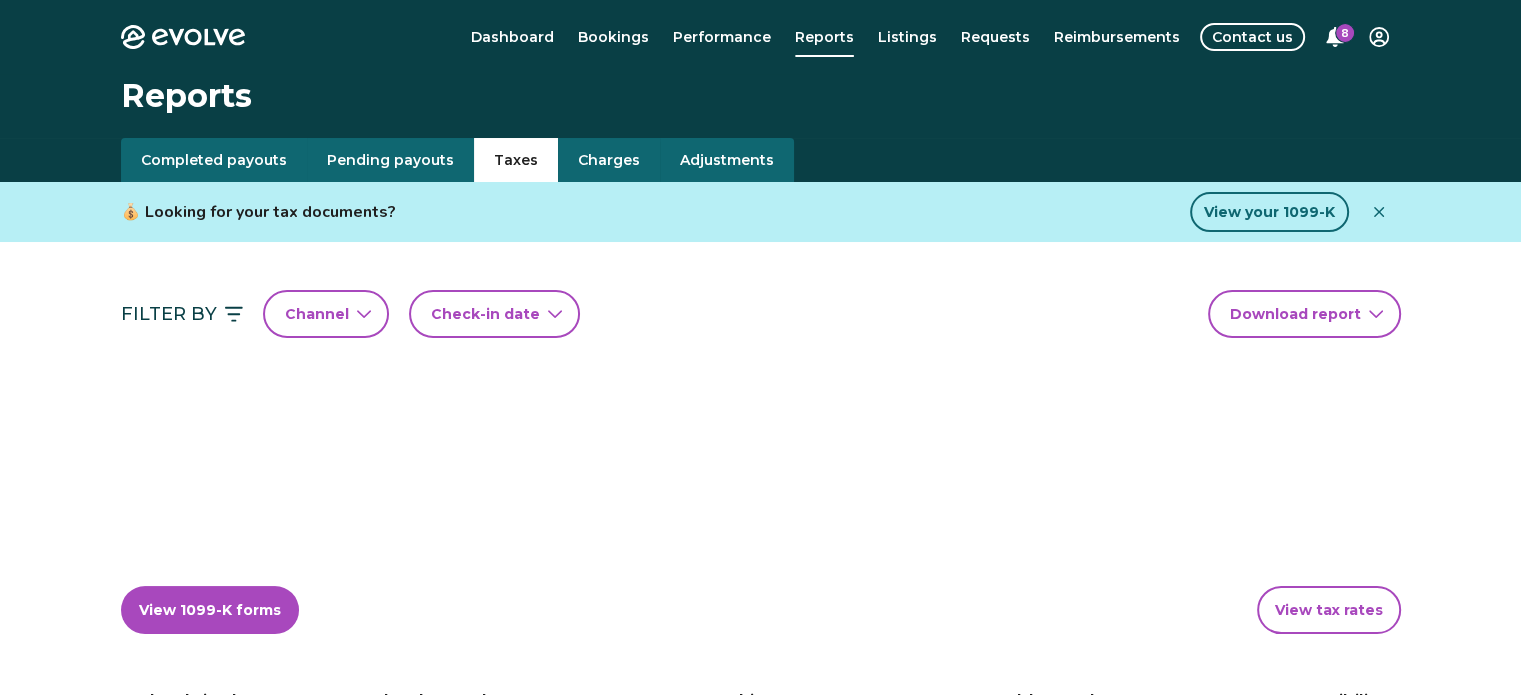 click on "Taxes" at bounding box center [516, 160] 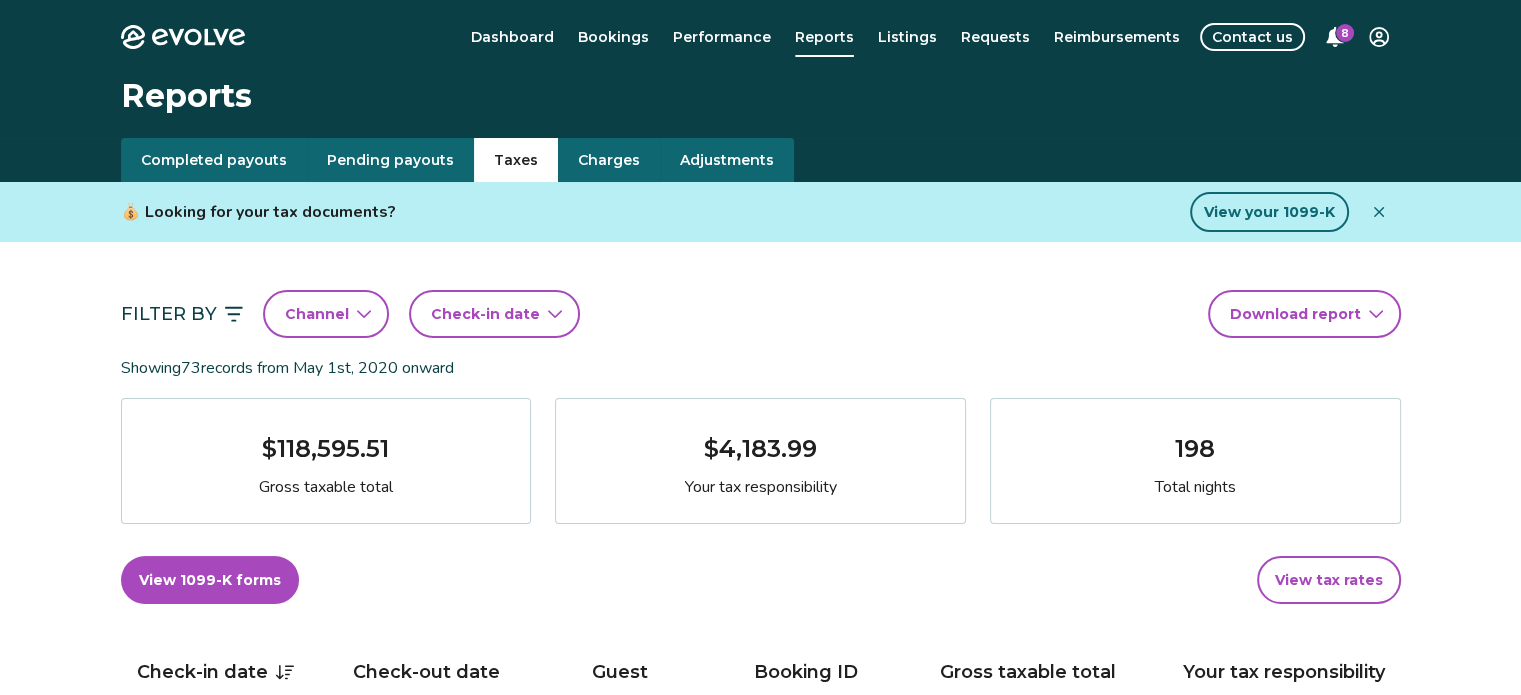 click 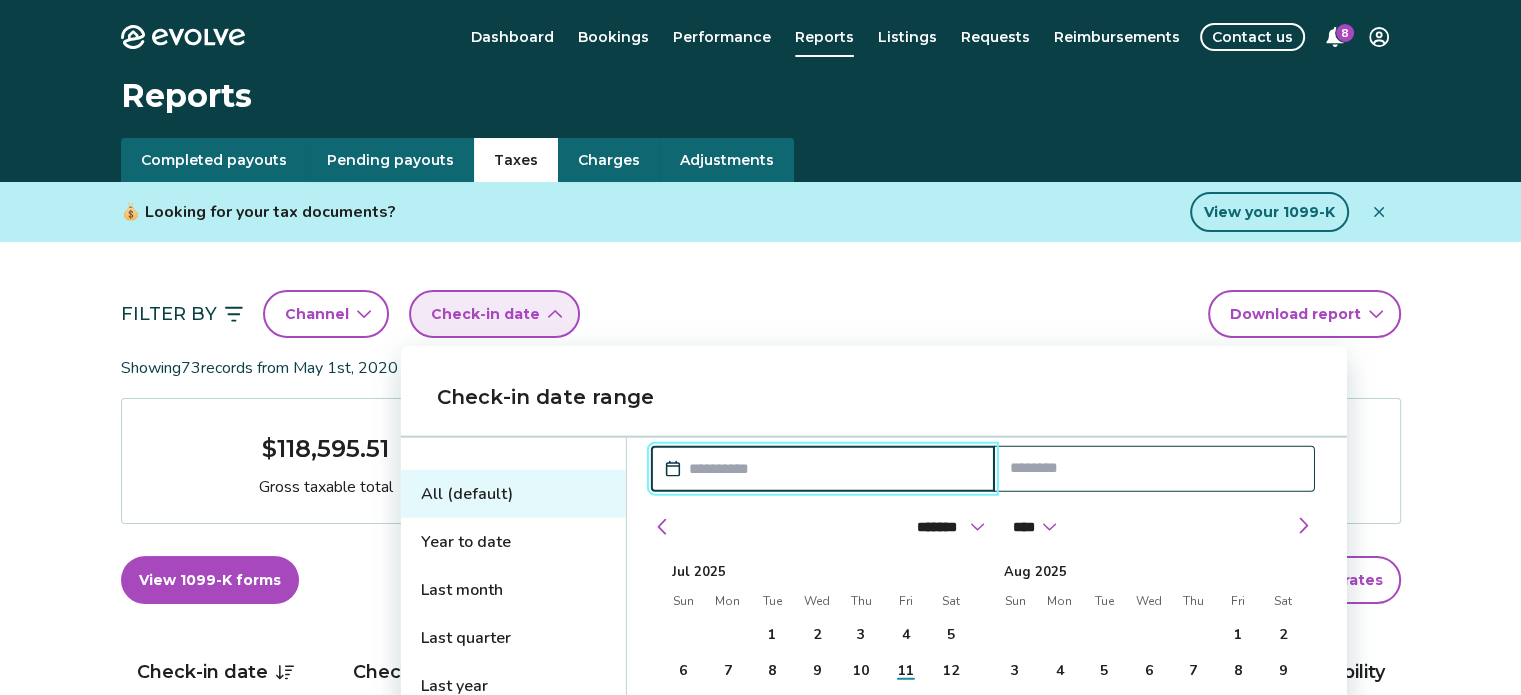 click on "Last quarter" at bounding box center [513, 638] 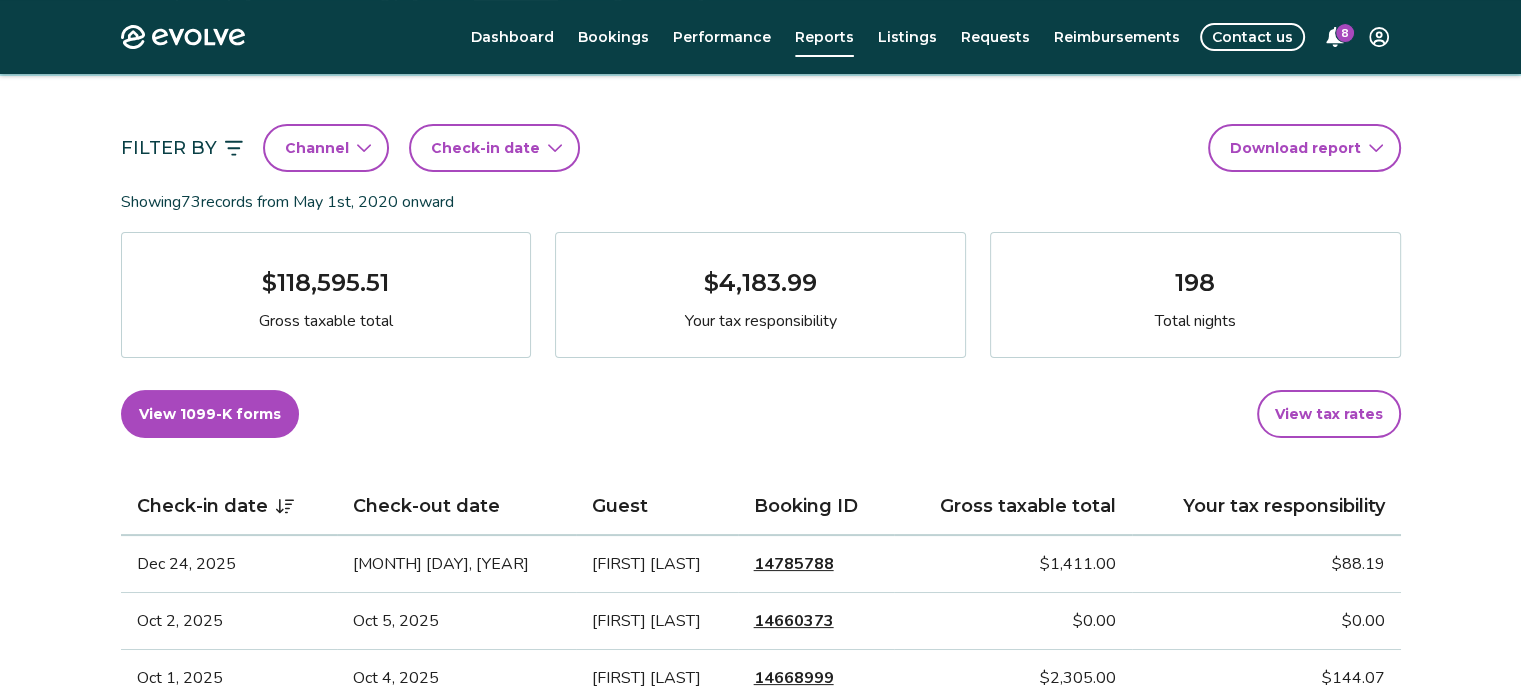 scroll, scrollTop: 199, scrollLeft: 0, axis: vertical 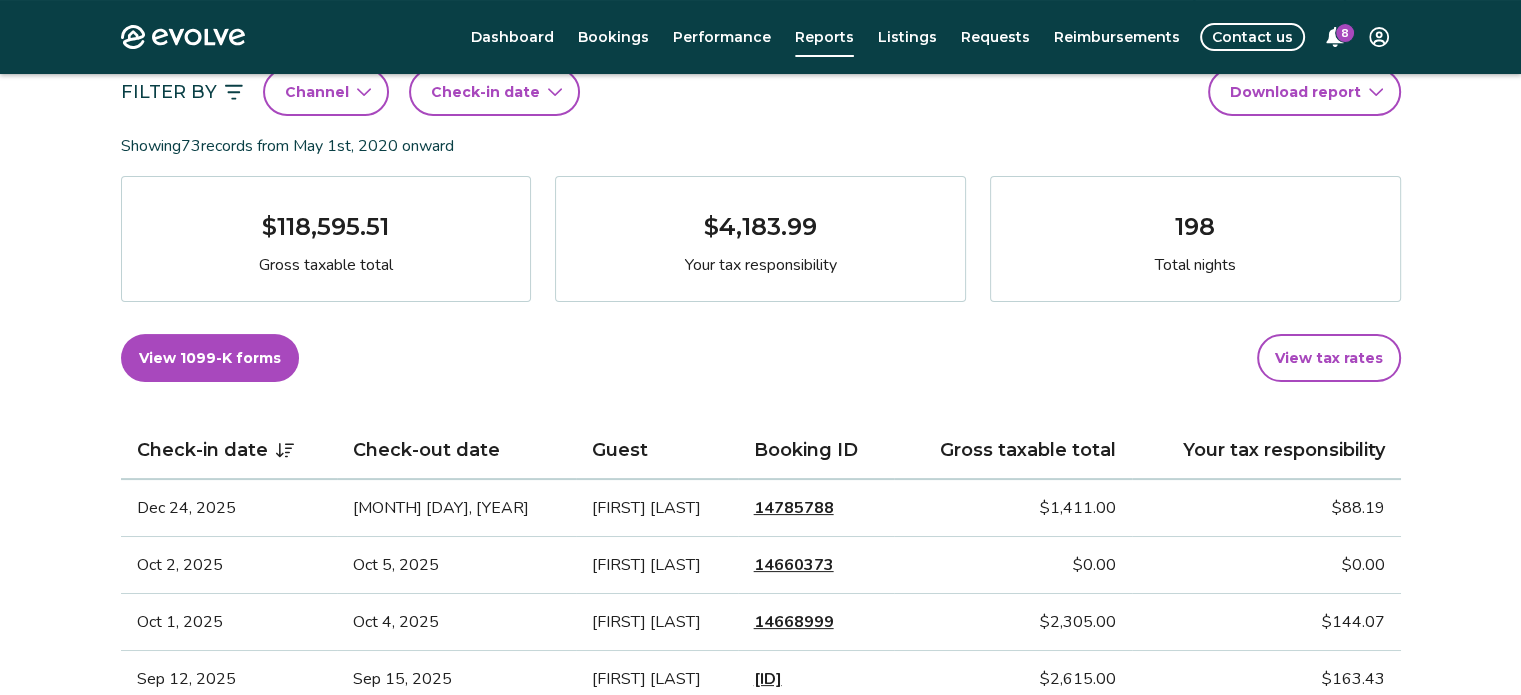 click 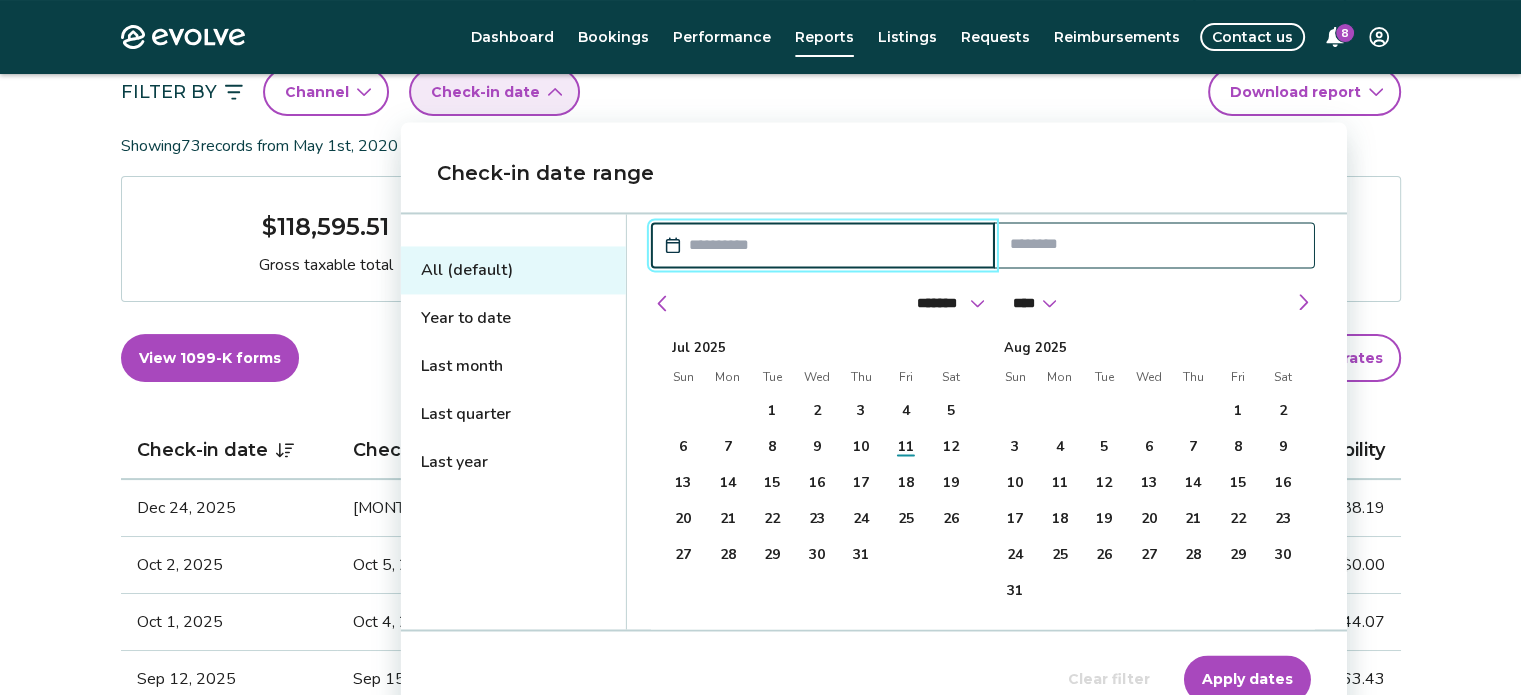click on "Last quarter" at bounding box center [513, 414] 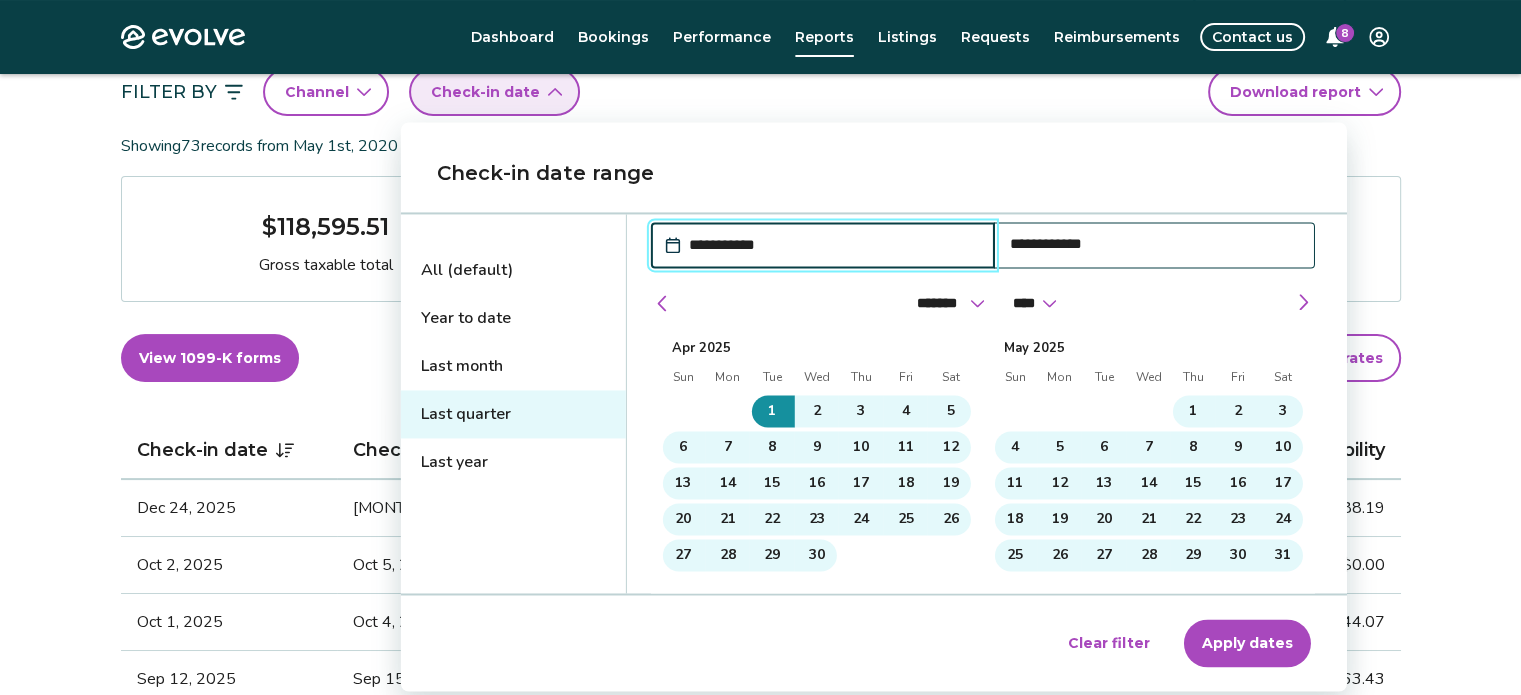 click on "Apply dates" at bounding box center [1247, 643] 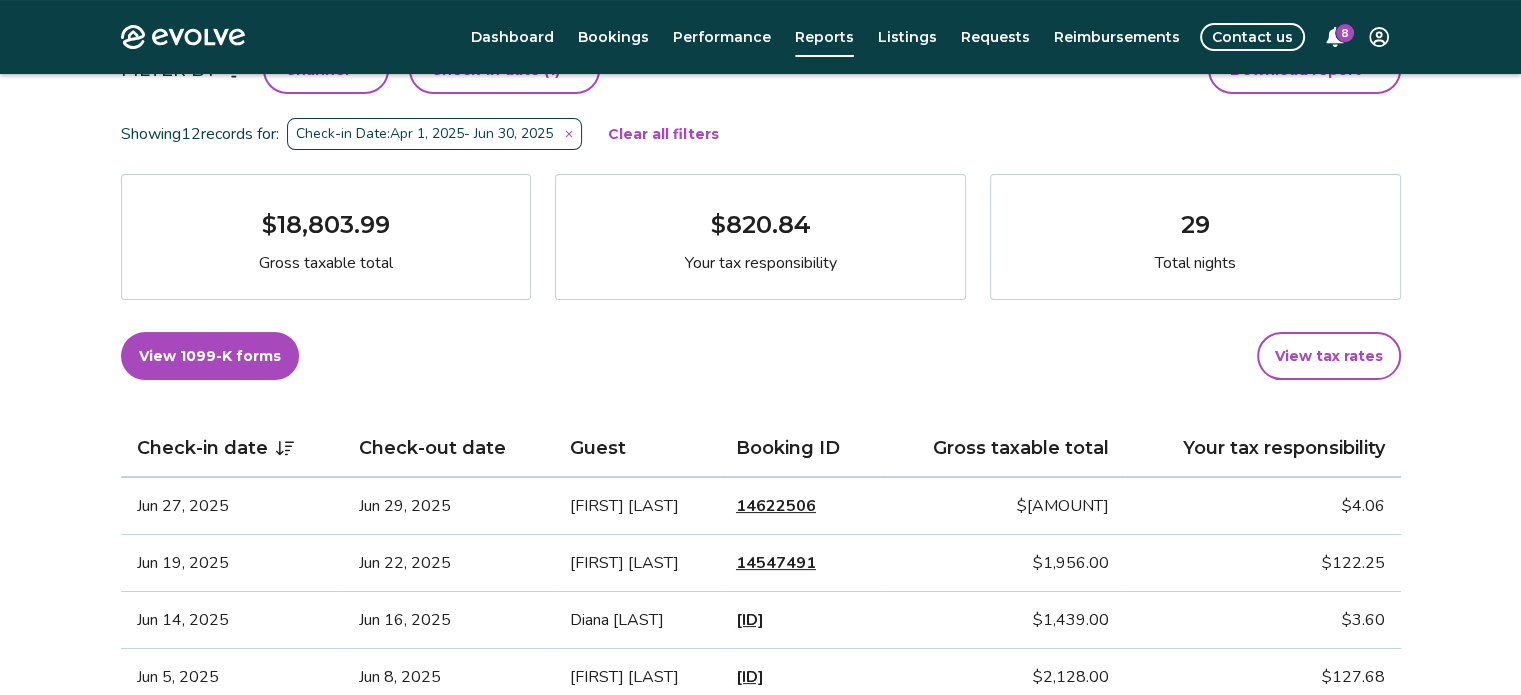 scroll, scrollTop: 239, scrollLeft: 0, axis: vertical 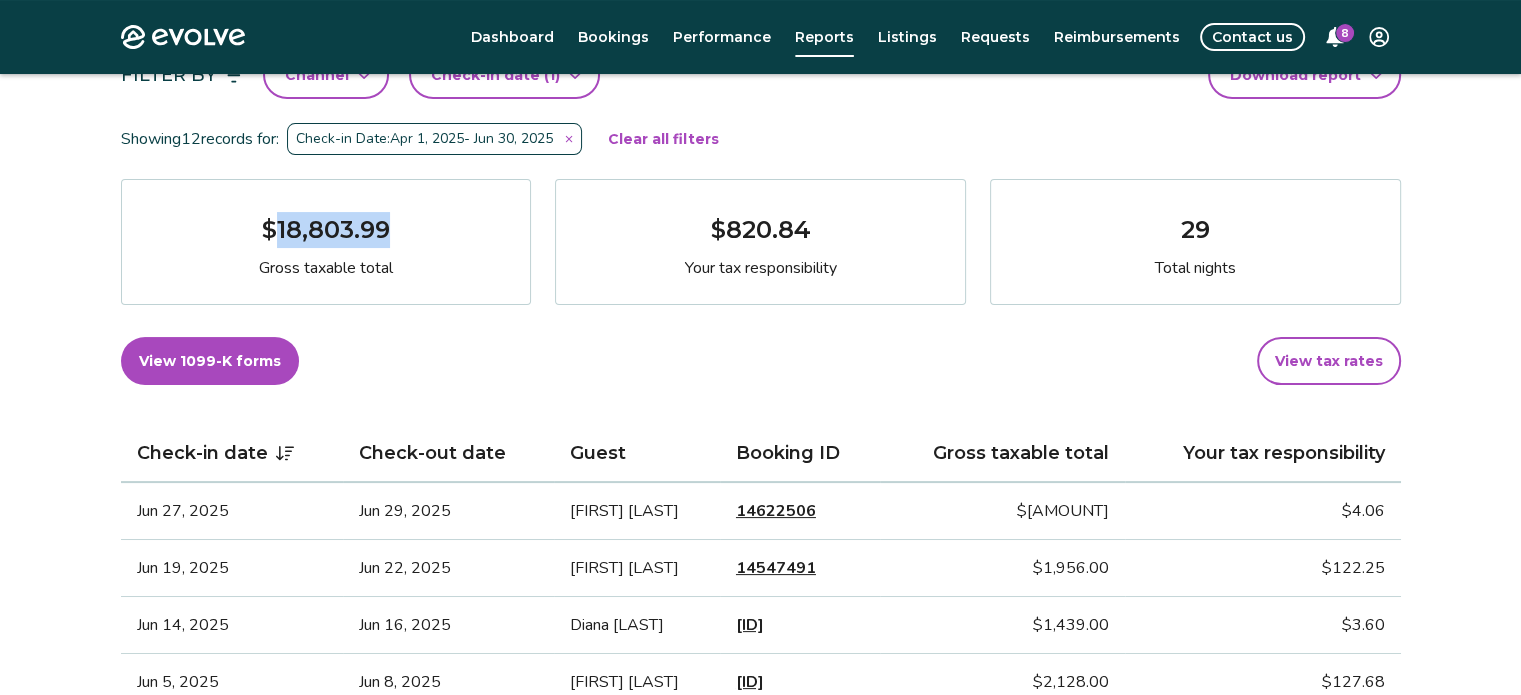 drag, startPoint x: 392, startPoint y: 223, endPoint x: 273, endPoint y: 223, distance: 119 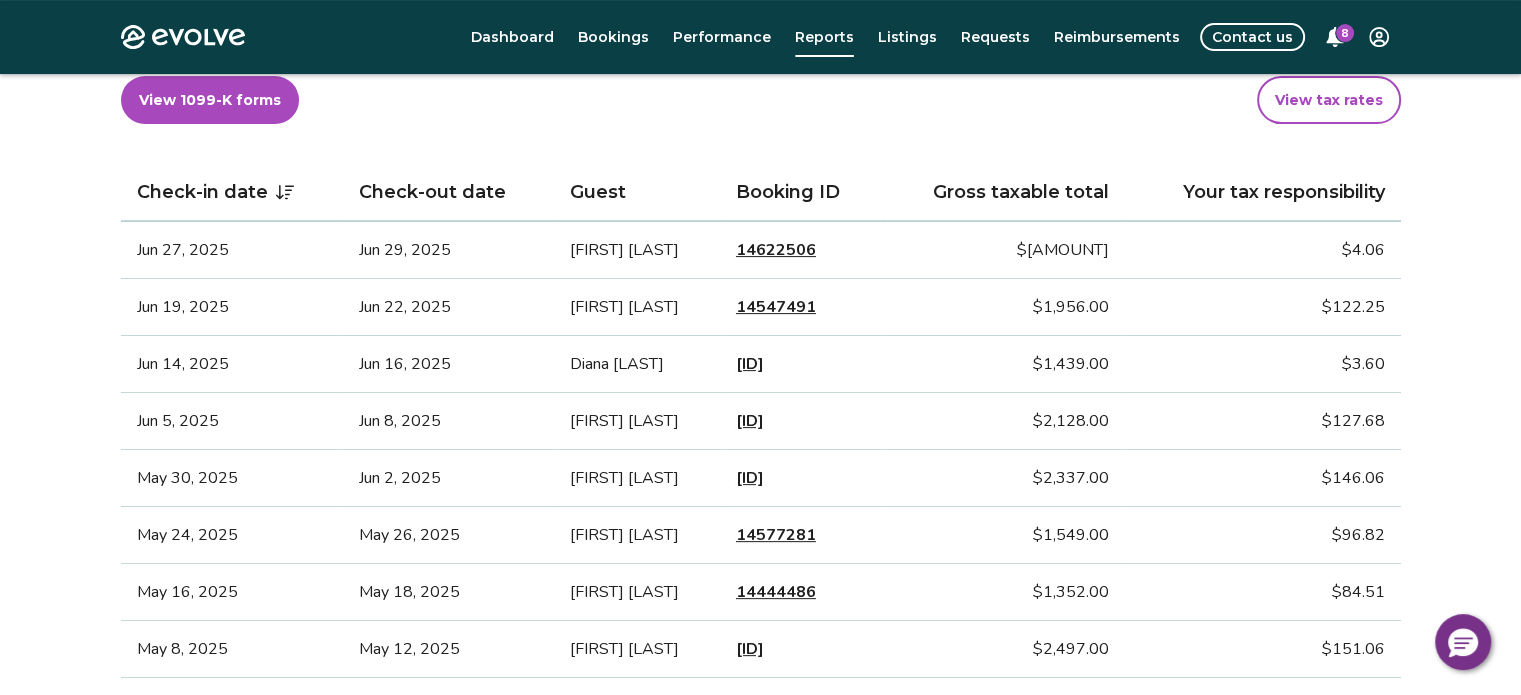 scroll, scrollTop: 503, scrollLeft: 0, axis: vertical 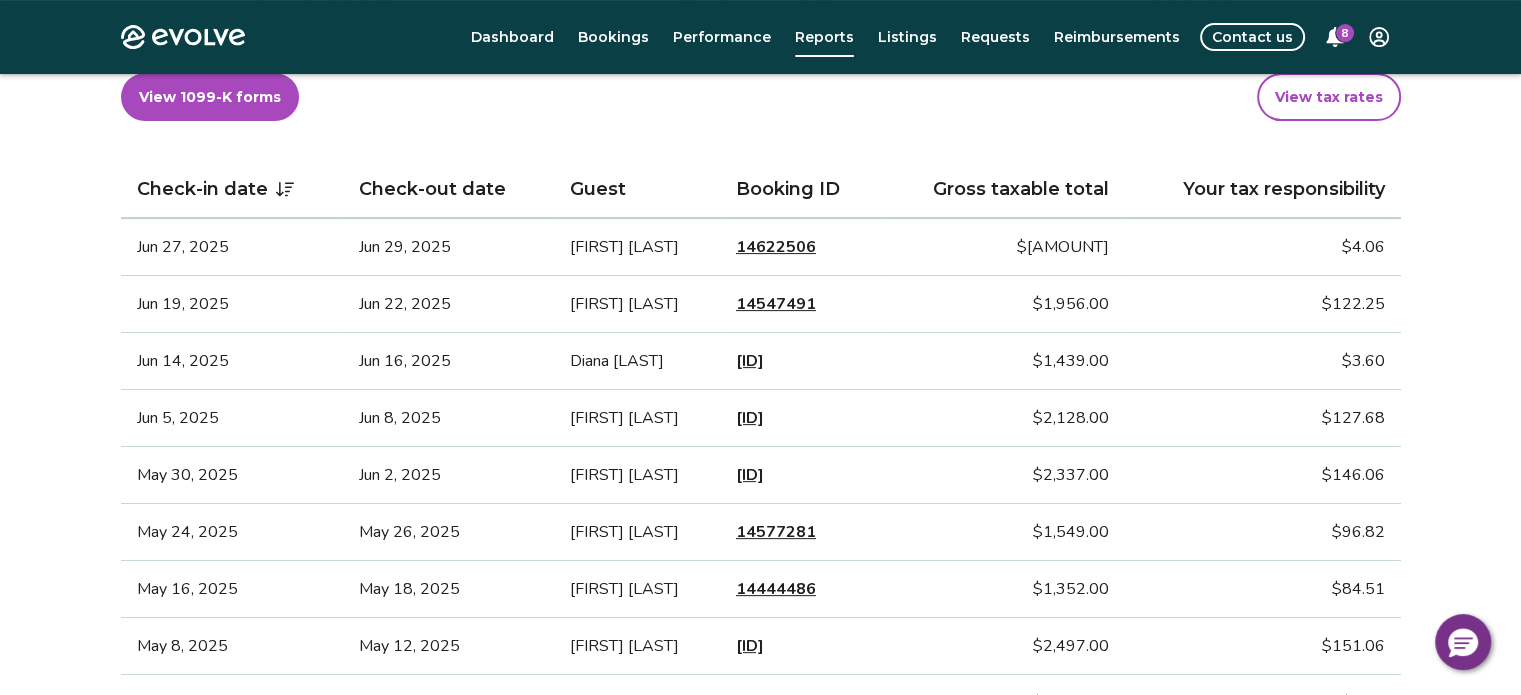 click on "[FIRST] [LAST]" at bounding box center (776, 247) 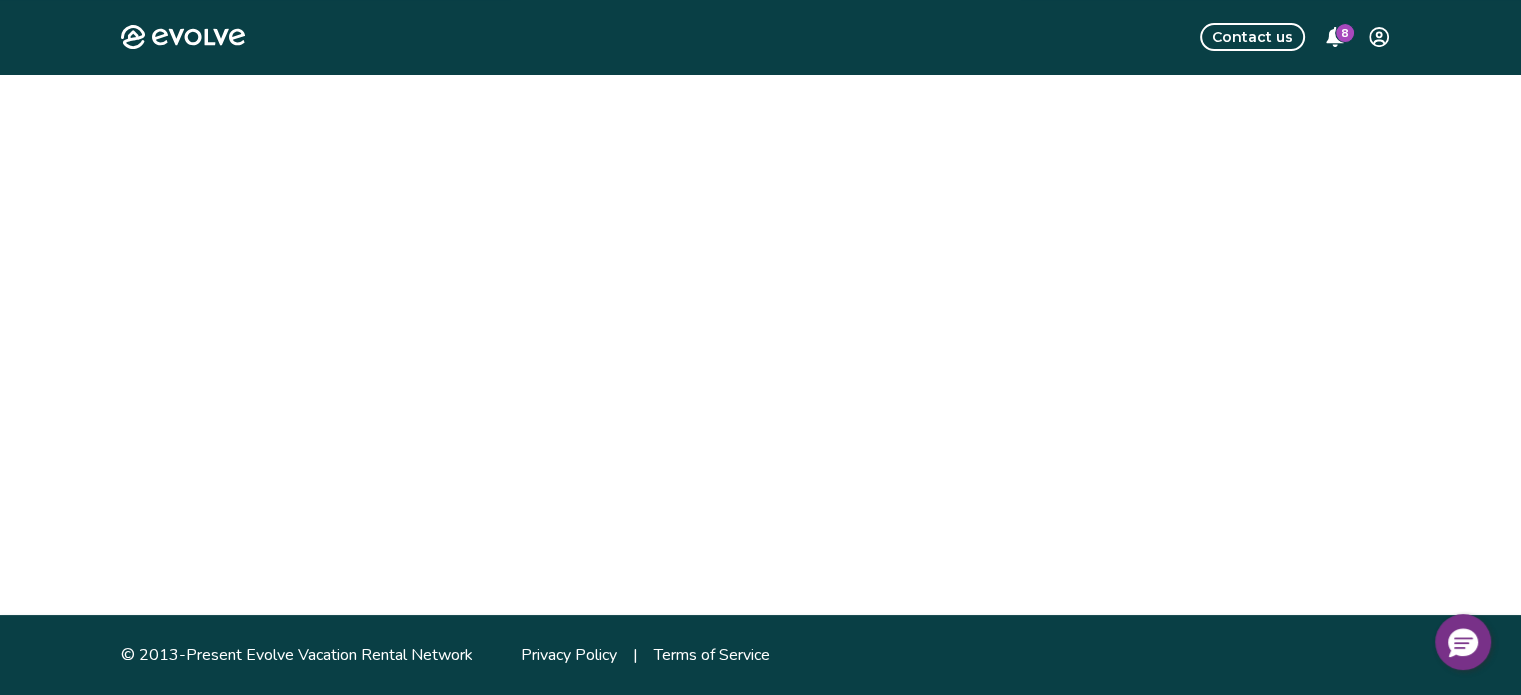 scroll, scrollTop: 0, scrollLeft: 0, axis: both 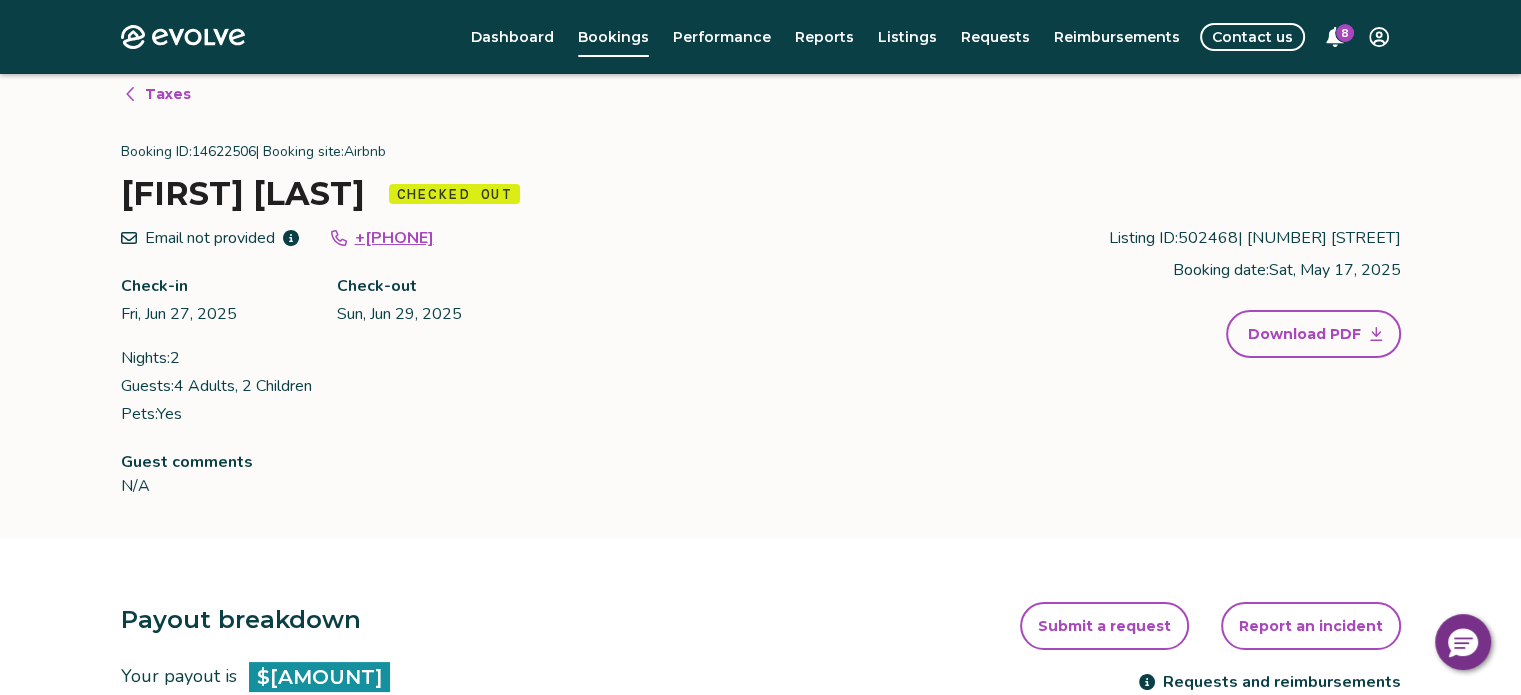 click on "Taxes" at bounding box center (168, 94) 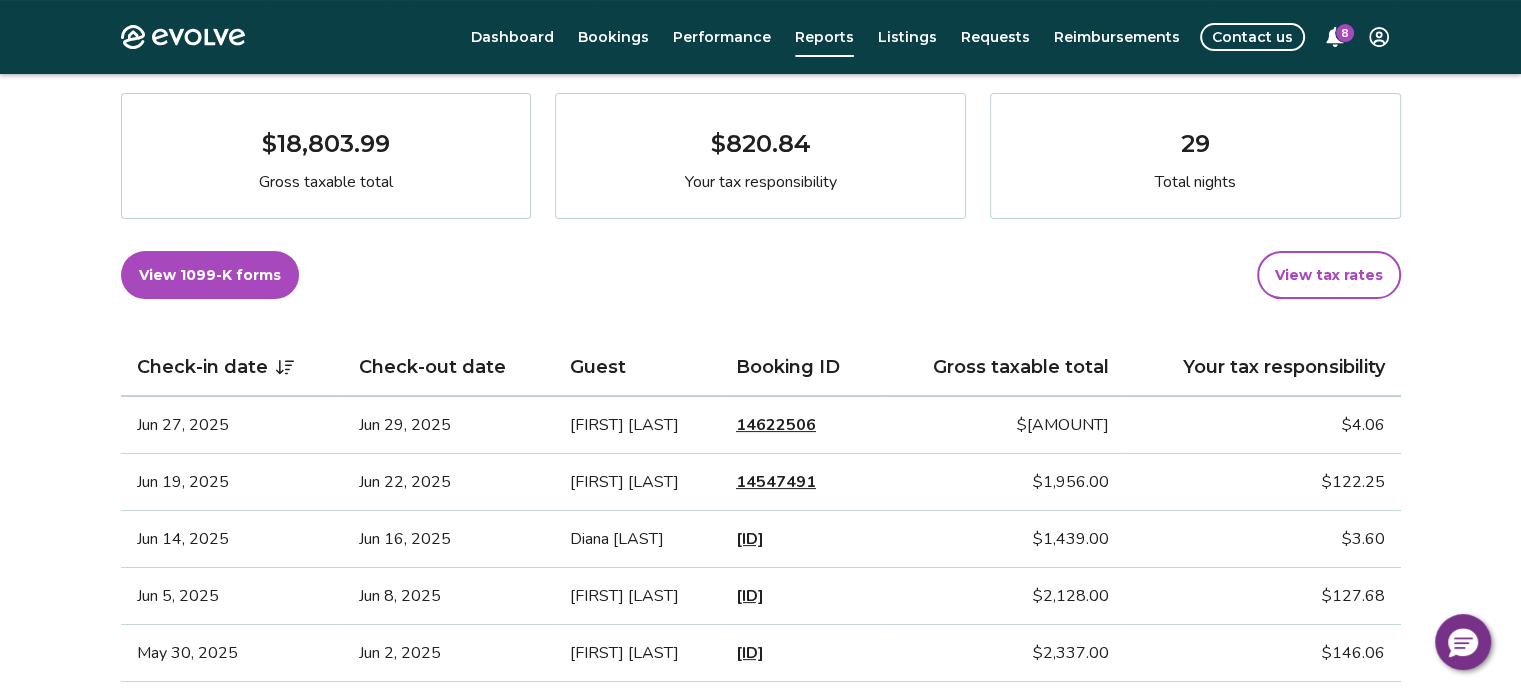 scroll, scrollTop: 339, scrollLeft: 0, axis: vertical 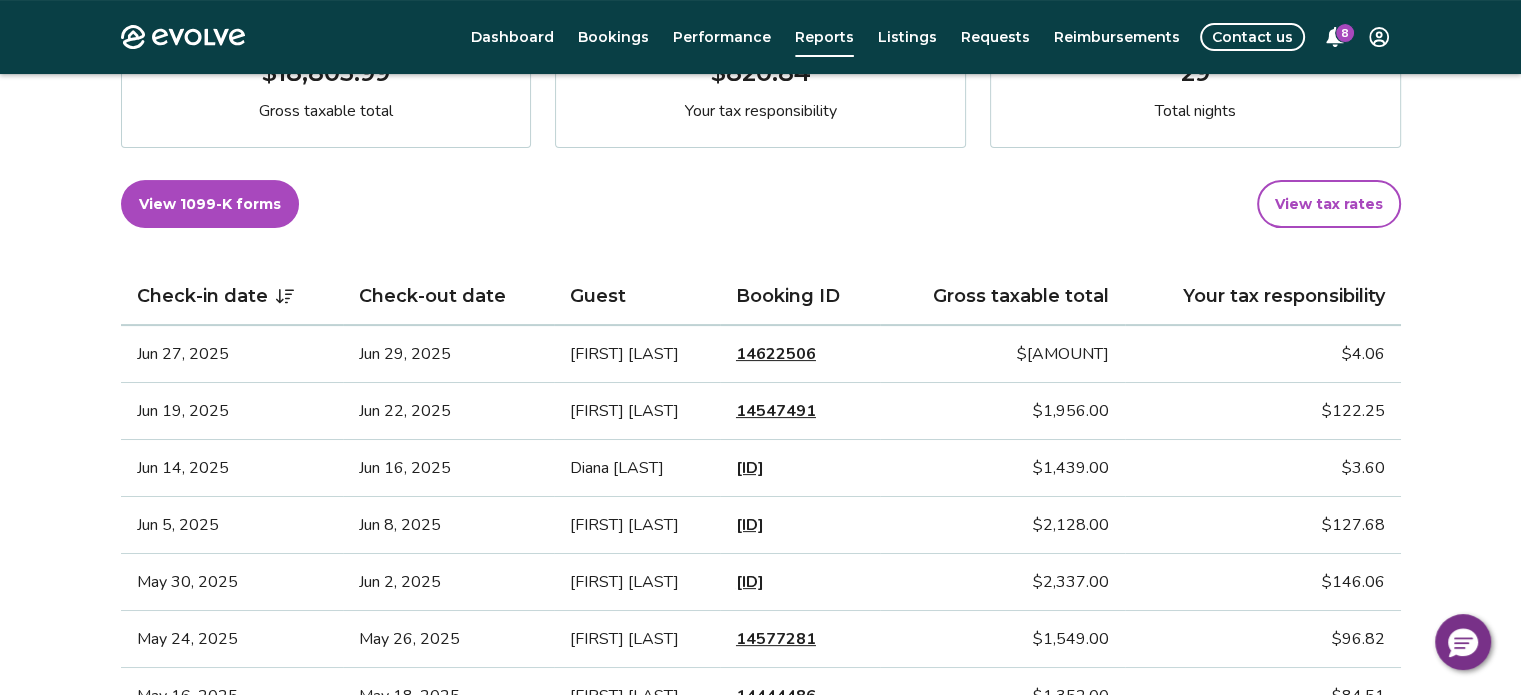 click on "[BOOKING_ID]" at bounding box center (776, 411) 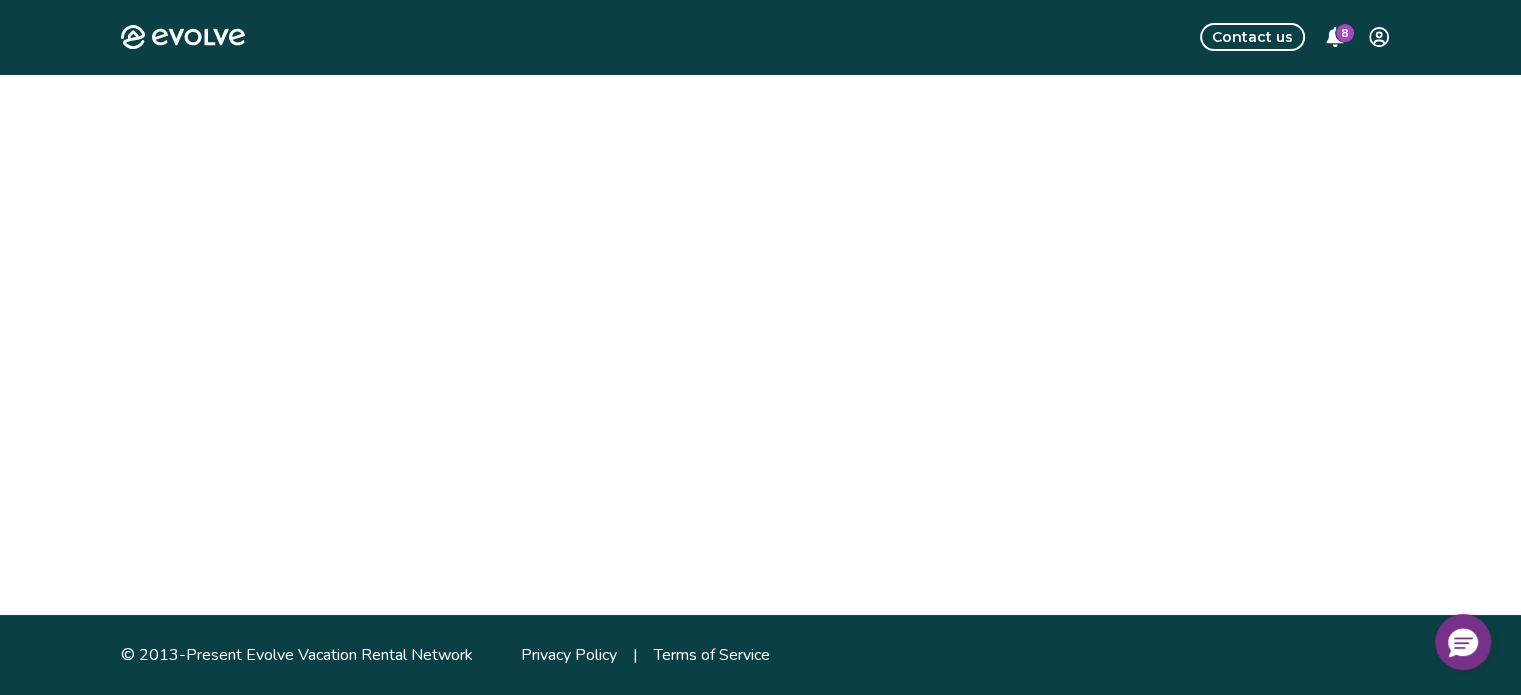 scroll, scrollTop: 0, scrollLeft: 0, axis: both 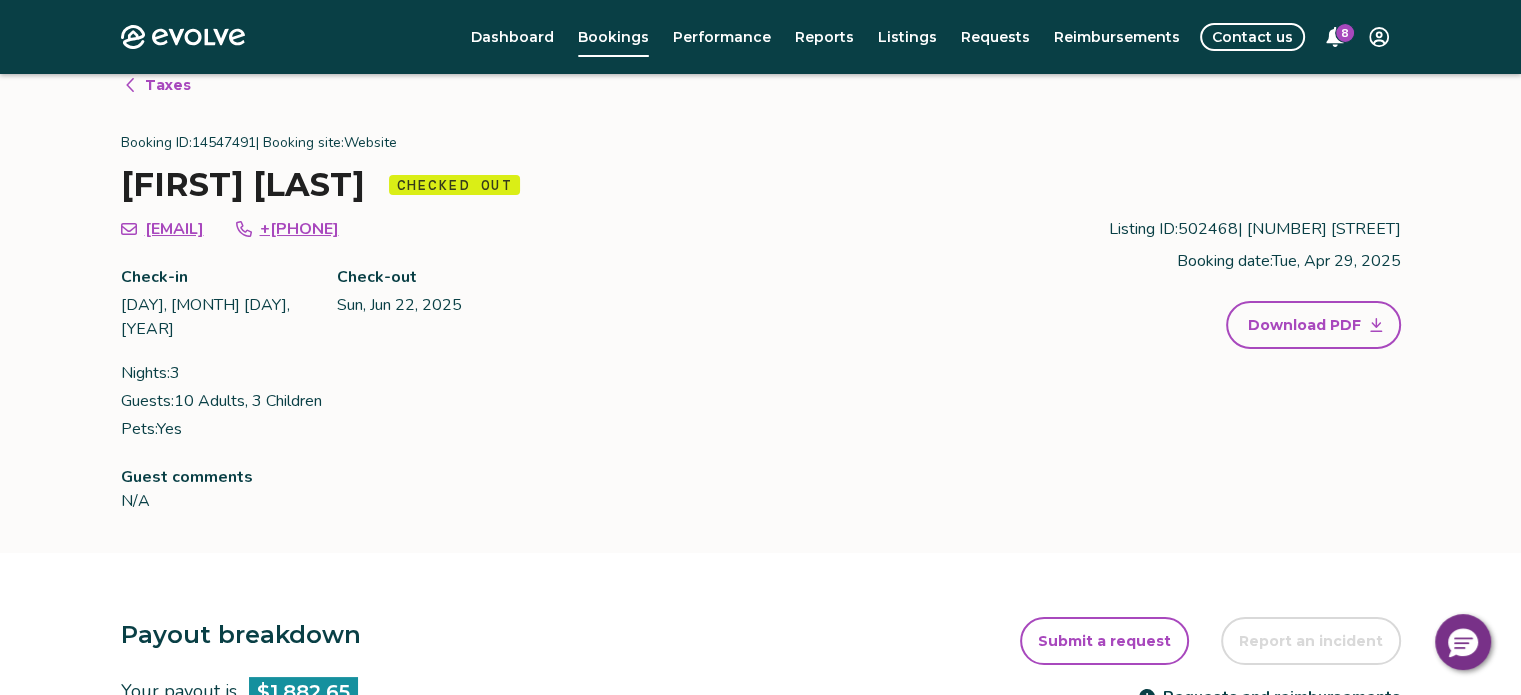click on "Taxes" at bounding box center [168, 85] 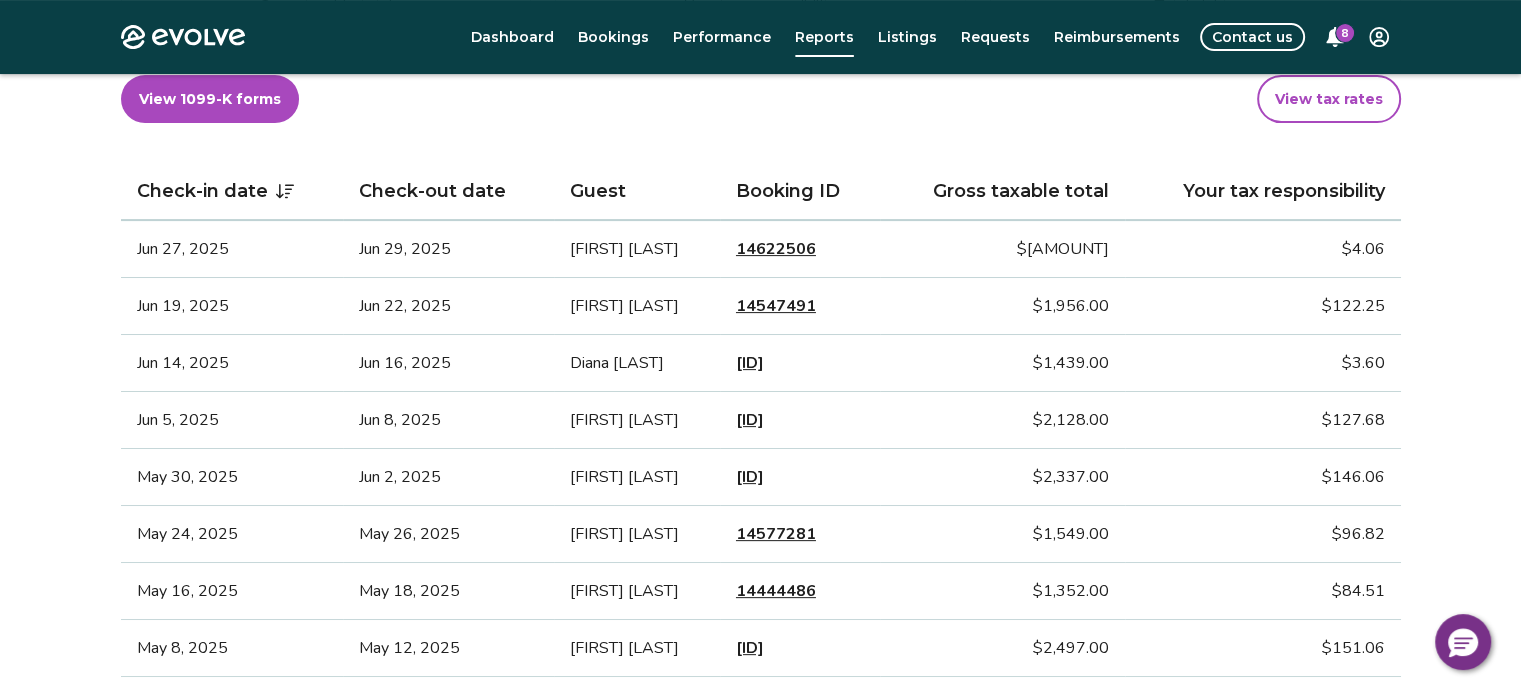 scroll, scrollTop: 268, scrollLeft: 0, axis: vertical 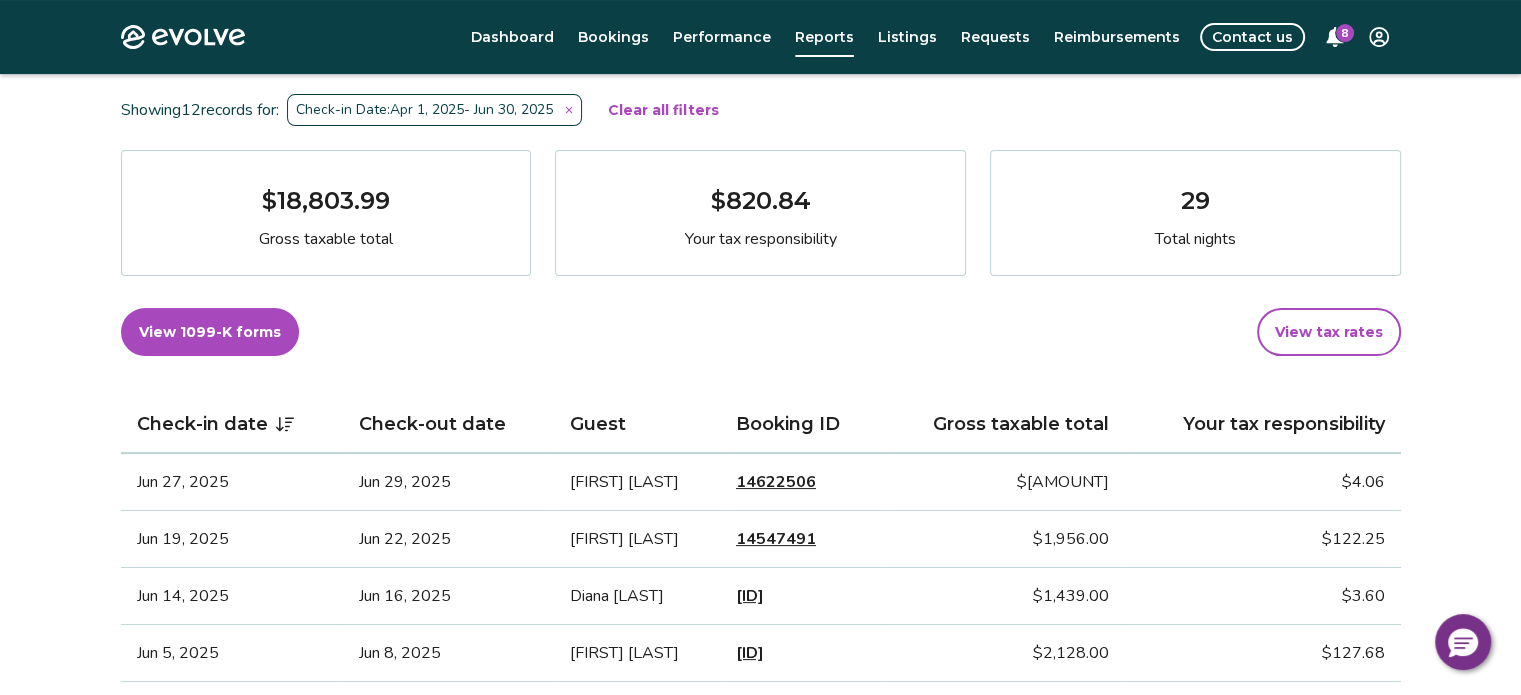 click on "View tax rates" at bounding box center (1329, 332) 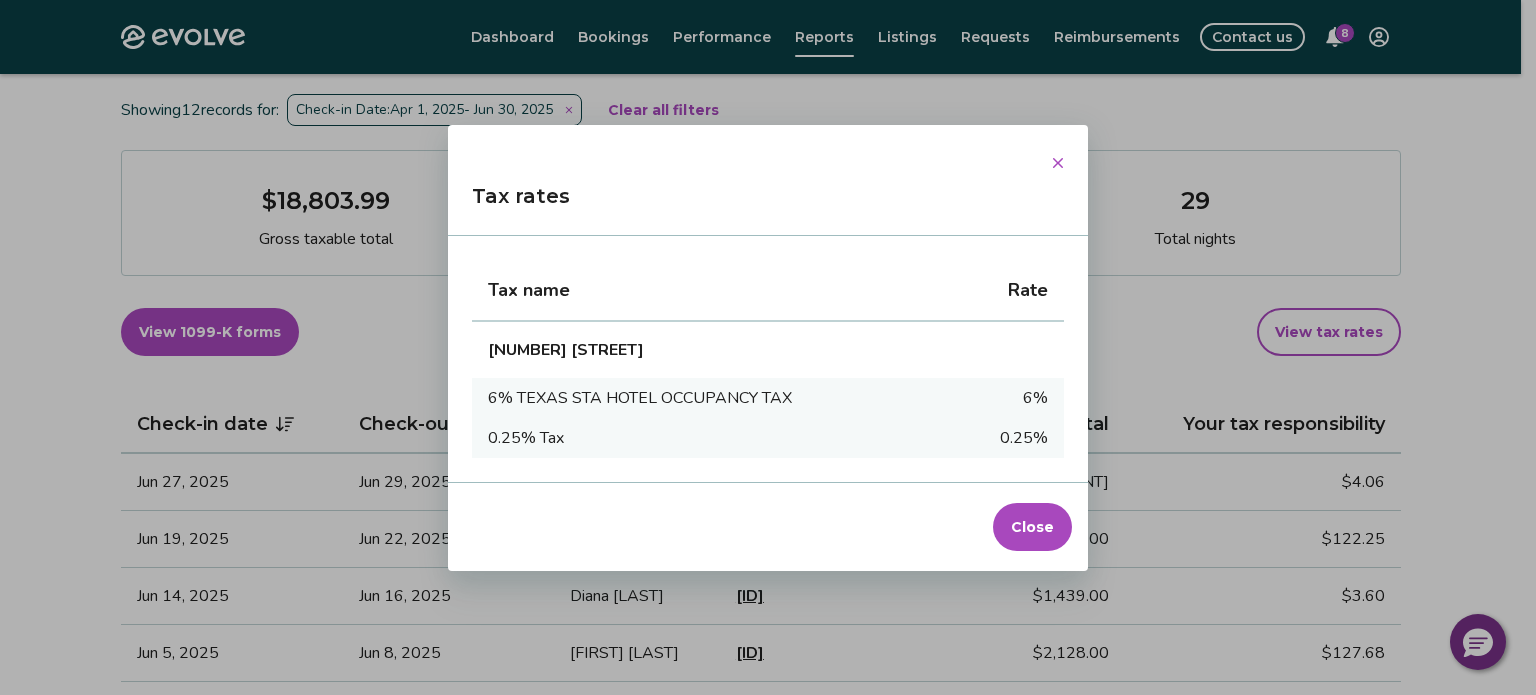 click 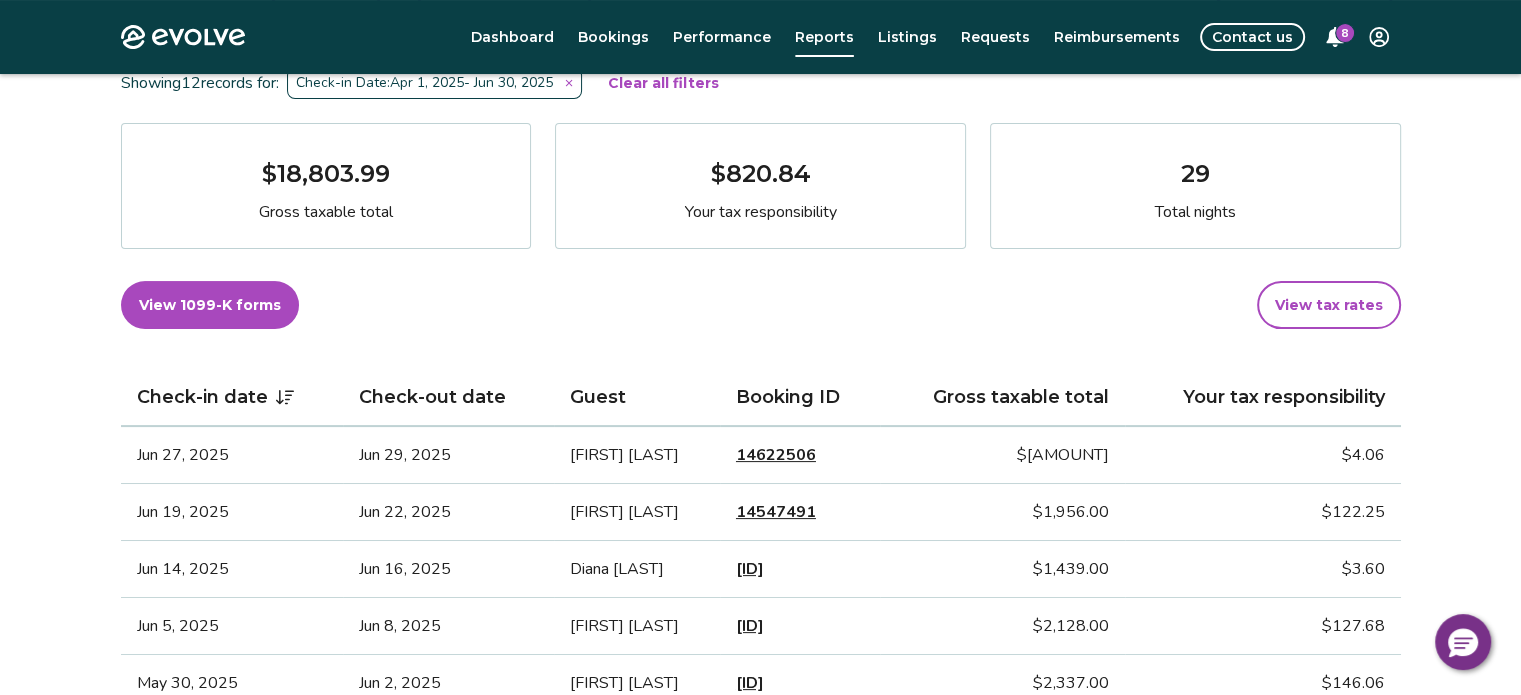 scroll, scrollTop: 290, scrollLeft: 0, axis: vertical 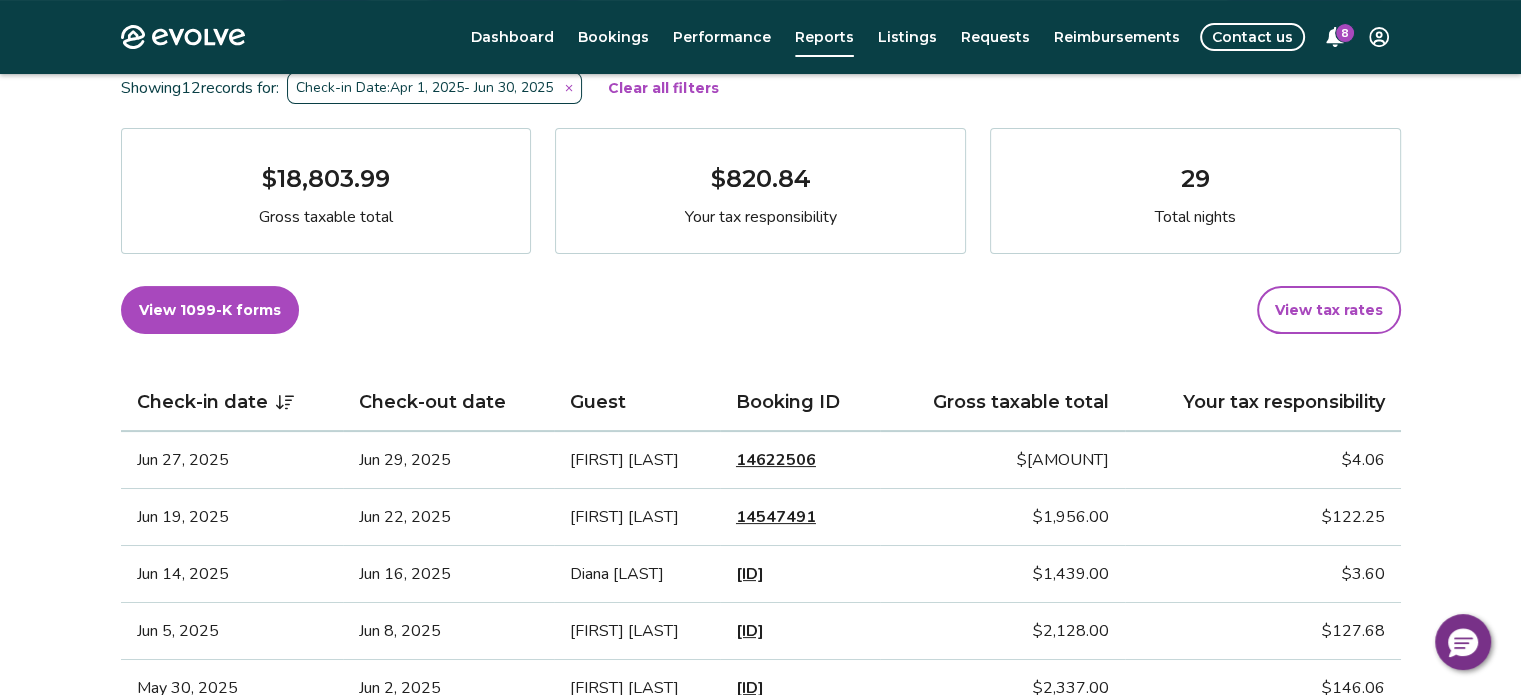 type 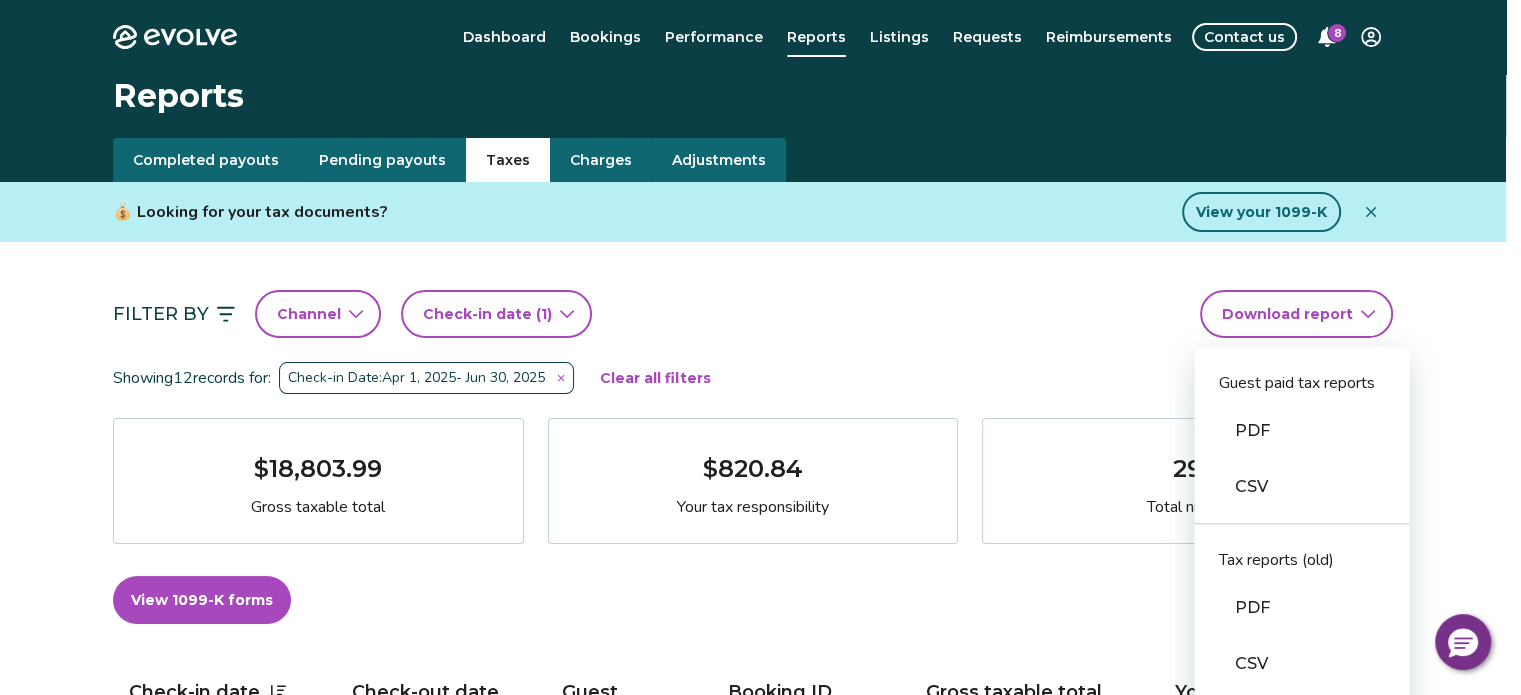 click on "Evolve Dashboard Bookings Performance Reports Listings Requests Reimbursements Contact us 8 Reports Completed payouts Pending payouts Taxes Charges Adjustments 💰 Looking for your tax documents? View your 1099-K Filter By  Channel Check-in date (1) Download   report Guest paid tax reports PDF CSV Tax reports (old) PDF CSV Financial reporting guide PDF Showing  12  records   for: Check-in Date:  Apr 1, 2025  -   Jun 30, 2025 Clear all filters $18,803.99 Gross taxable total $820.84 Your tax responsibility 29 Total nights View 1099-K forms View tax rates Check-in date Check-out date Guest Booking ID Gross taxable total Your tax responsibility Jun 27, 2025 Jun 29, 2025 Cindi Griffin 14622506 $1,625.99 $4.06 Jun 19, 2025 Jun 22, 2025 Tommy Luttrell 14547491 $1,956.00 $122.25 Jun 14, 2025 Jun 16, 2025 Diana Torres 14663341 $1,439.00 $3.60 Jun 5, 2025 Jun 8, 2025 Tai Hewitt 13694764 $2,128.00 $127.68 May 30, 2025 Jun 2, 2025 Loren Trevino 14312974 $2,337.00 $146.06 May 24, 2025 May 26, 2025 Saron Tesfit 14577281" at bounding box center (760, 1110) 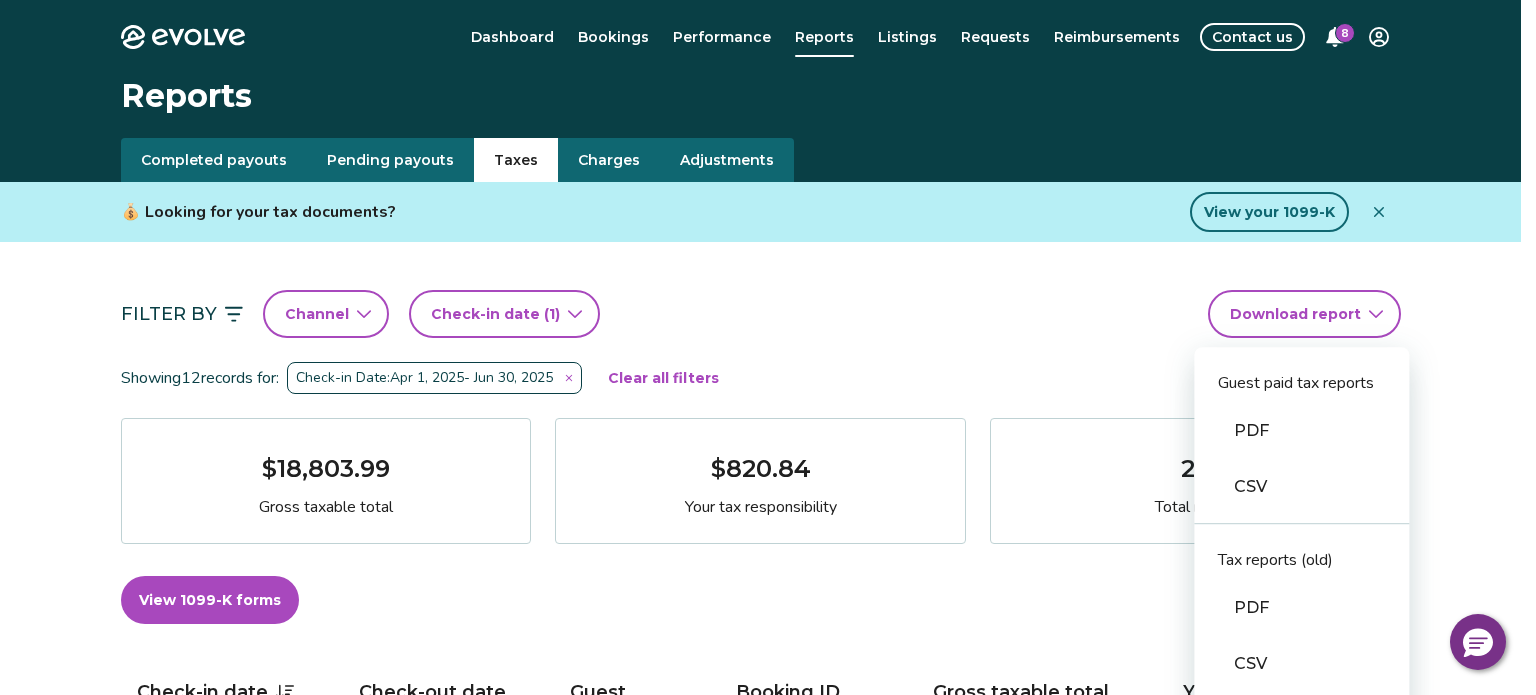 click on "PDF" at bounding box center (1301, 431) 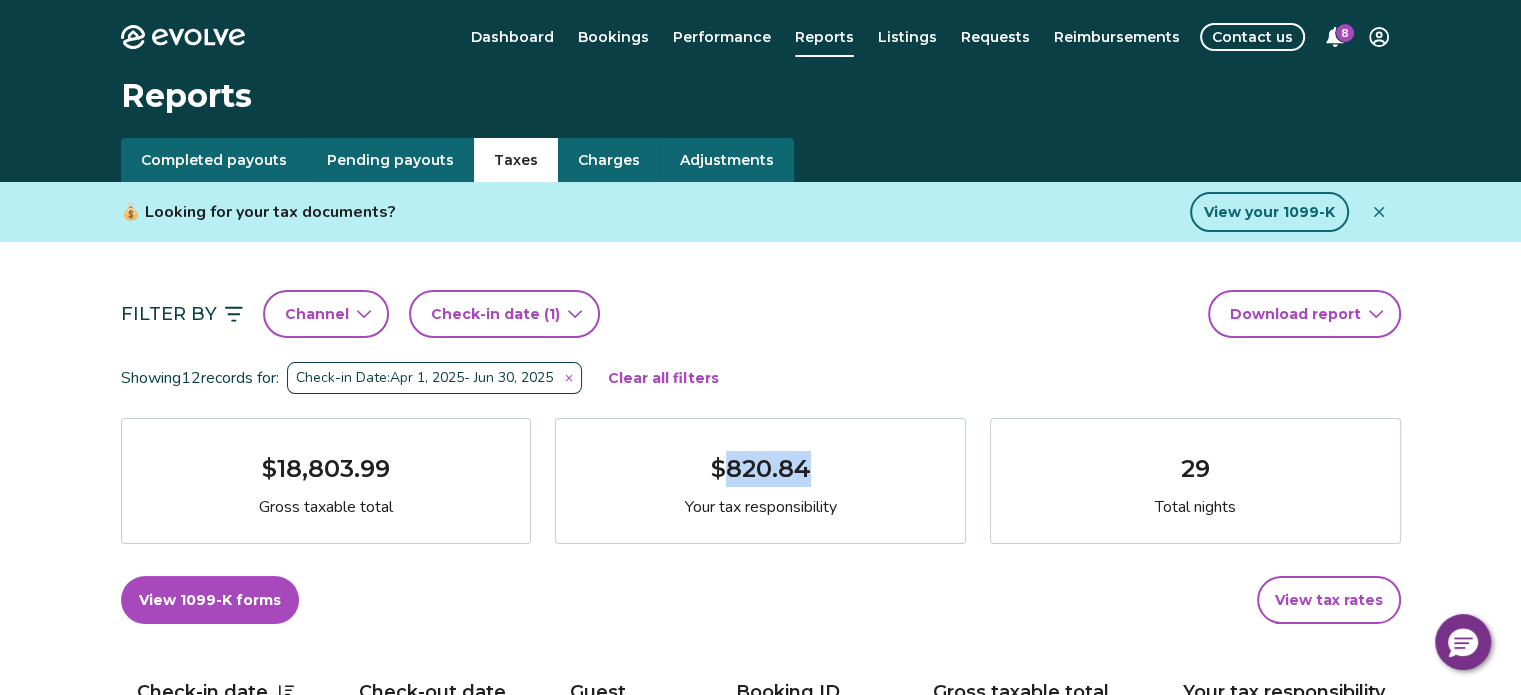 drag, startPoint x: 724, startPoint y: 472, endPoint x: 816, endPoint y: 471, distance: 92.00543 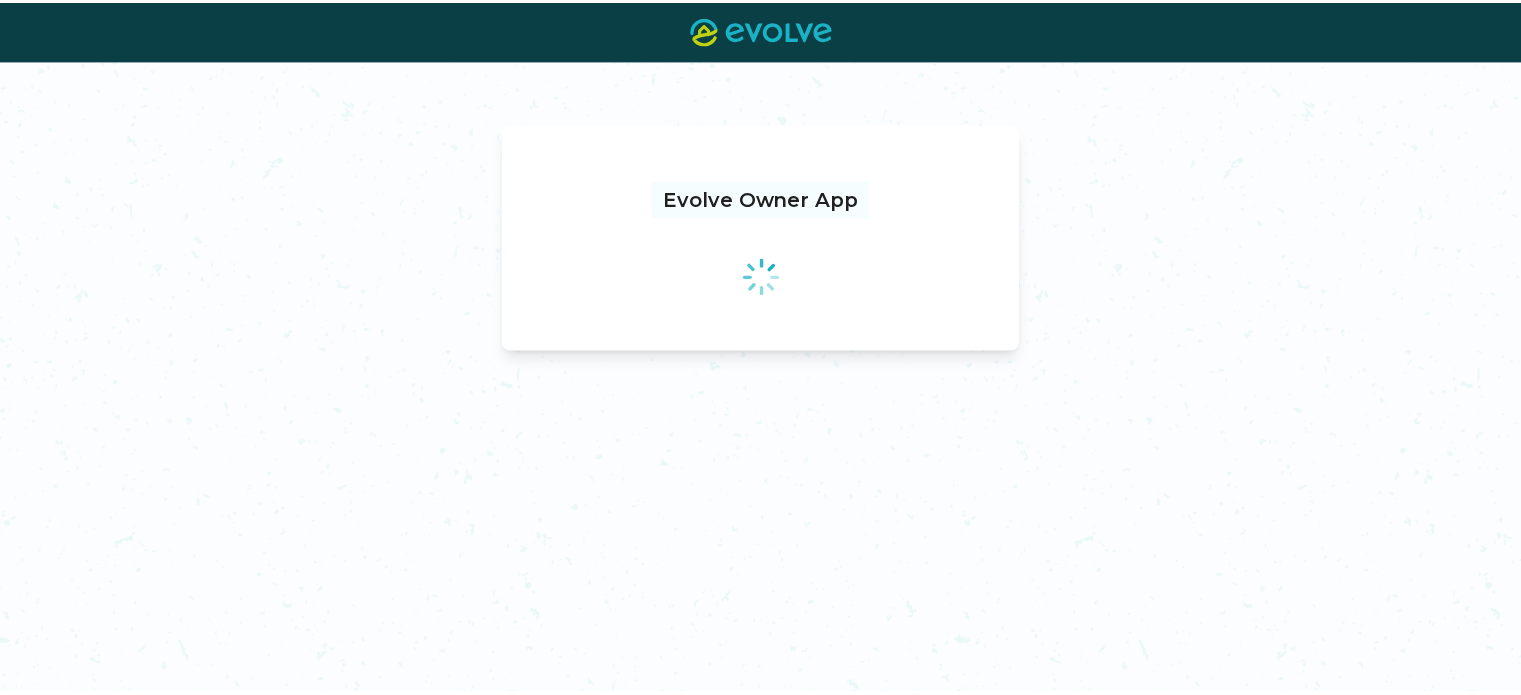 scroll, scrollTop: 0, scrollLeft: 0, axis: both 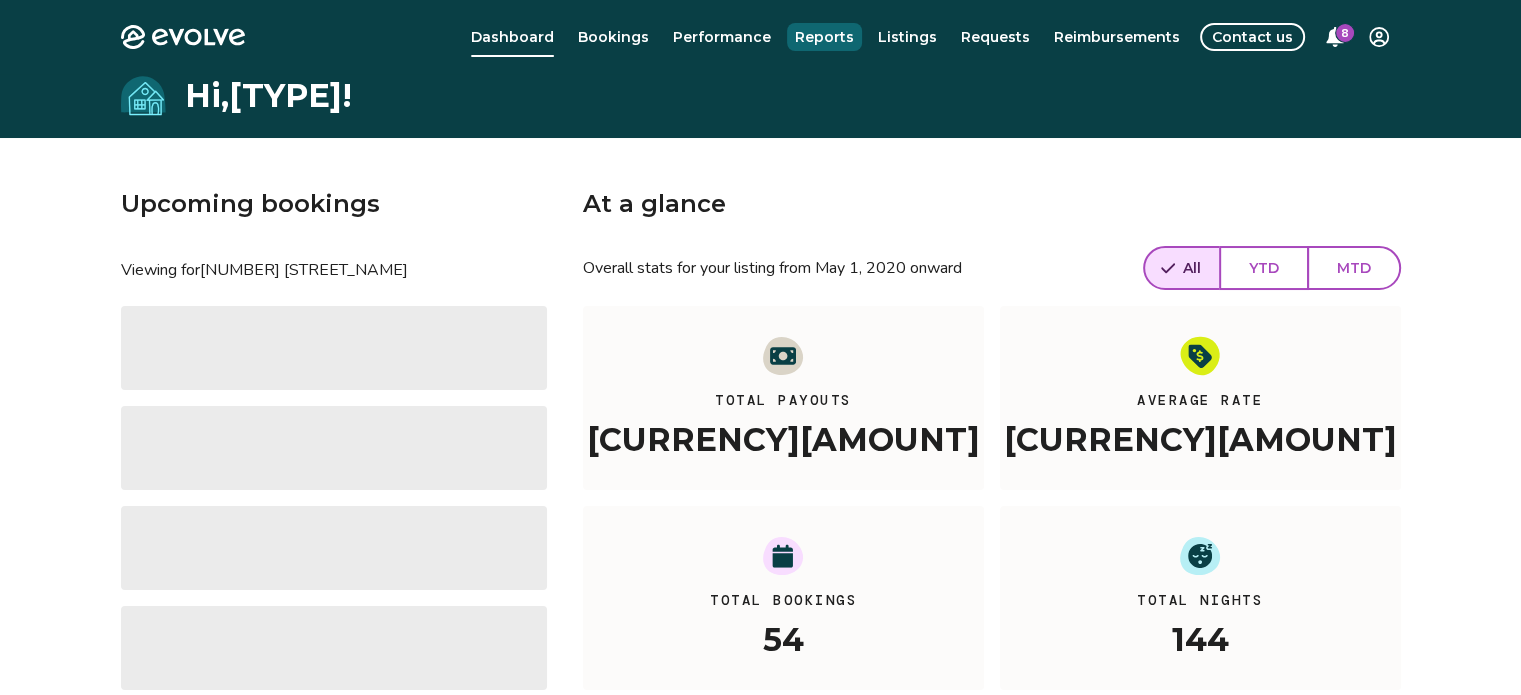 click on "Reports" at bounding box center [824, 37] 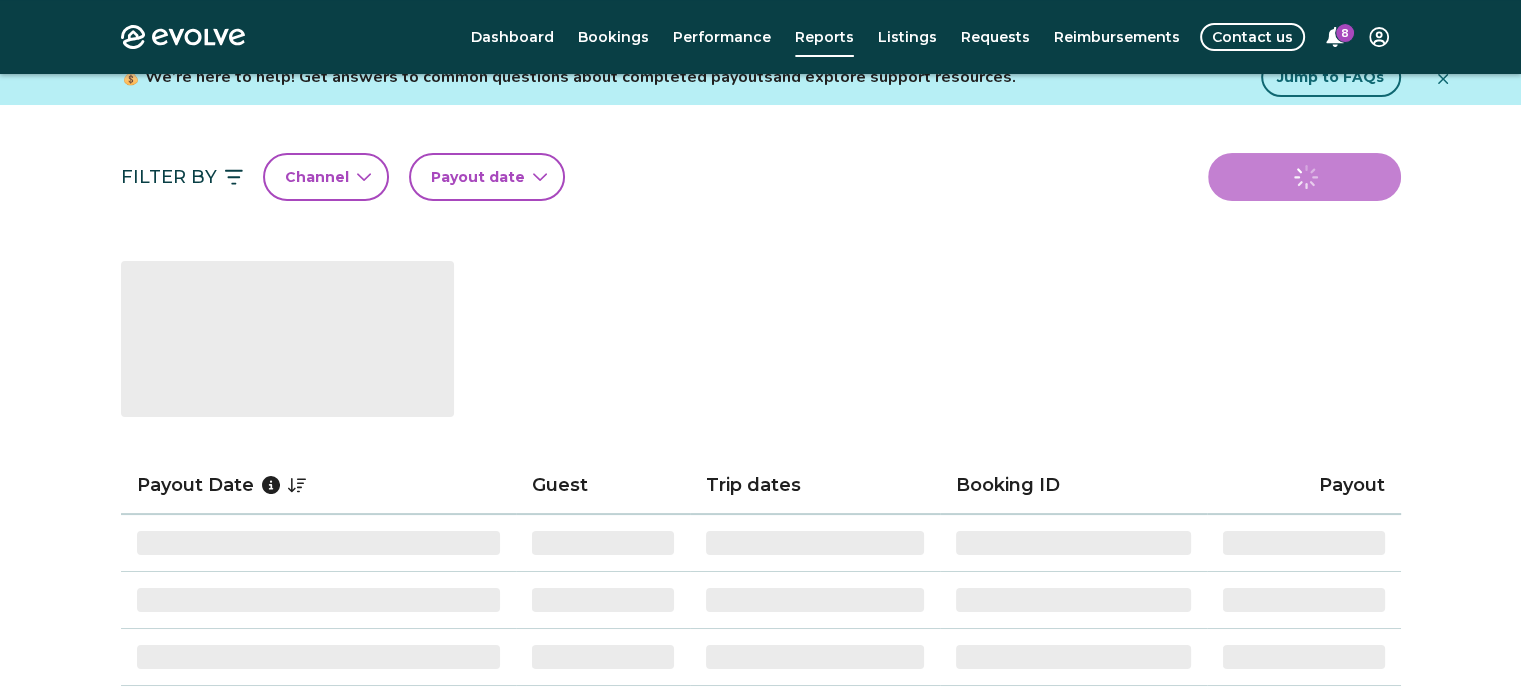 scroll, scrollTop: 140, scrollLeft: 0, axis: vertical 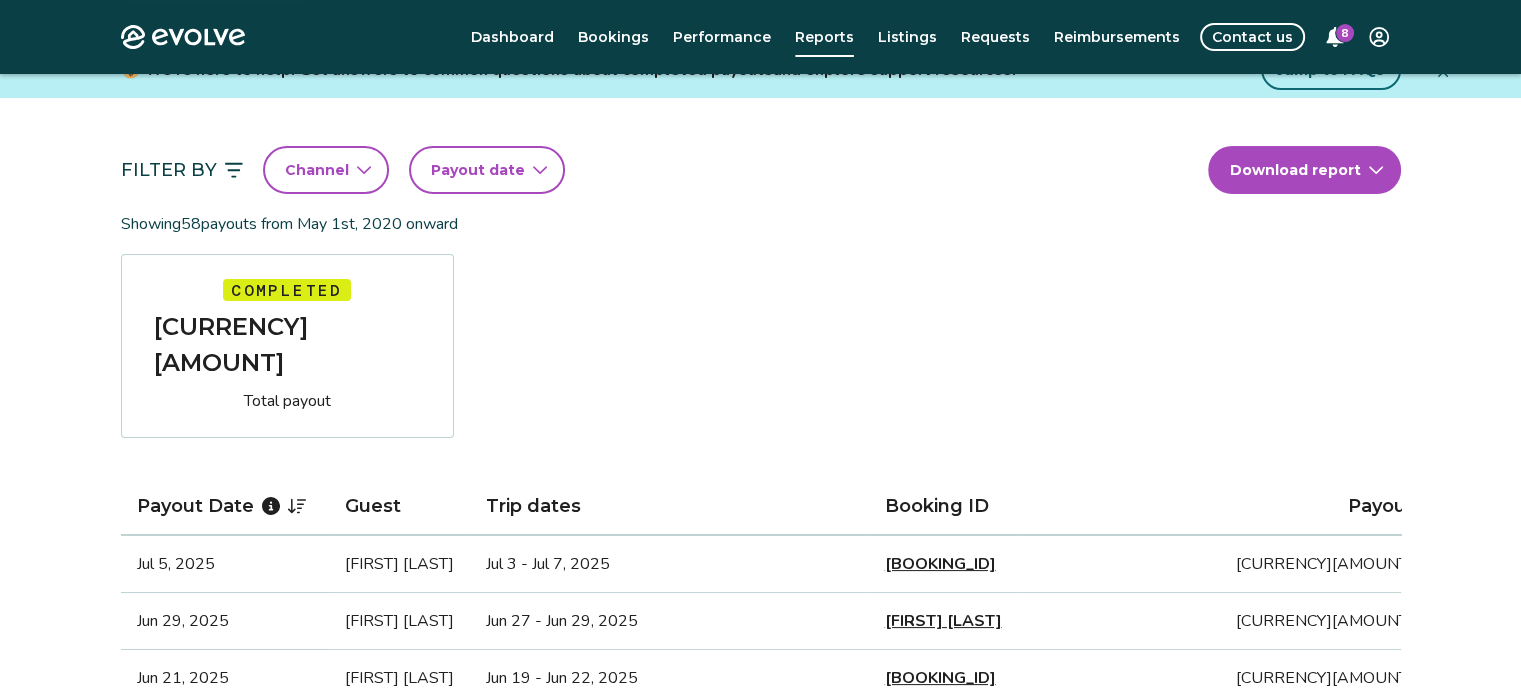 click 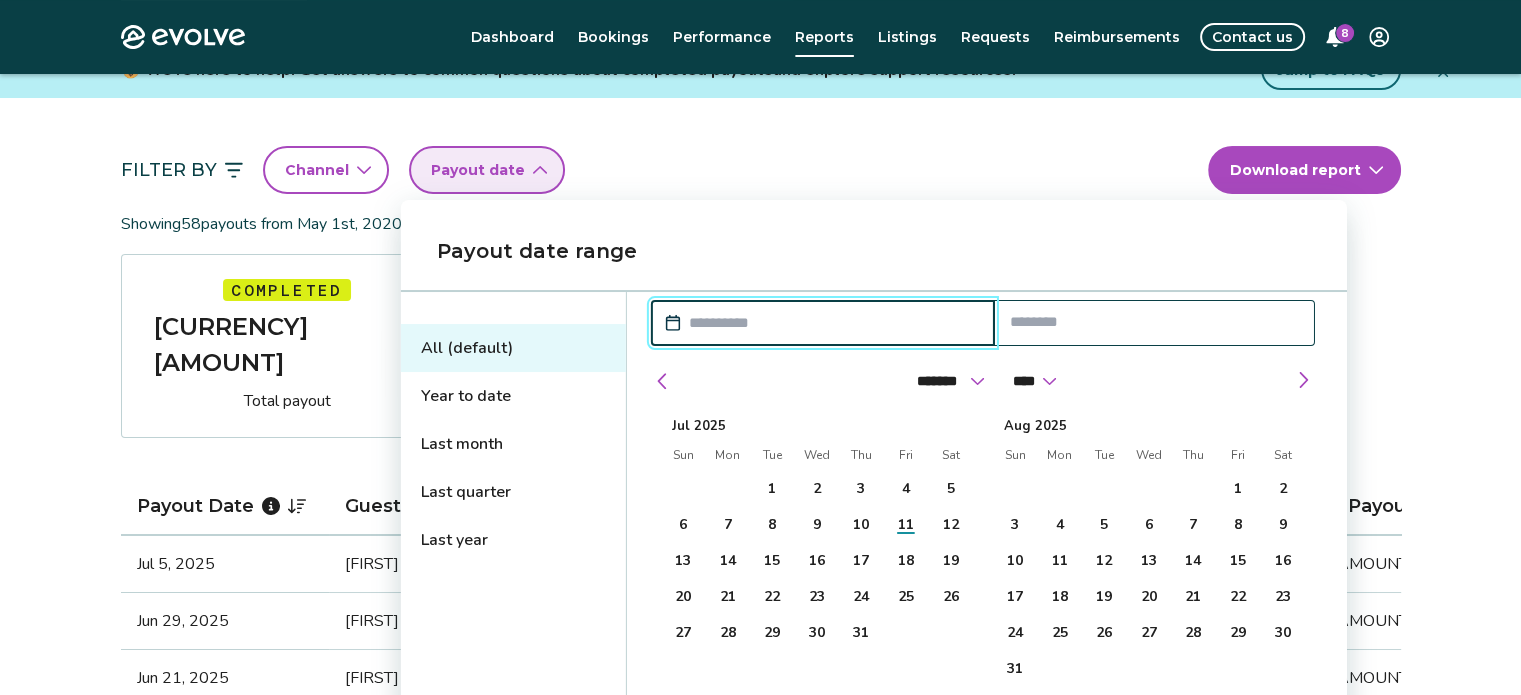 click on "Last quarter" at bounding box center [513, 492] 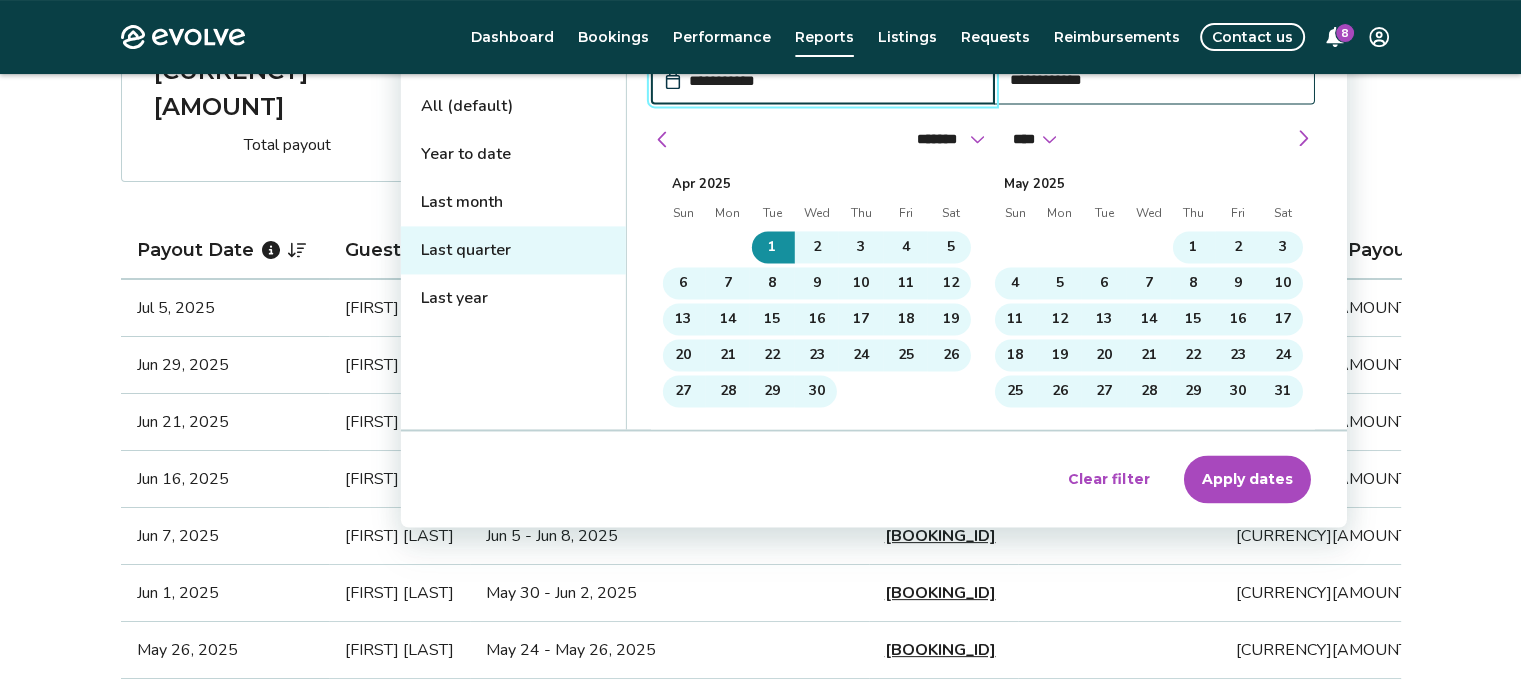 scroll, scrollTop: 419, scrollLeft: 0, axis: vertical 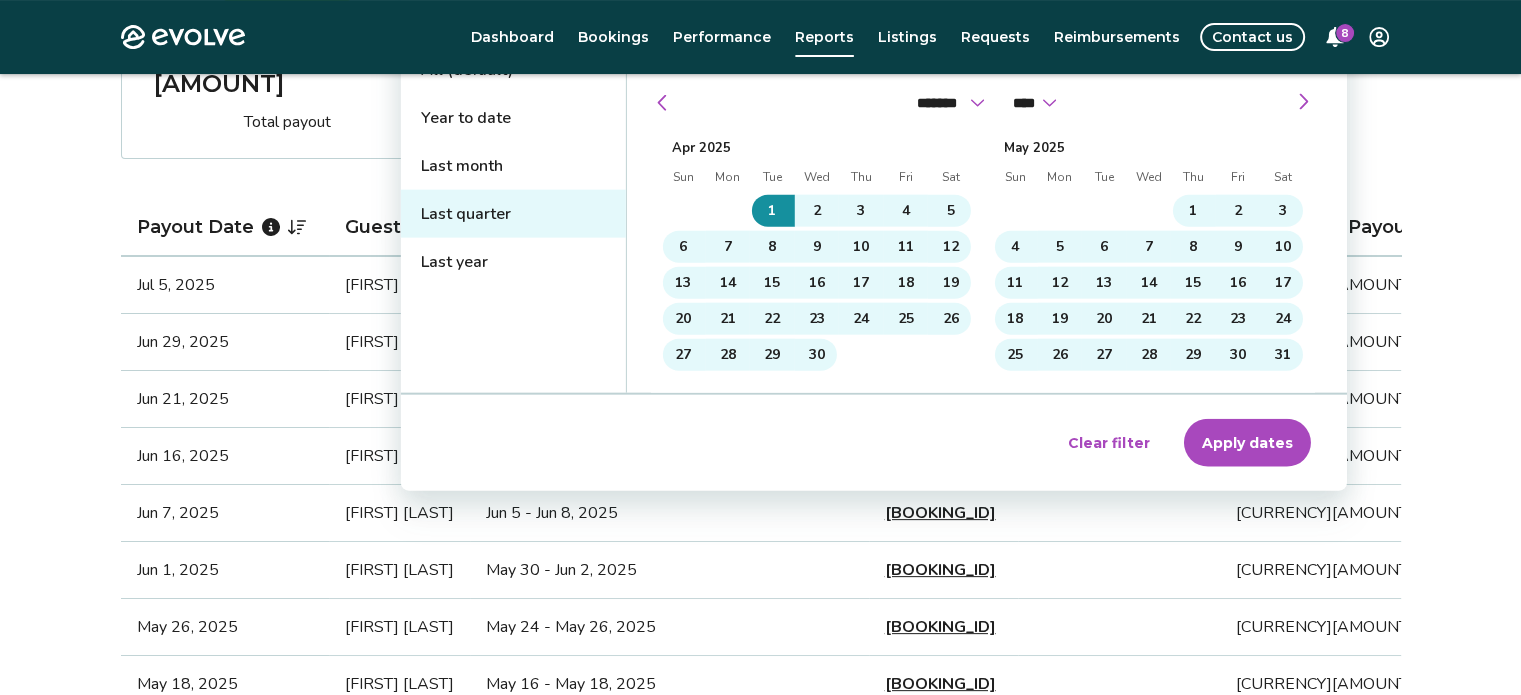 click on "Apply dates" at bounding box center (1247, 443) 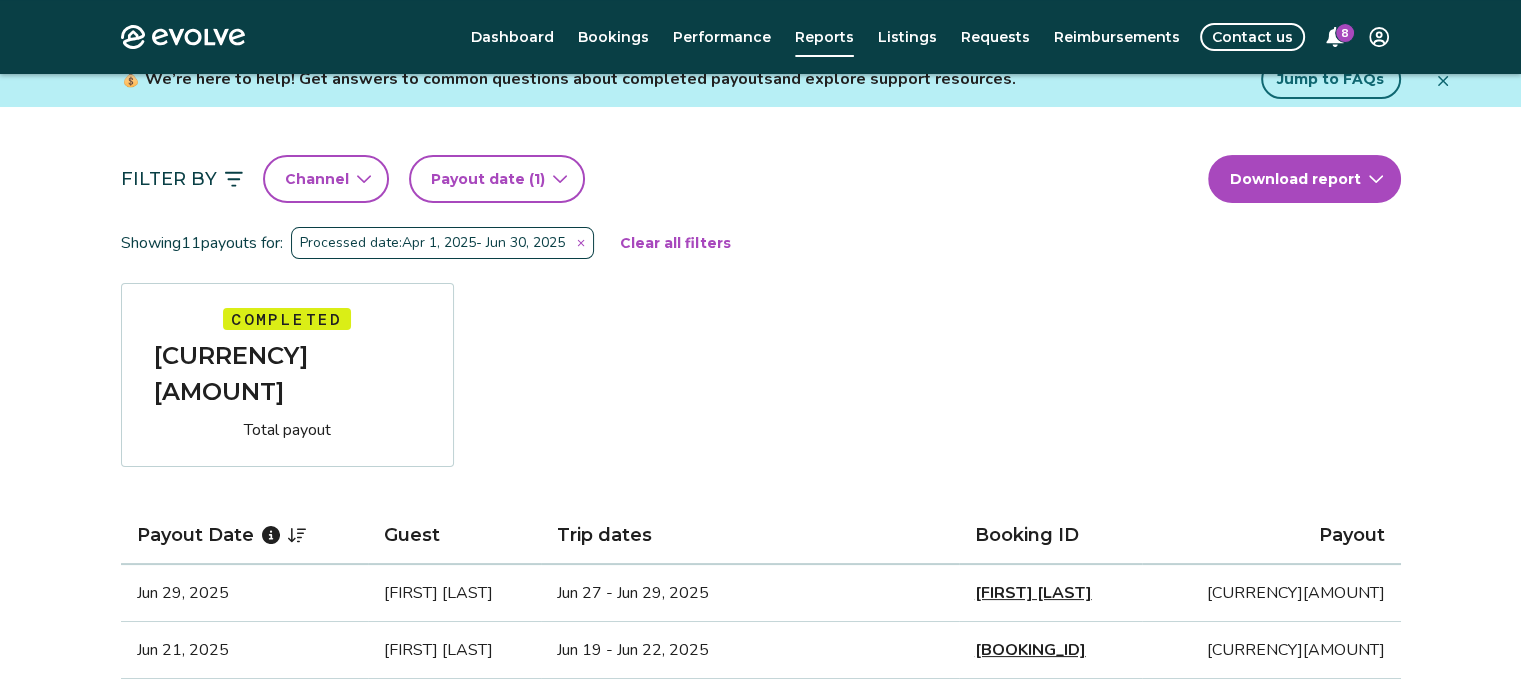 scroll, scrollTop: 133, scrollLeft: 0, axis: vertical 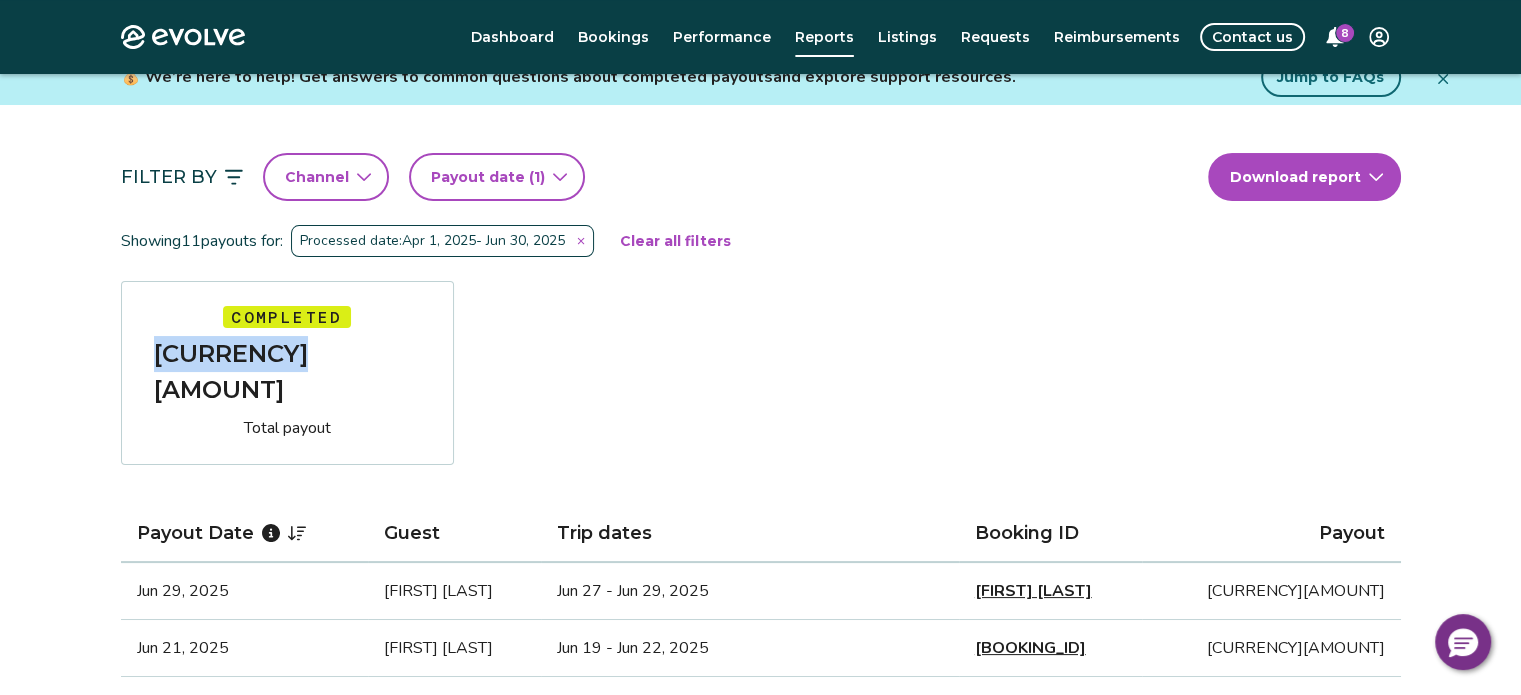 drag, startPoint x: 352, startPoint y: 351, endPoint x: 227, endPoint y: 353, distance: 125.016 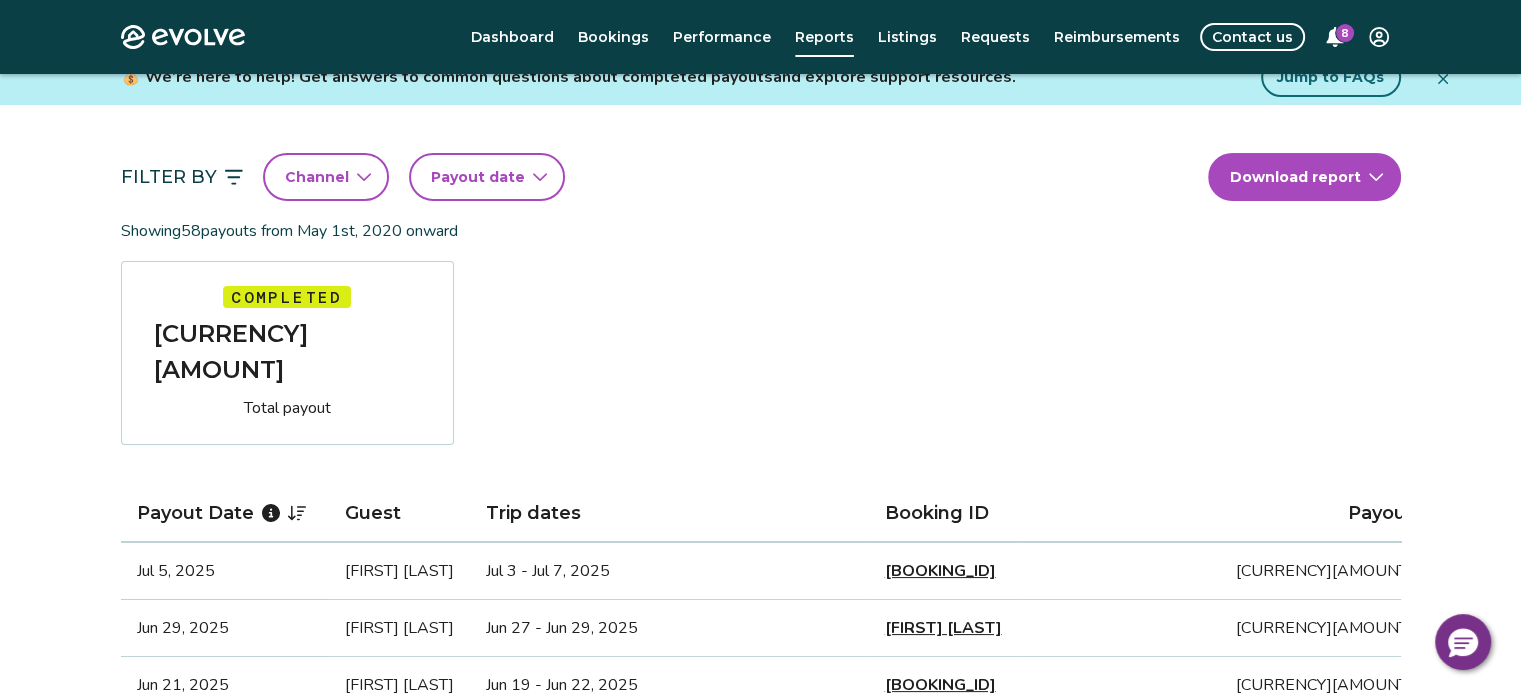 click 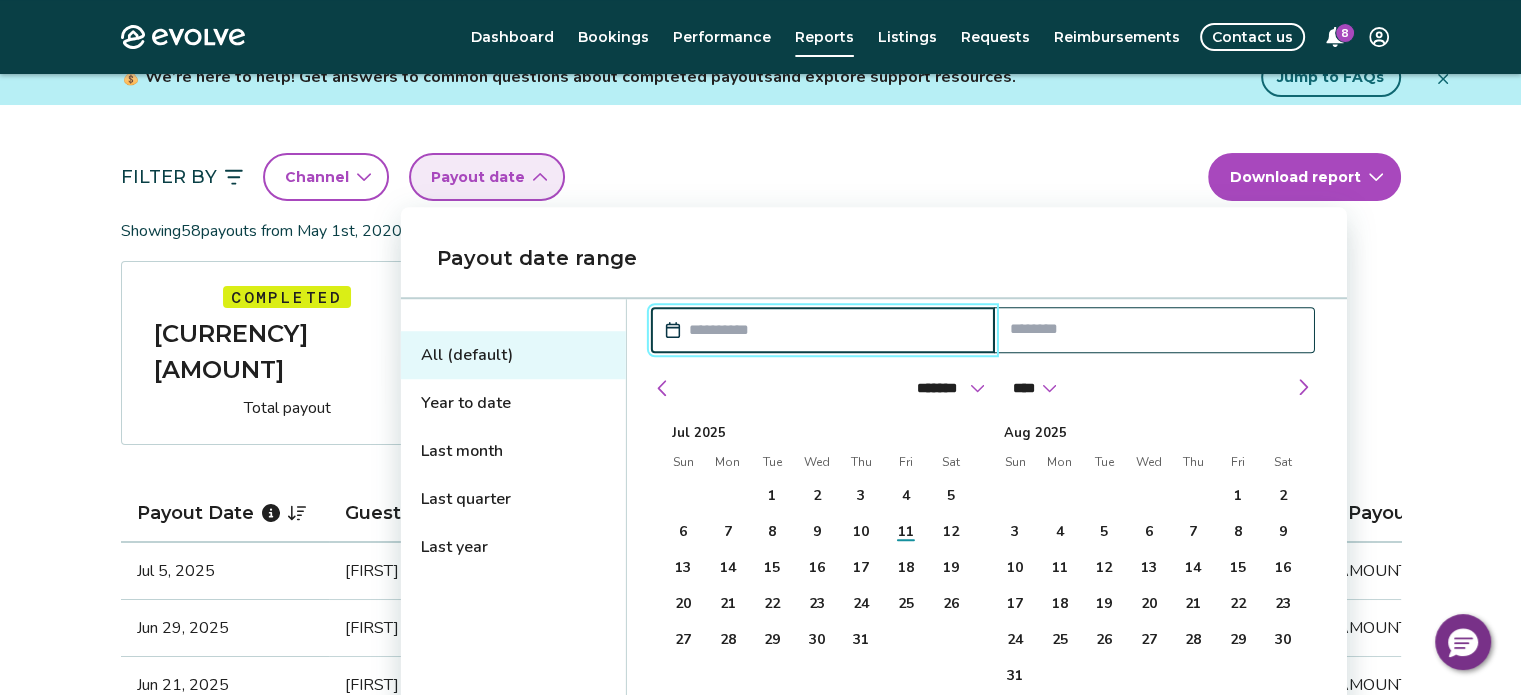 click on "Year to date" at bounding box center [513, 403] 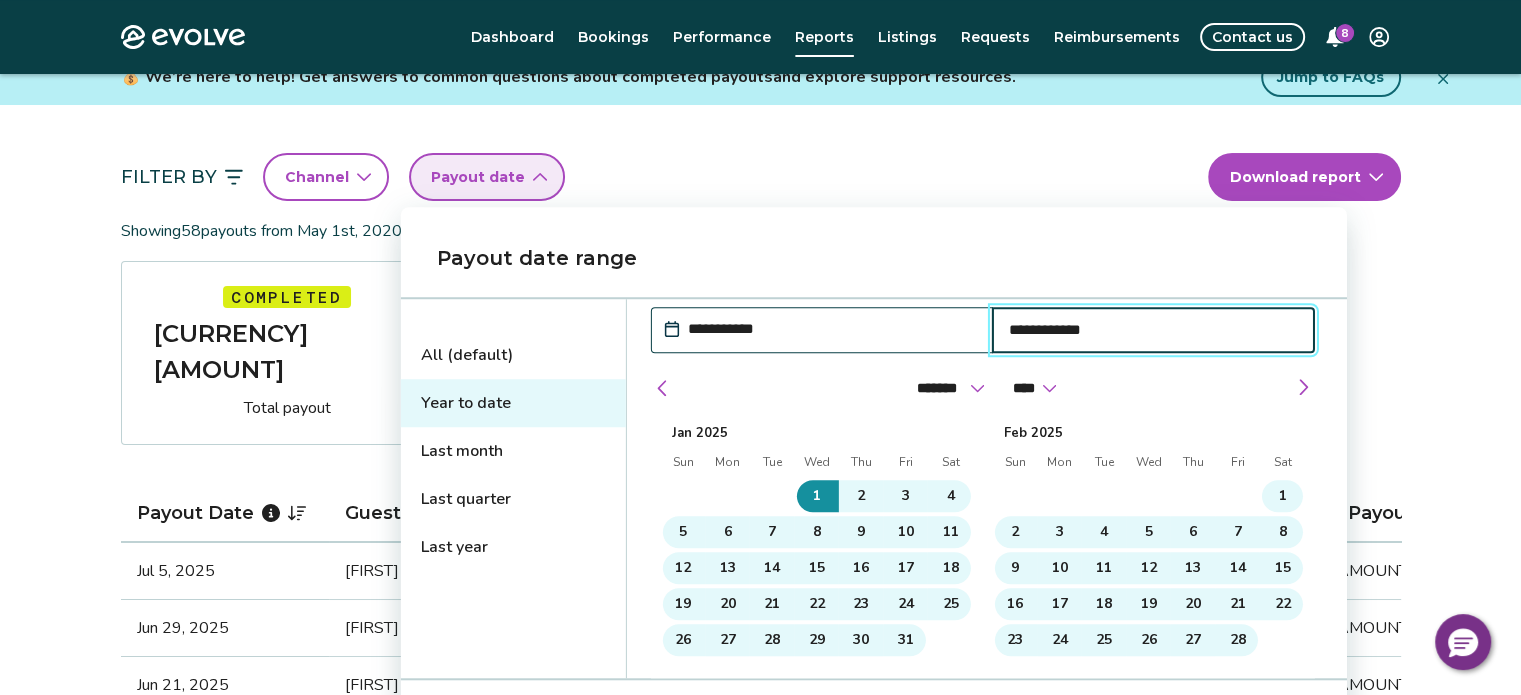 click on "**********" at bounding box center [1153, 330] 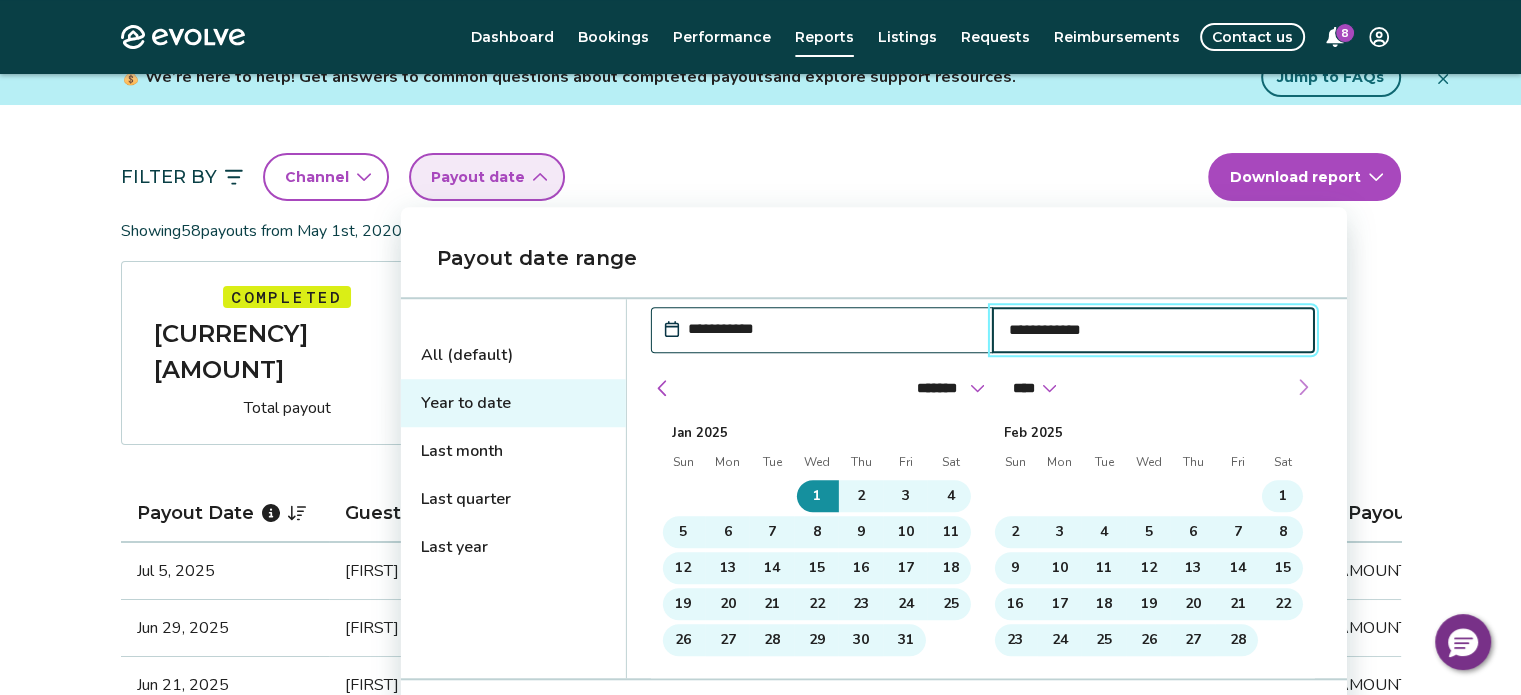 click at bounding box center [1303, 387] 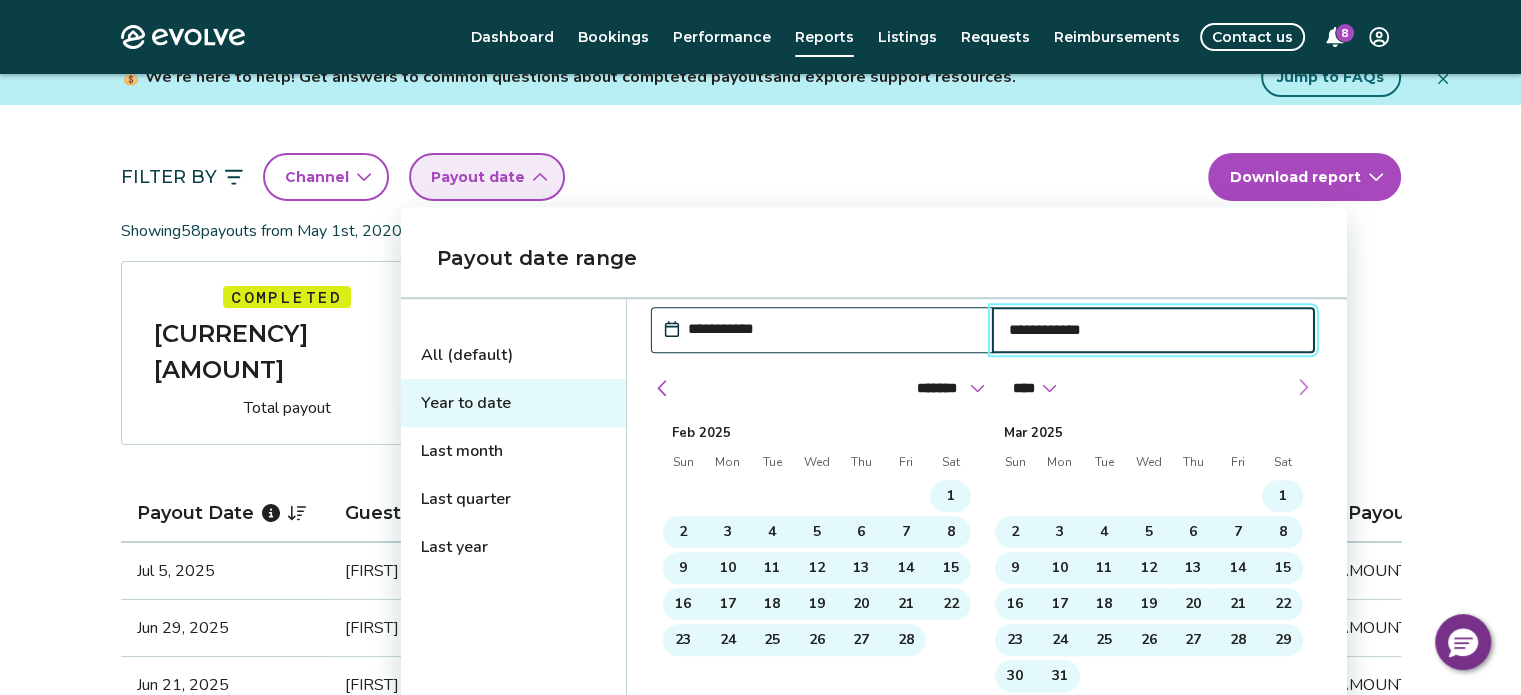 click at bounding box center [1303, 387] 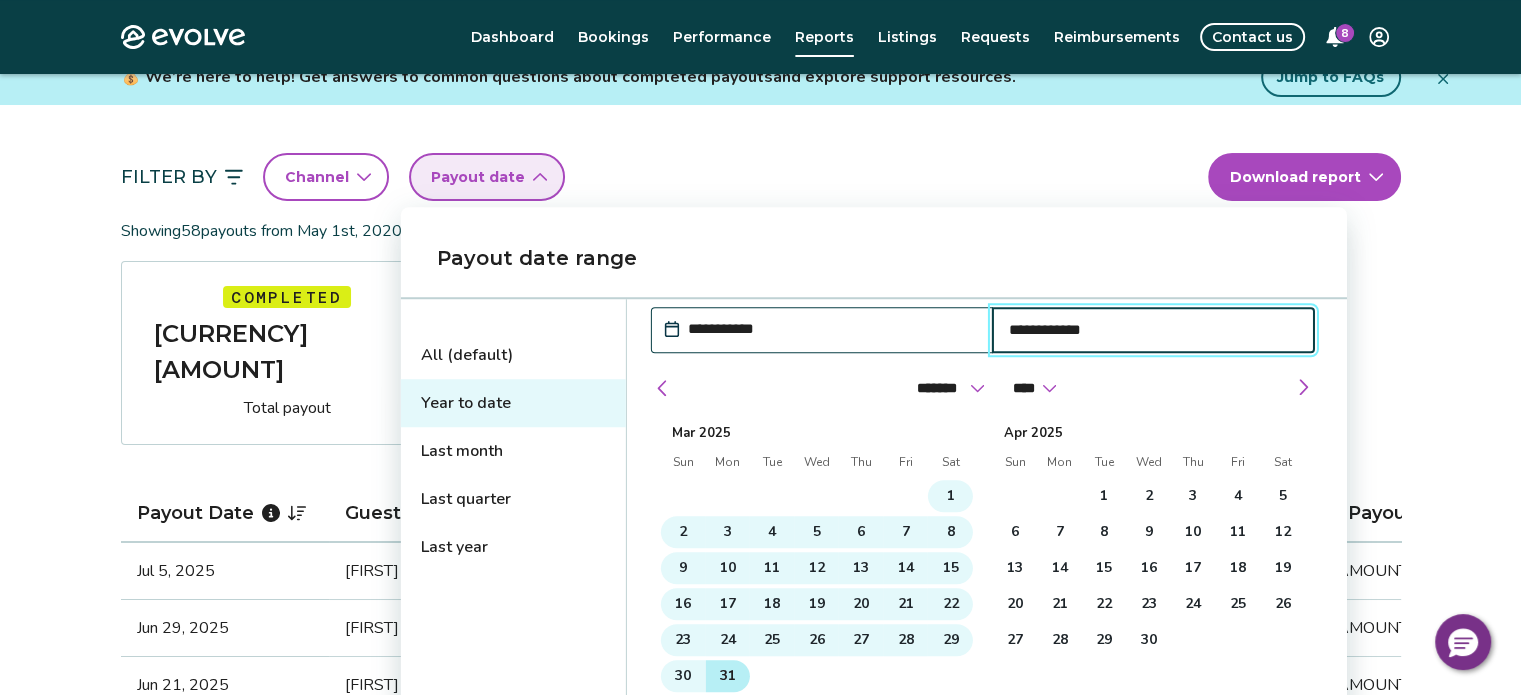 type on "**********" 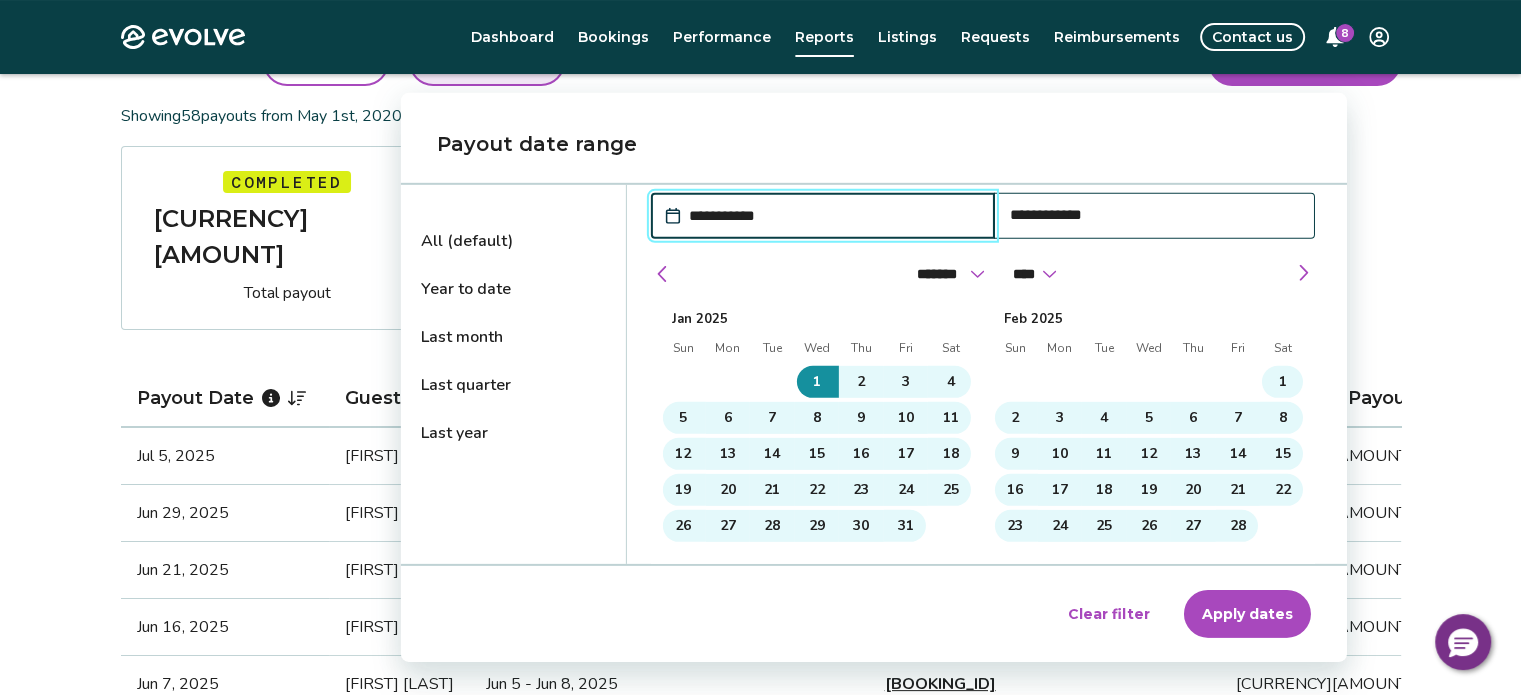 scroll, scrollTop: 256, scrollLeft: 0, axis: vertical 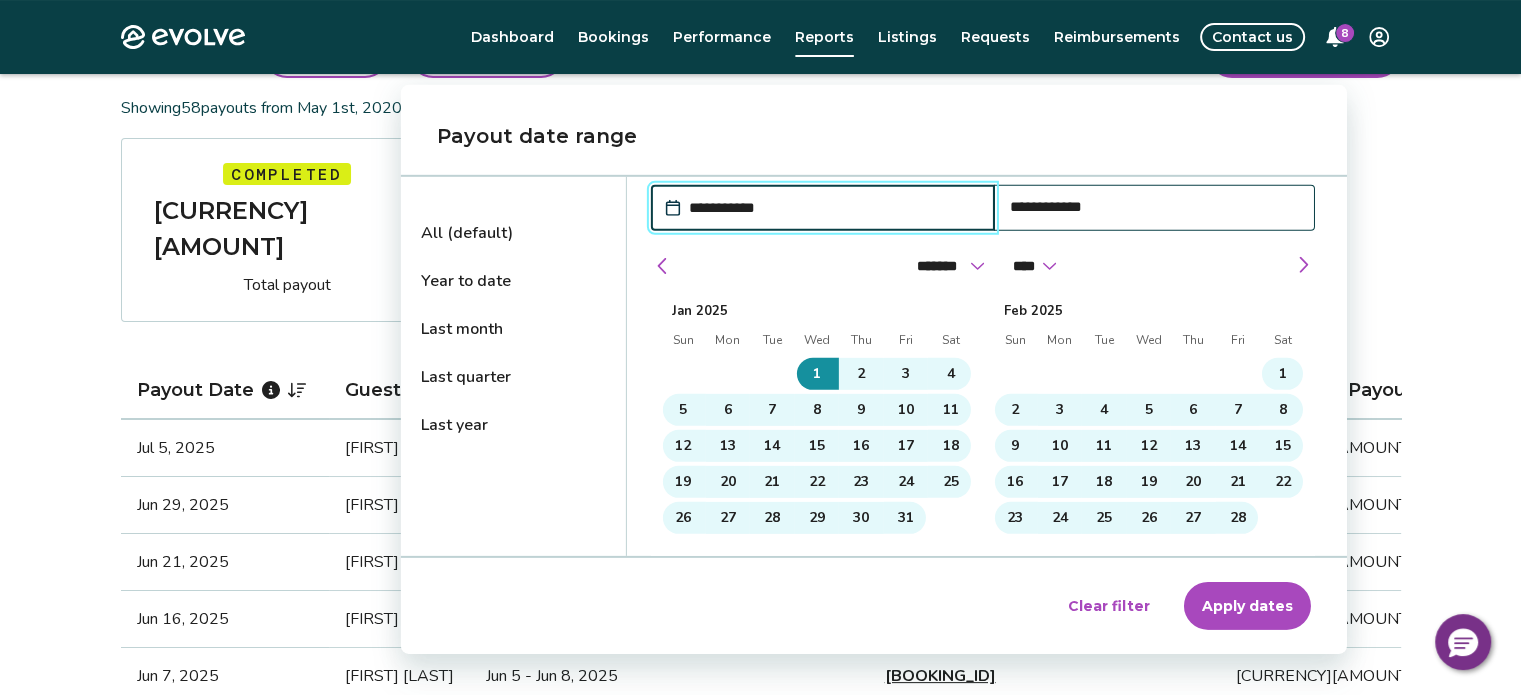 click on "Apply dates" at bounding box center (1247, 606) 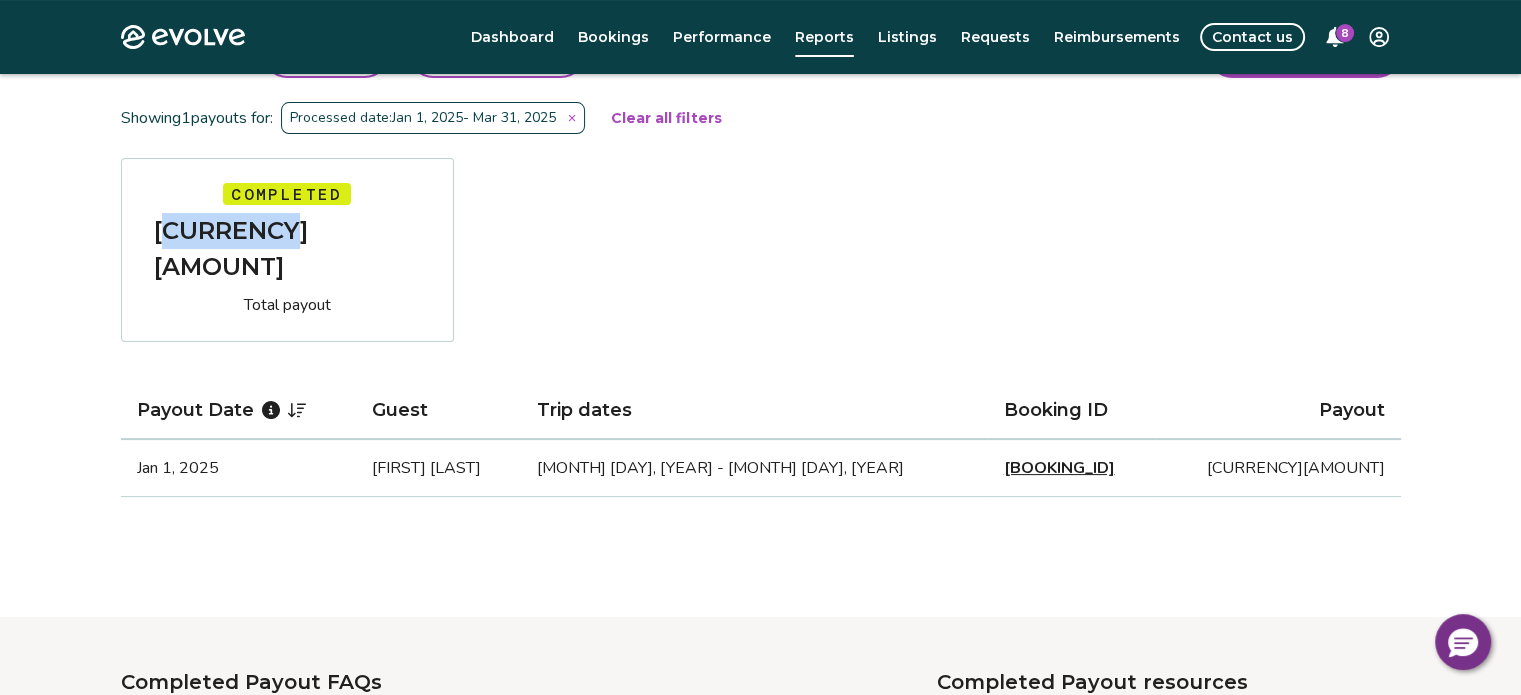 drag, startPoint x: 244, startPoint y: 230, endPoint x: 344, endPoint y: 239, distance: 100.40418 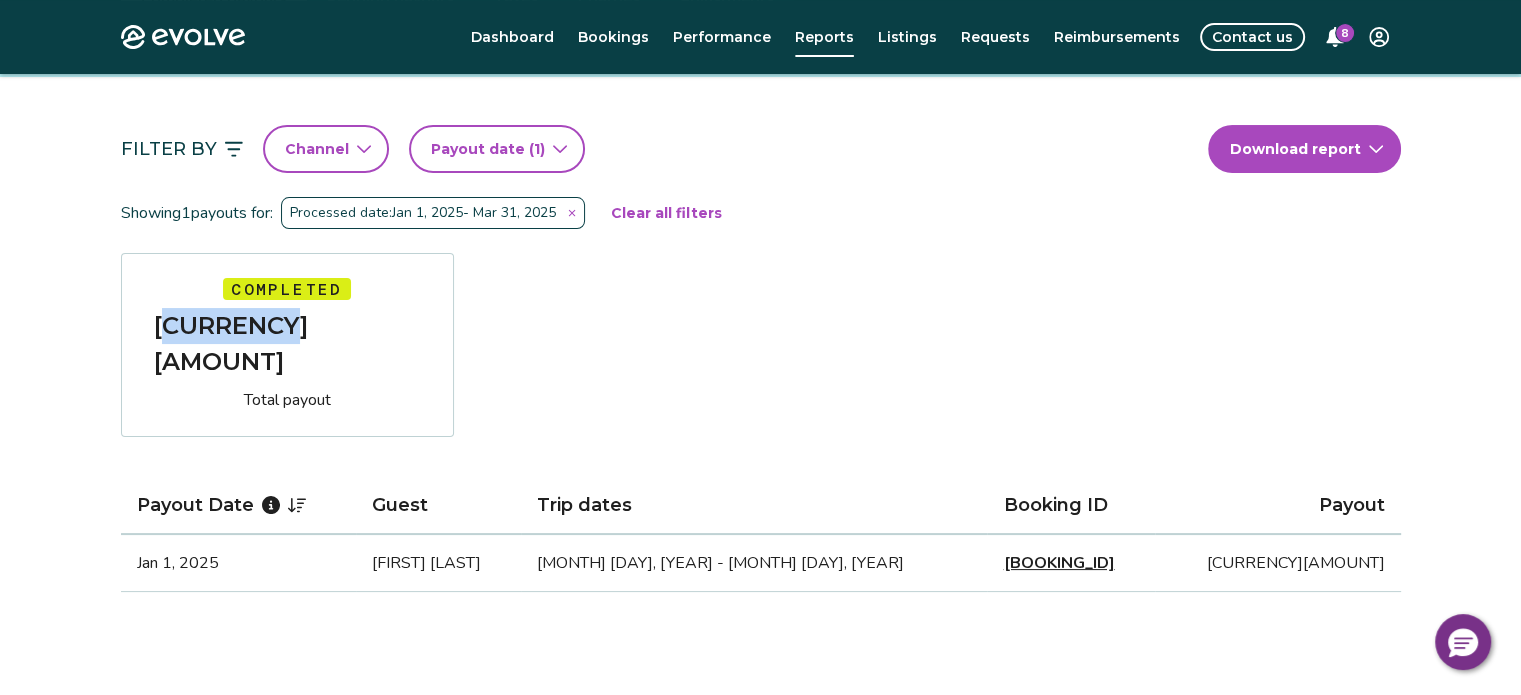 scroll, scrollTop: 156, scrollLeft: 0, axis: vertical 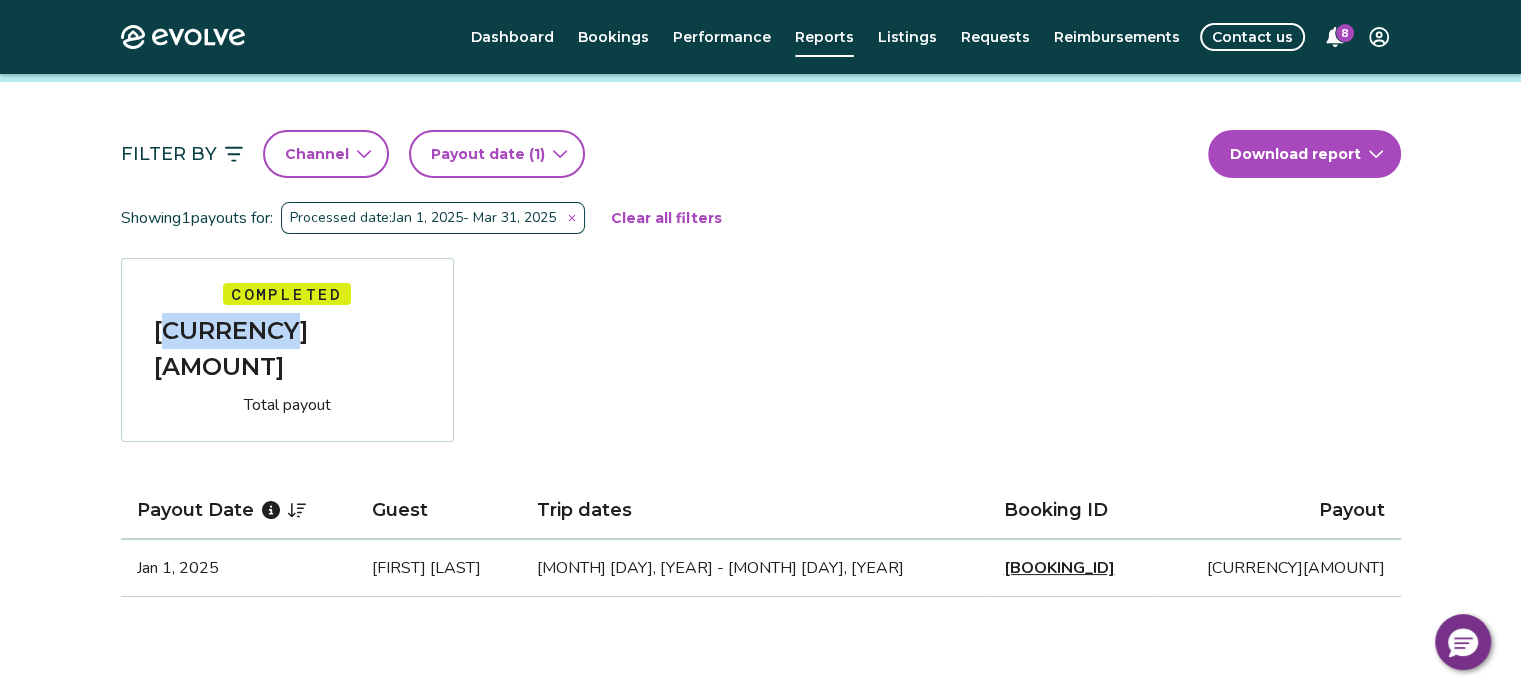 click 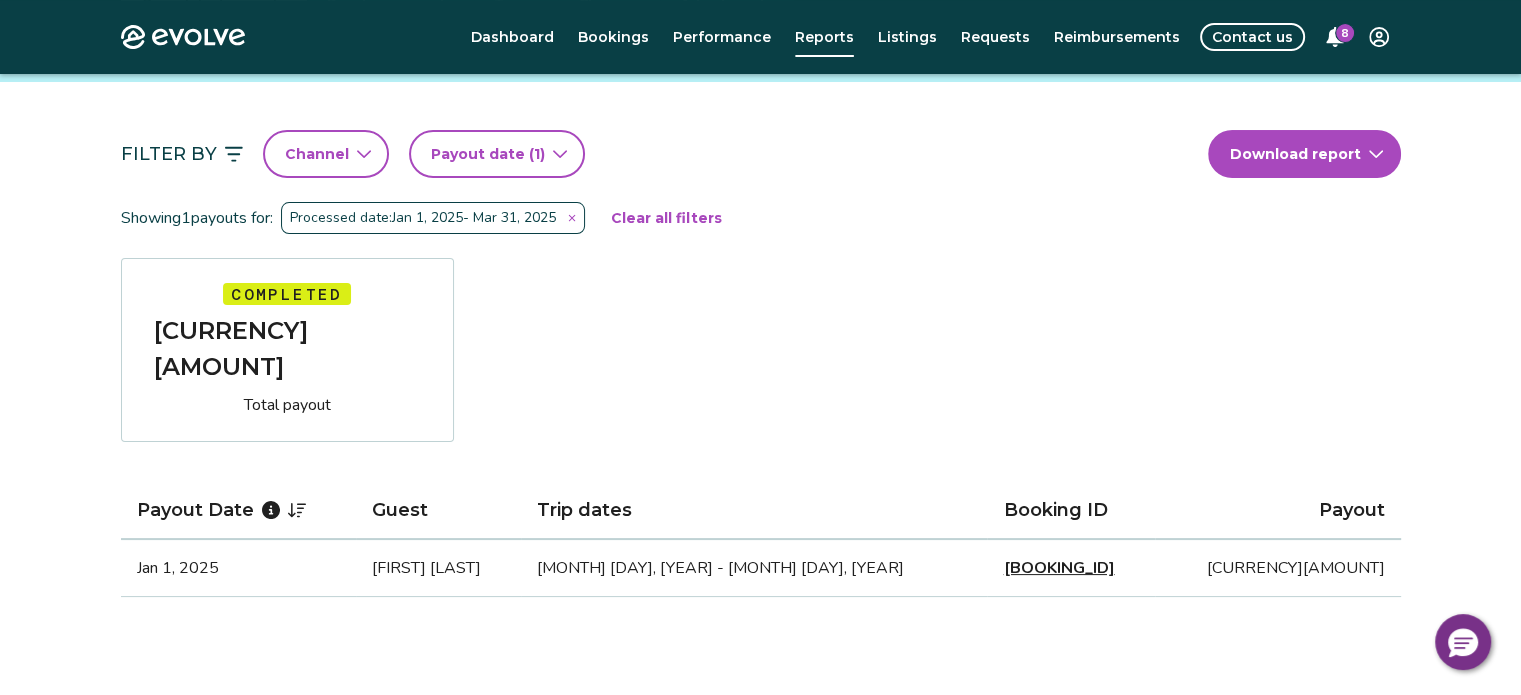select on "****" 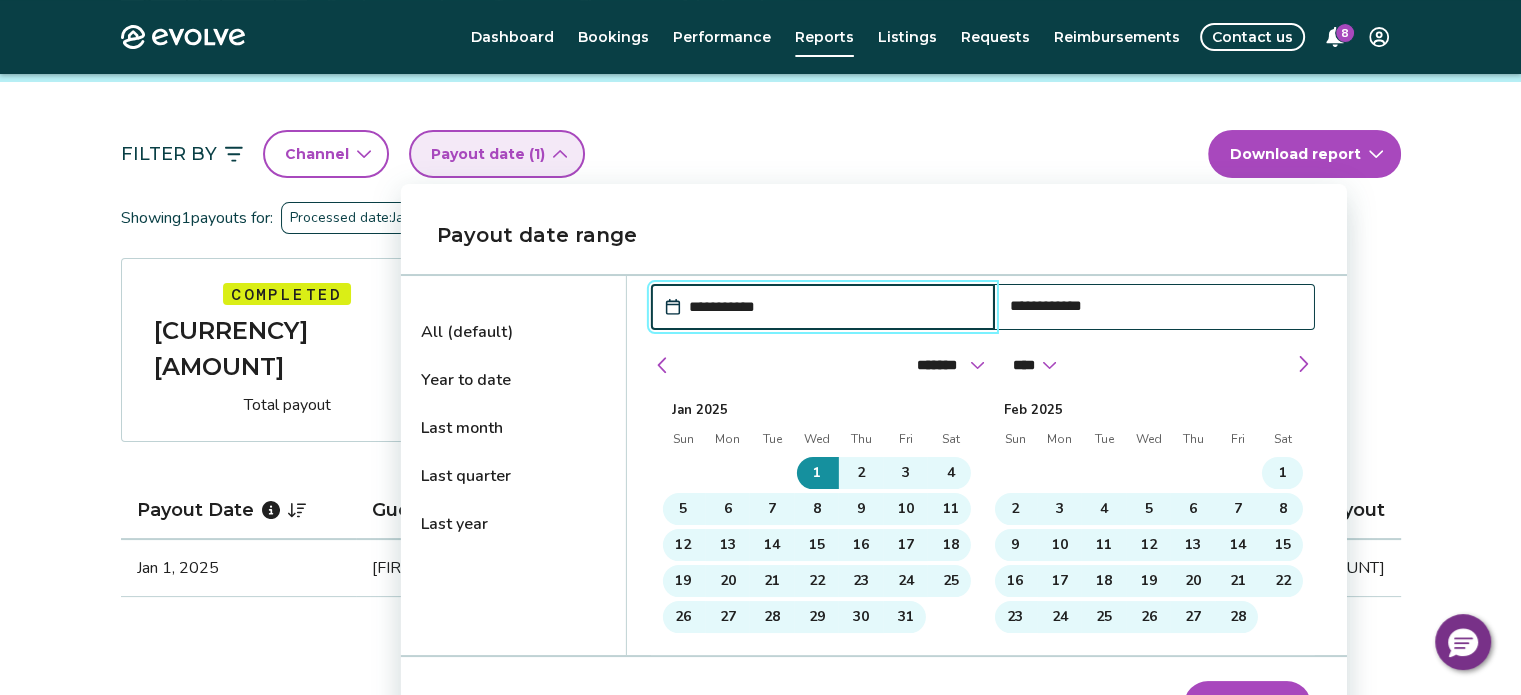 click on "Last year" at bounding box center [513, 524] 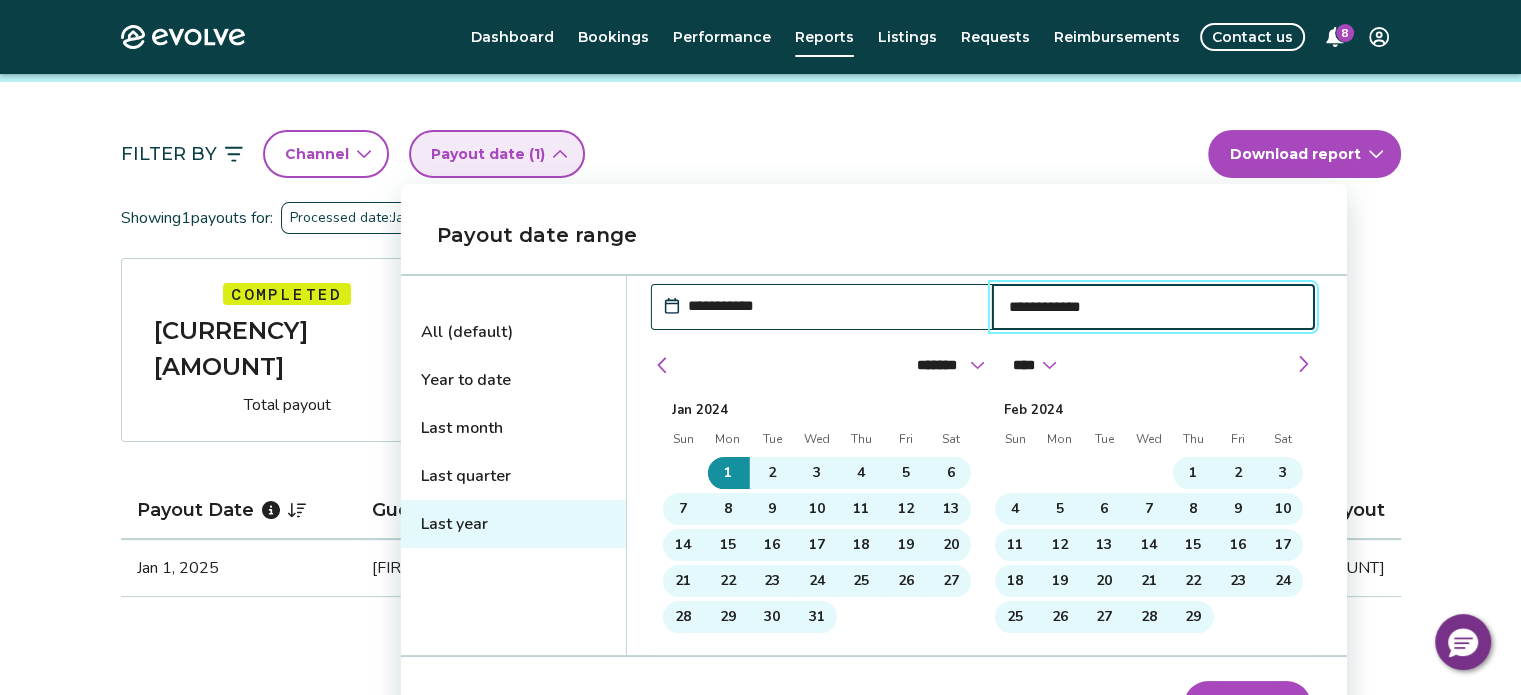 click on "**********" at bounding box center (1153, 307) 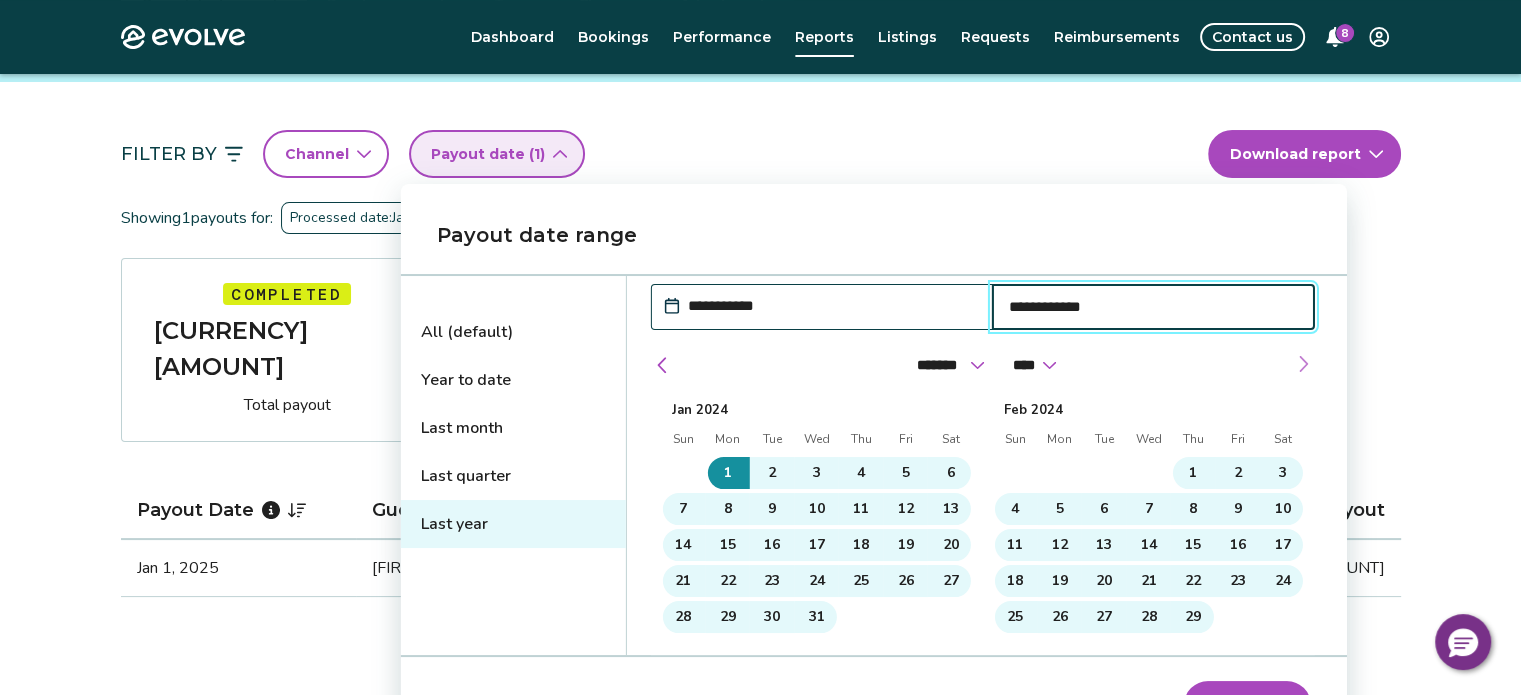 click at bounding box center (1303, 364) 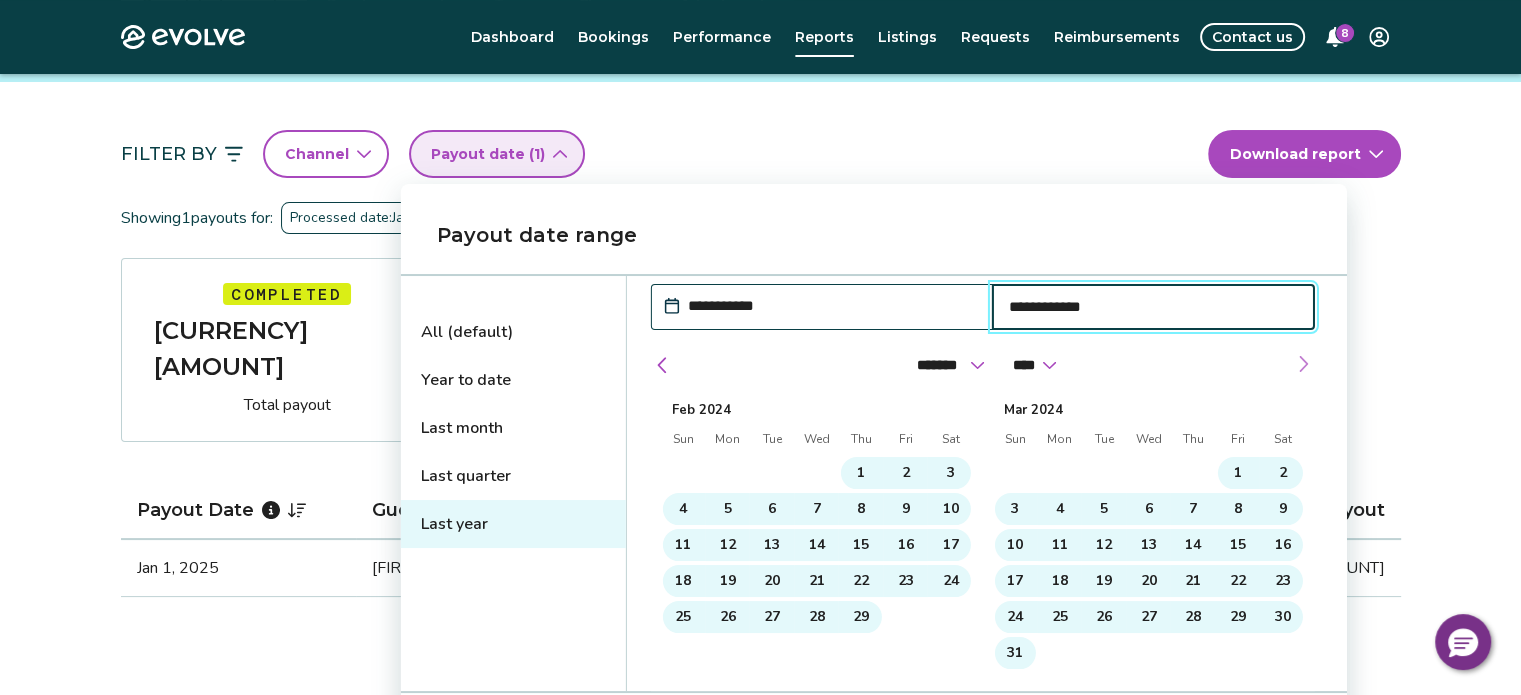 click at bounding box center (1303, 364) 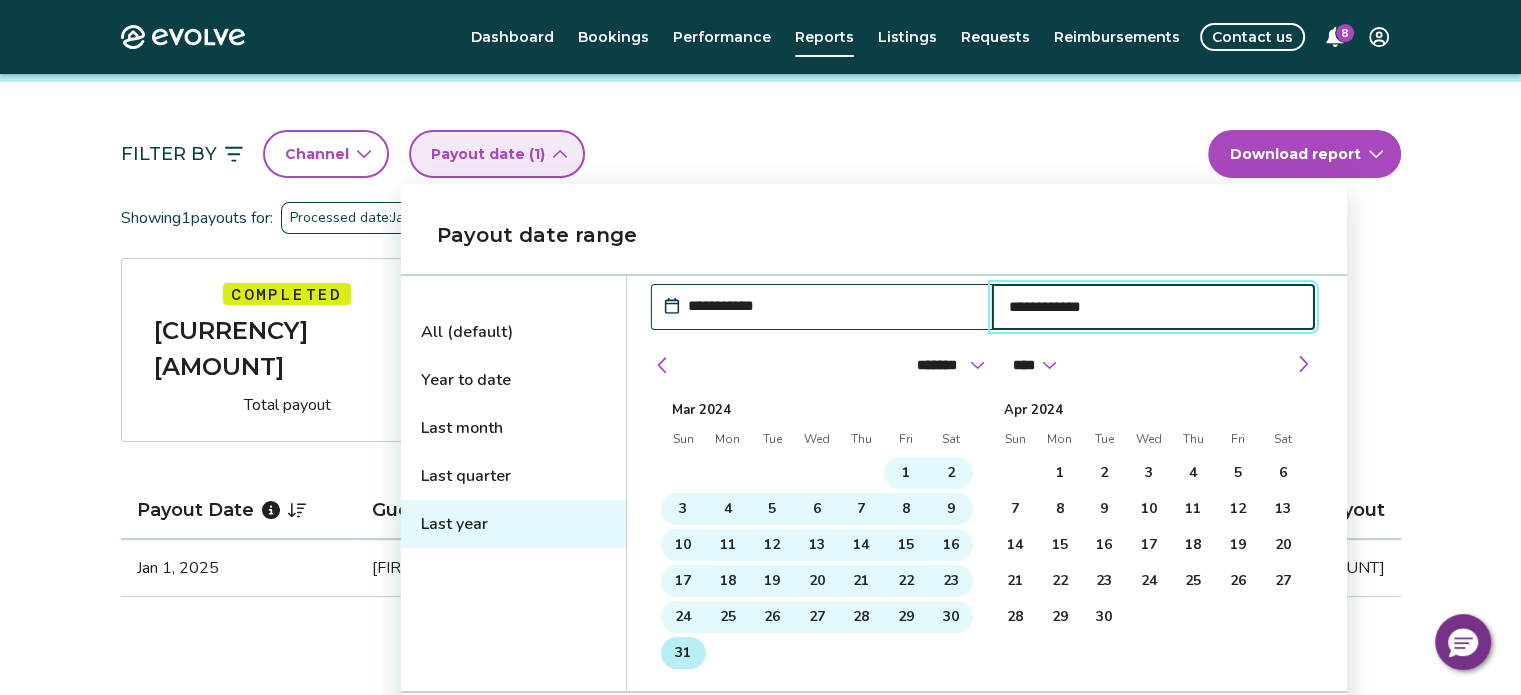 type on "**********" 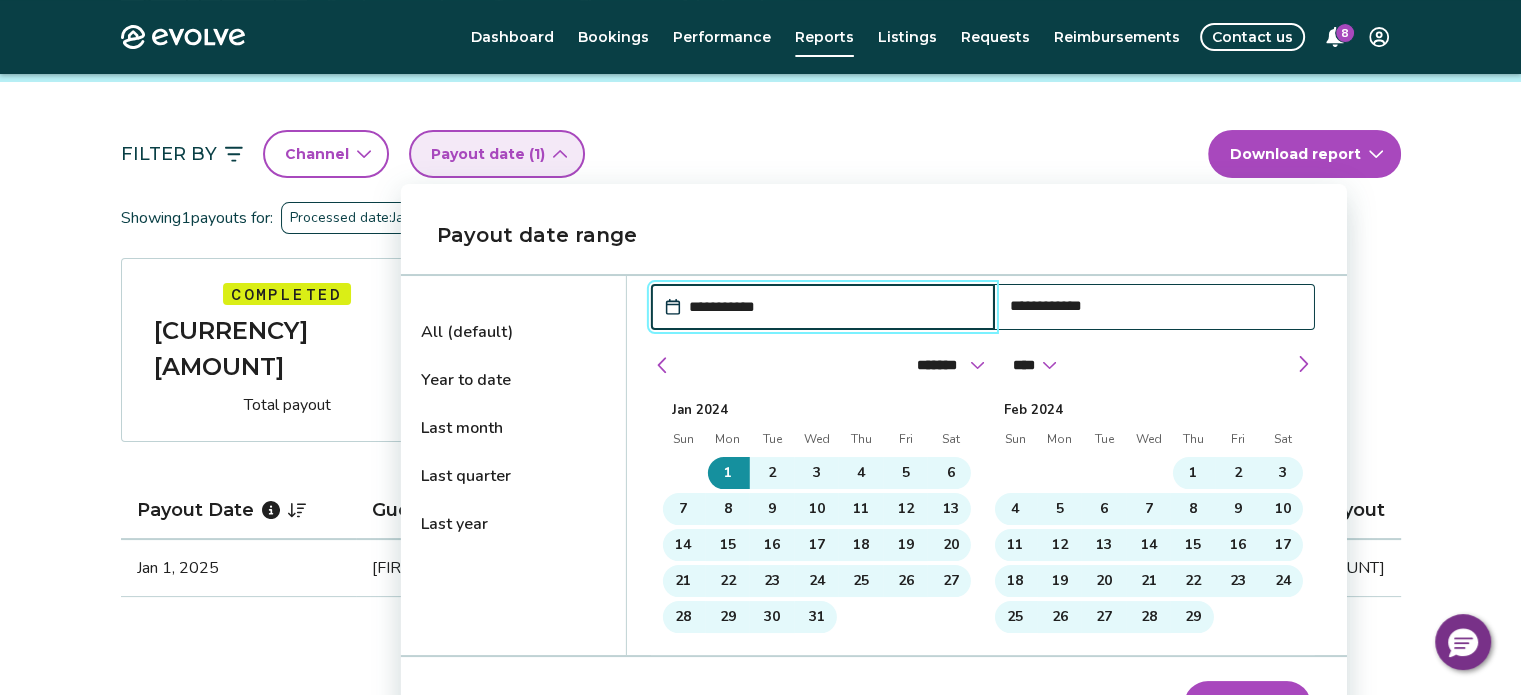 click on "Apply dates" at bounding box center (1247, 705) 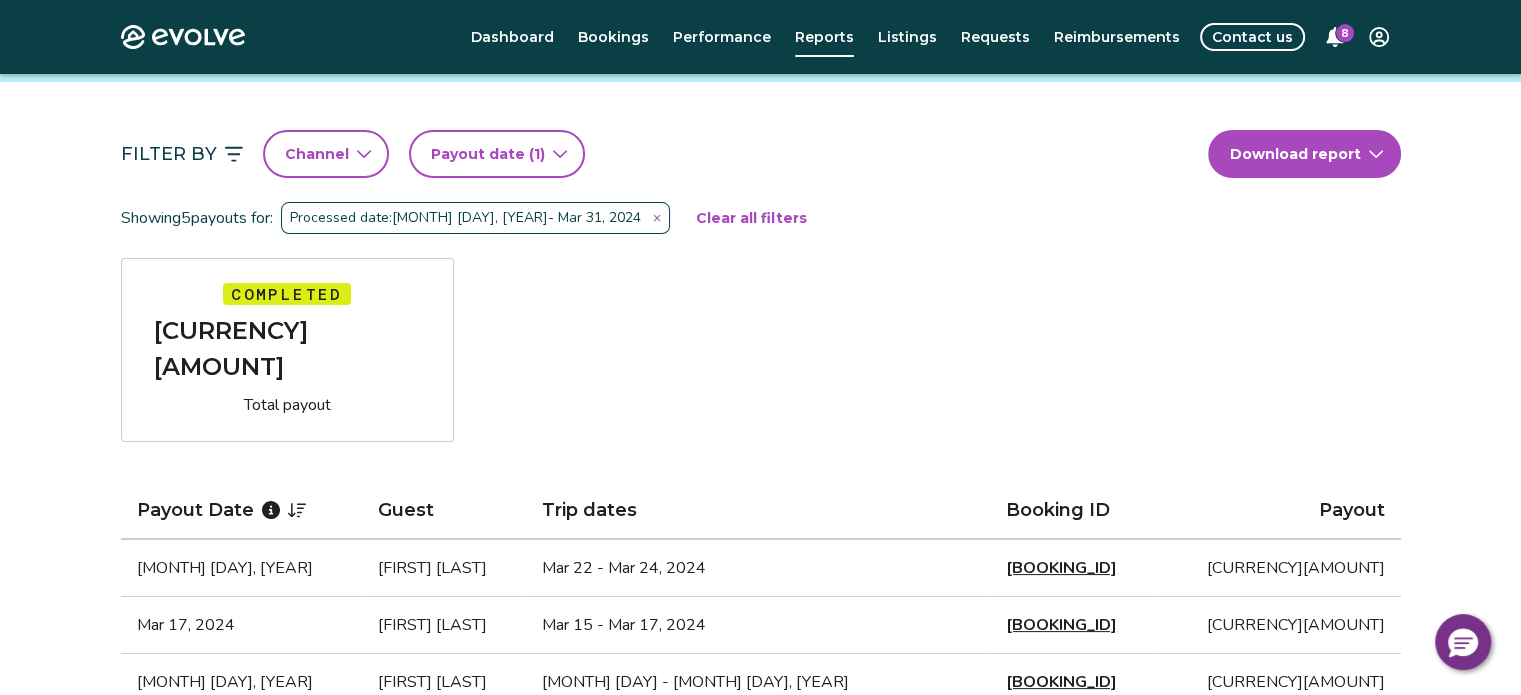 click on "[CURRENCY][AMOUNT]" at bounding box center [287, 349] 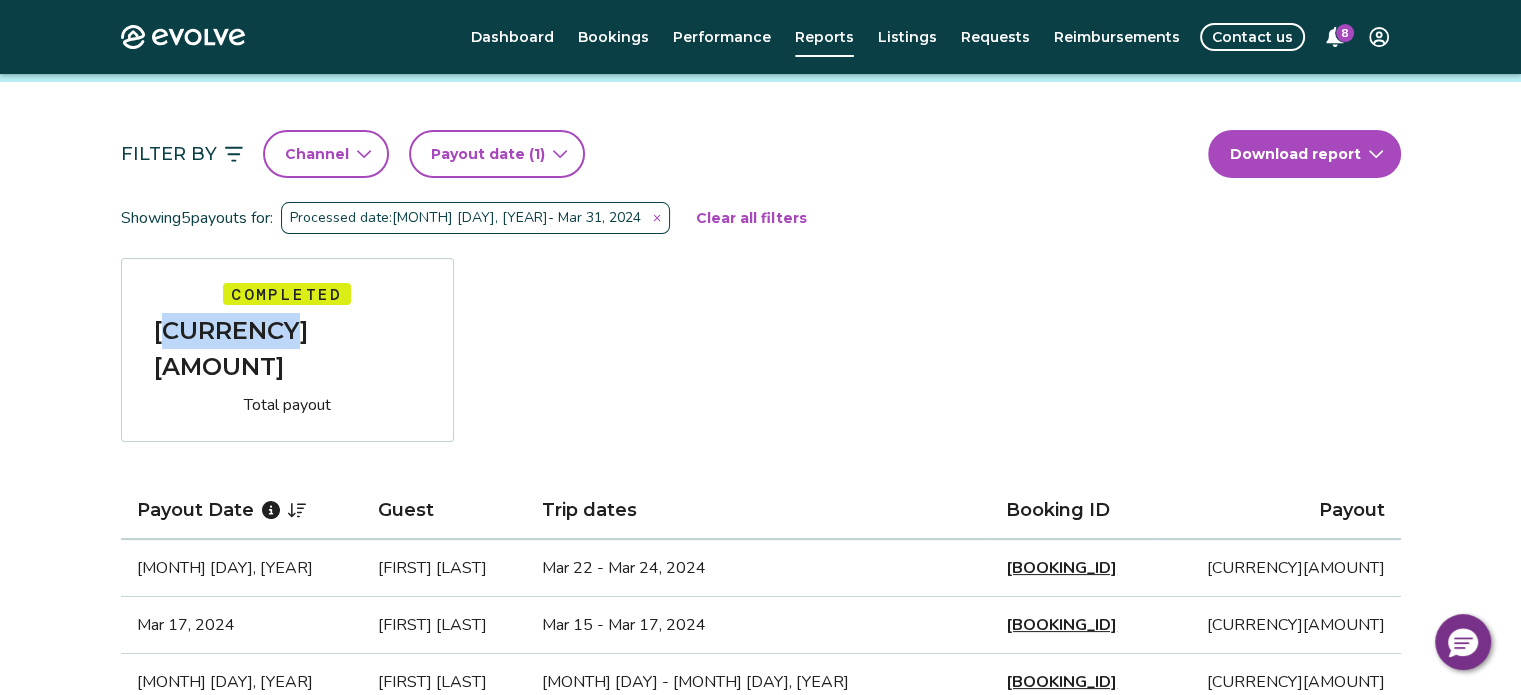 click on "[CURRENCY][AMOUNT]" at bounding box center (287, 349) 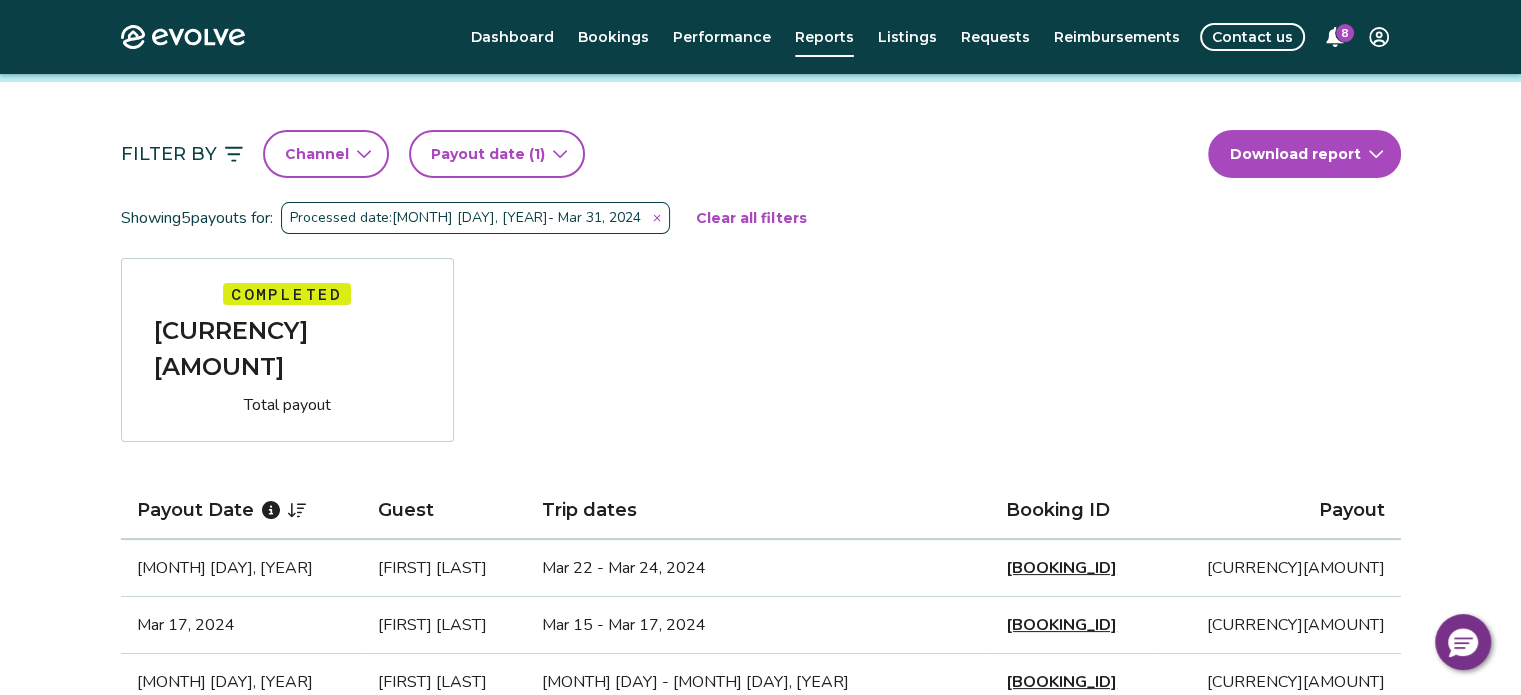 select on "****" 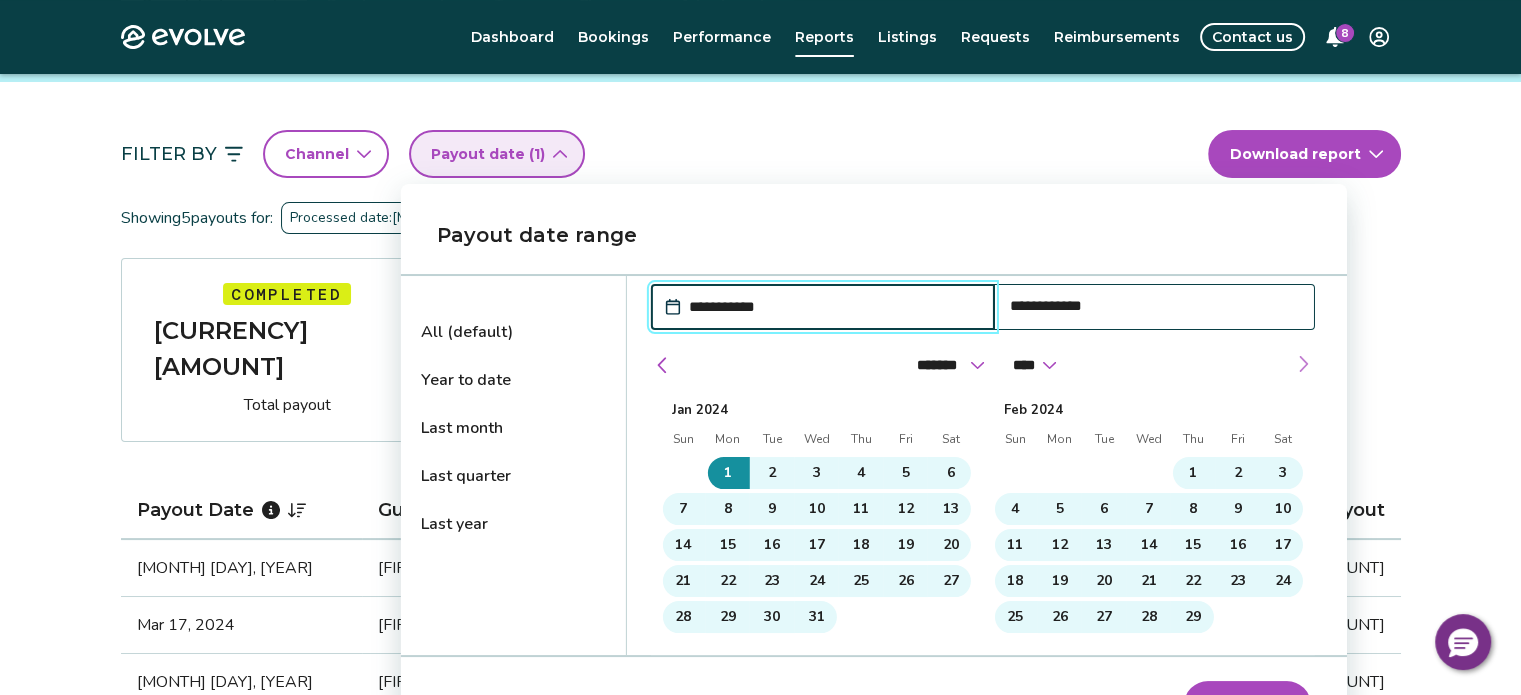 click at bounding box center [1303, 364] 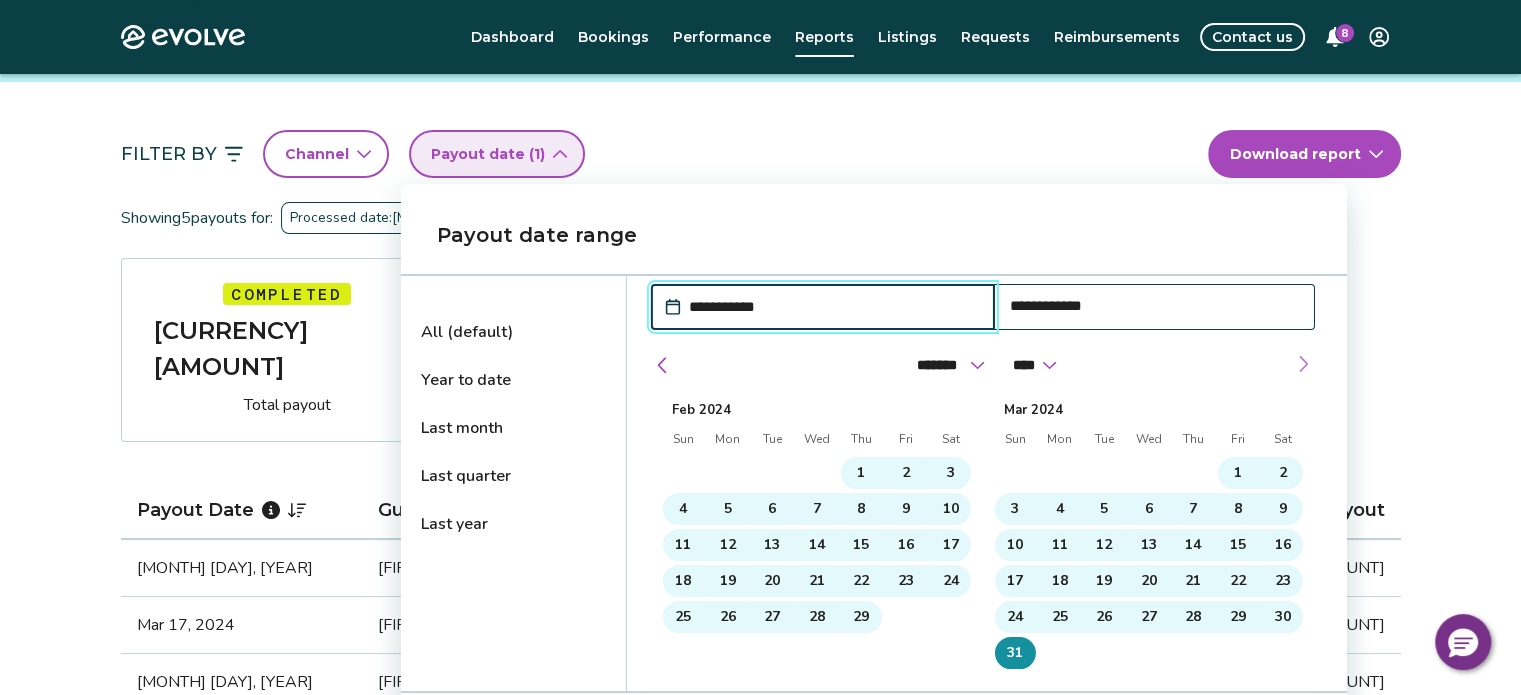 click at bounding box center (1303, 364) 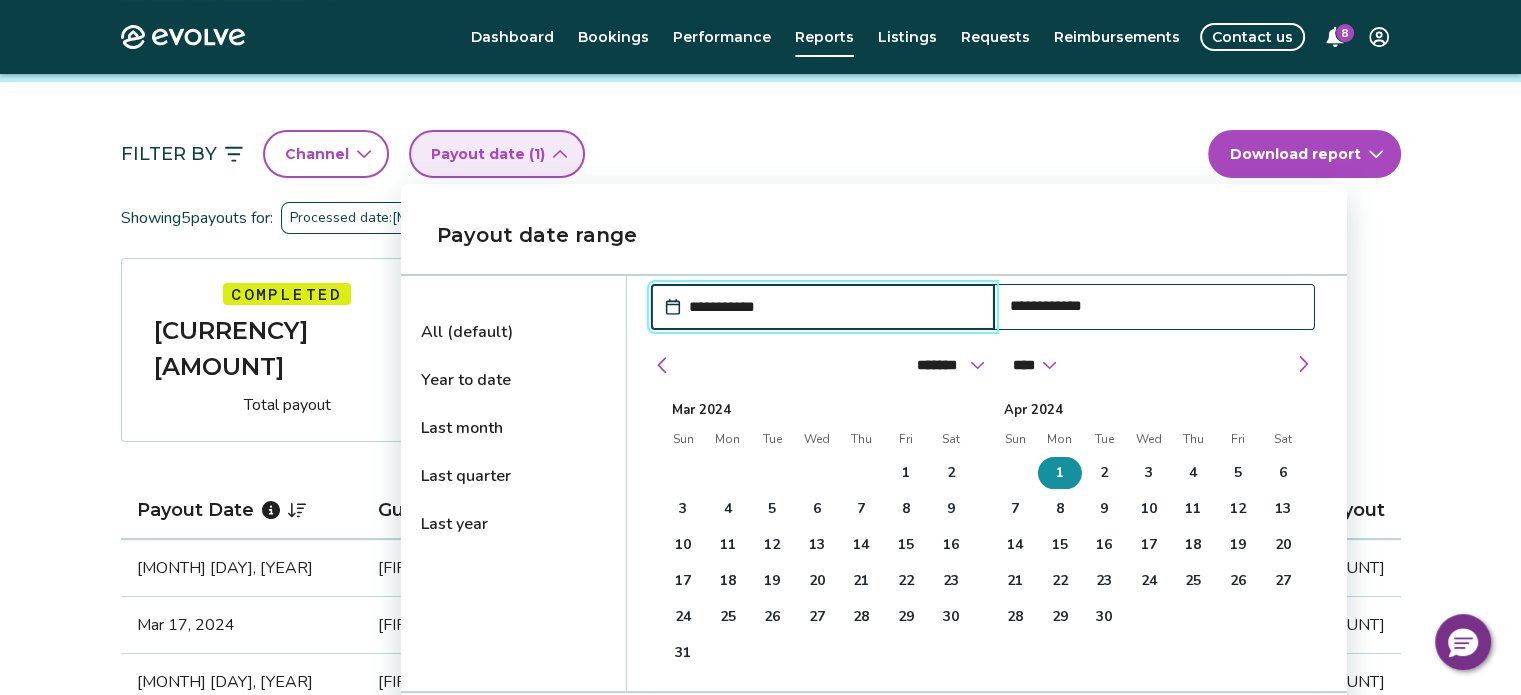 click on "1" at bounding box center [1060, 473] 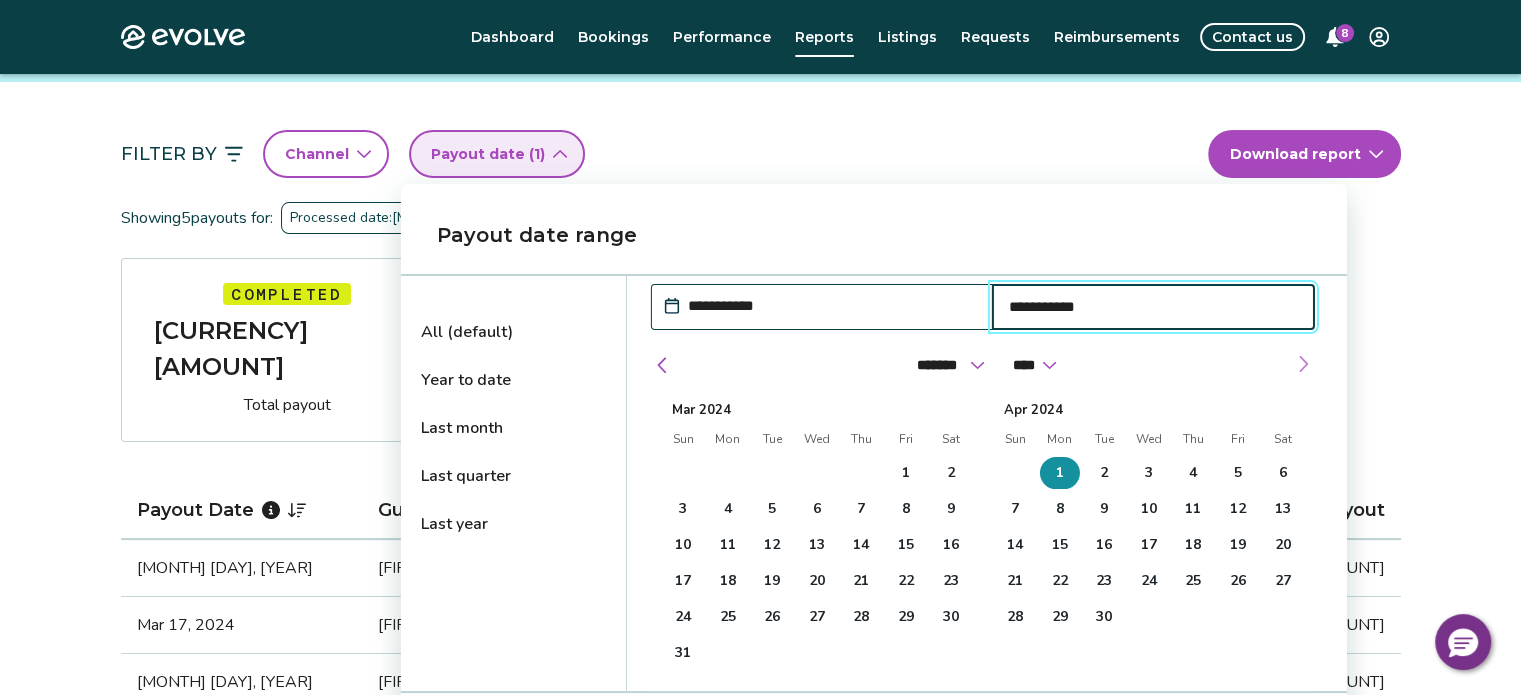 click at bounding box center [1303, 364] 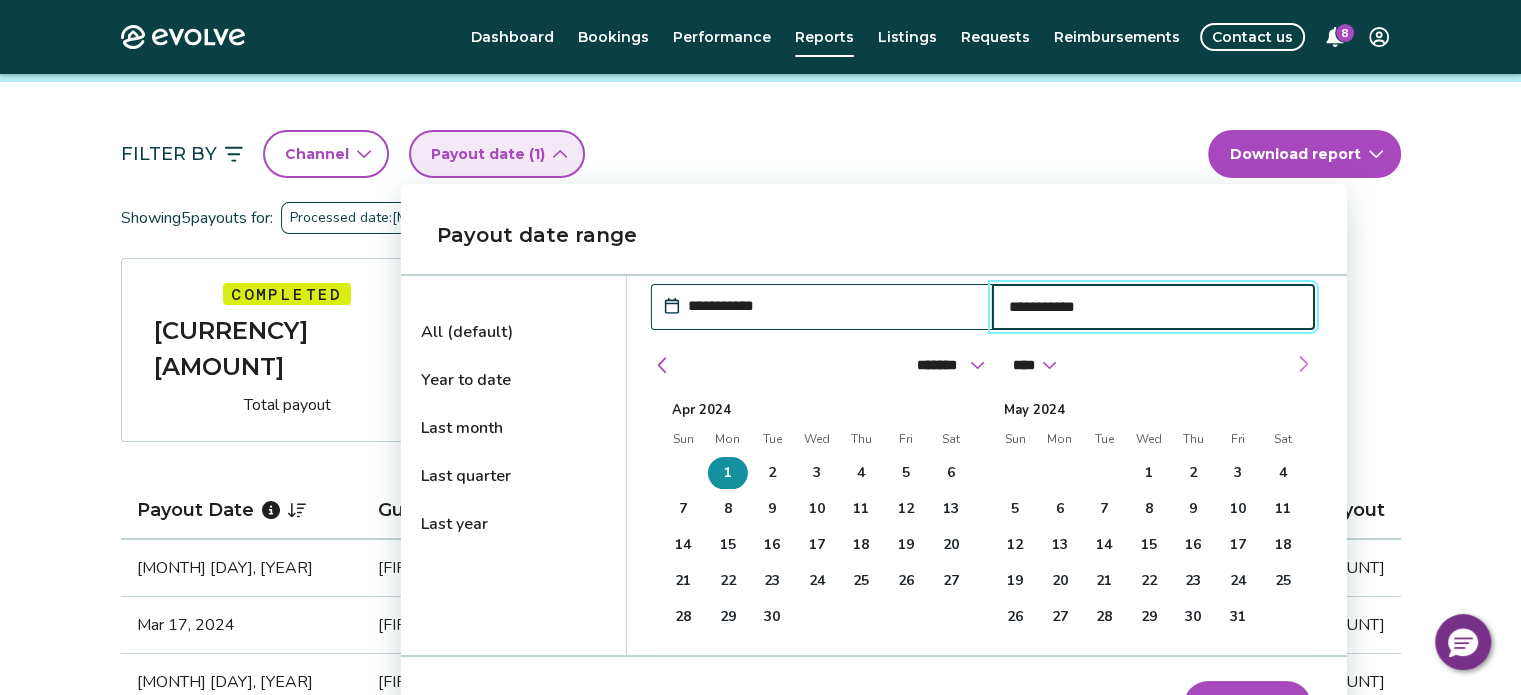 click at bounding box center (1303, 364) 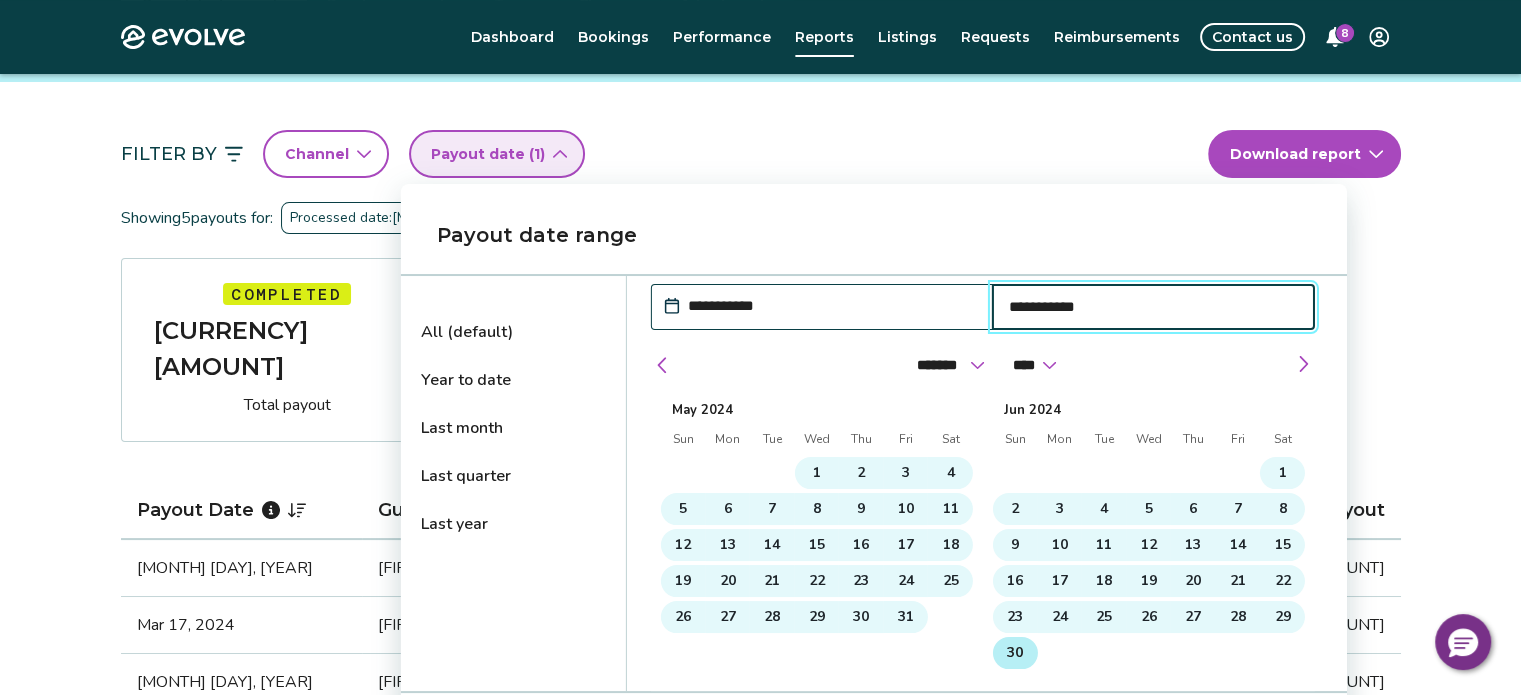 type on "**********" 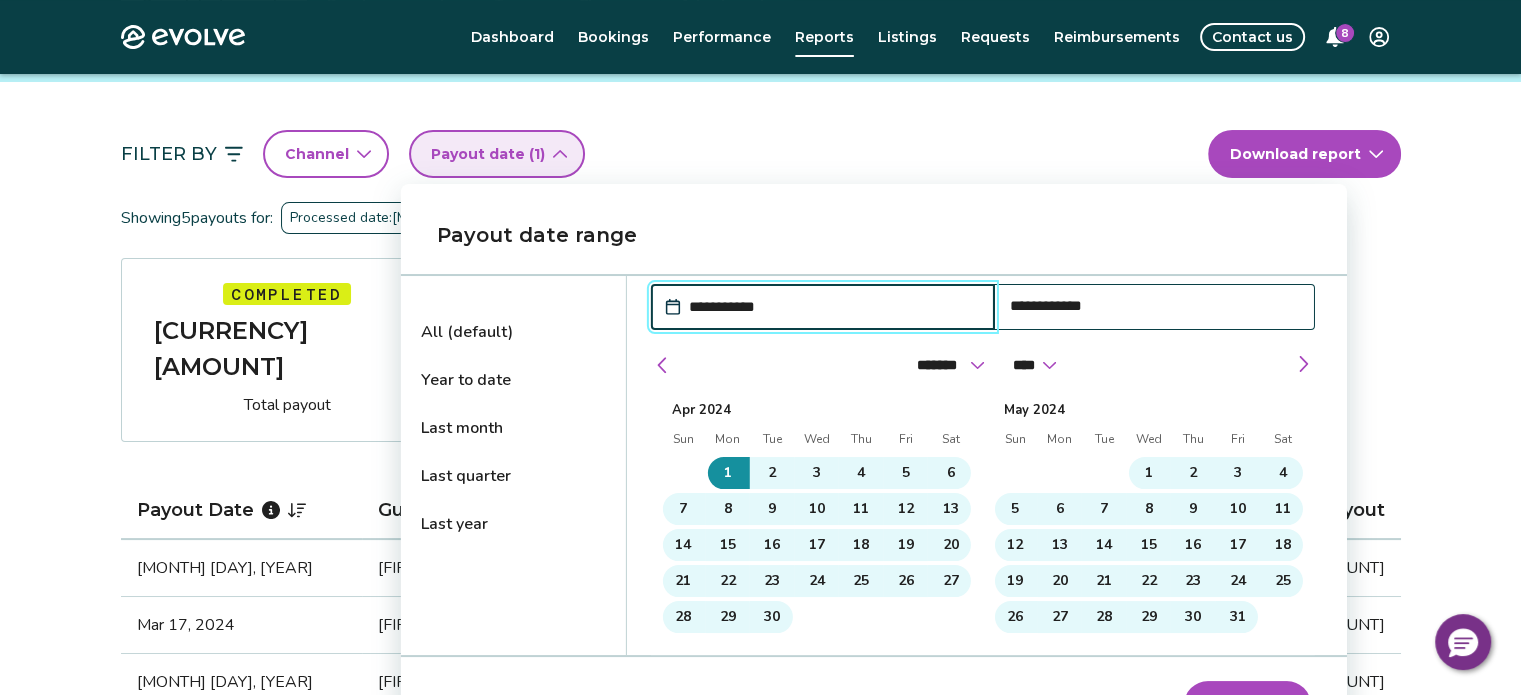 click on "Apply dates" at bounding box center [1247, 705] 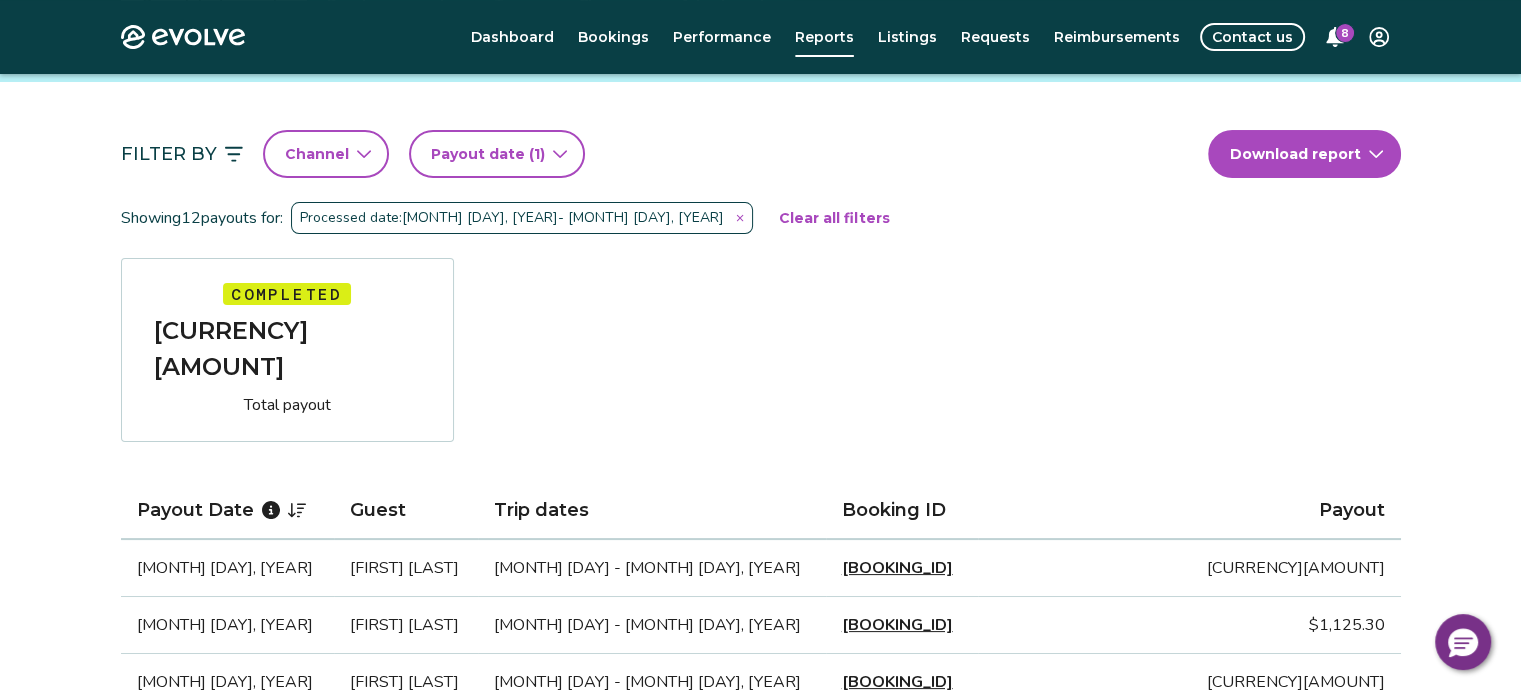 click on "[CURRENCY][AMOUNT]" at bounding box center (287, 349) 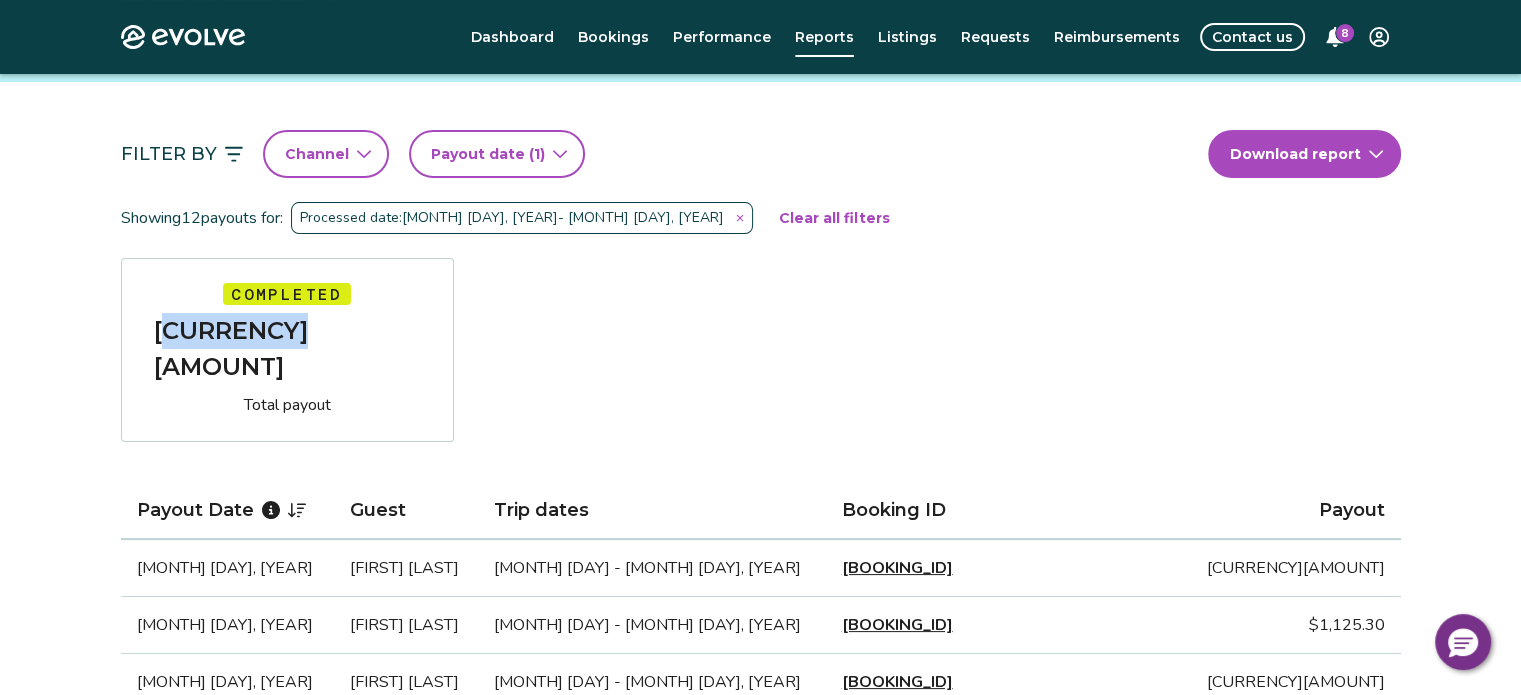 click on "[CURRENCY][AMOUNT]" at bounding box center [287, 349] 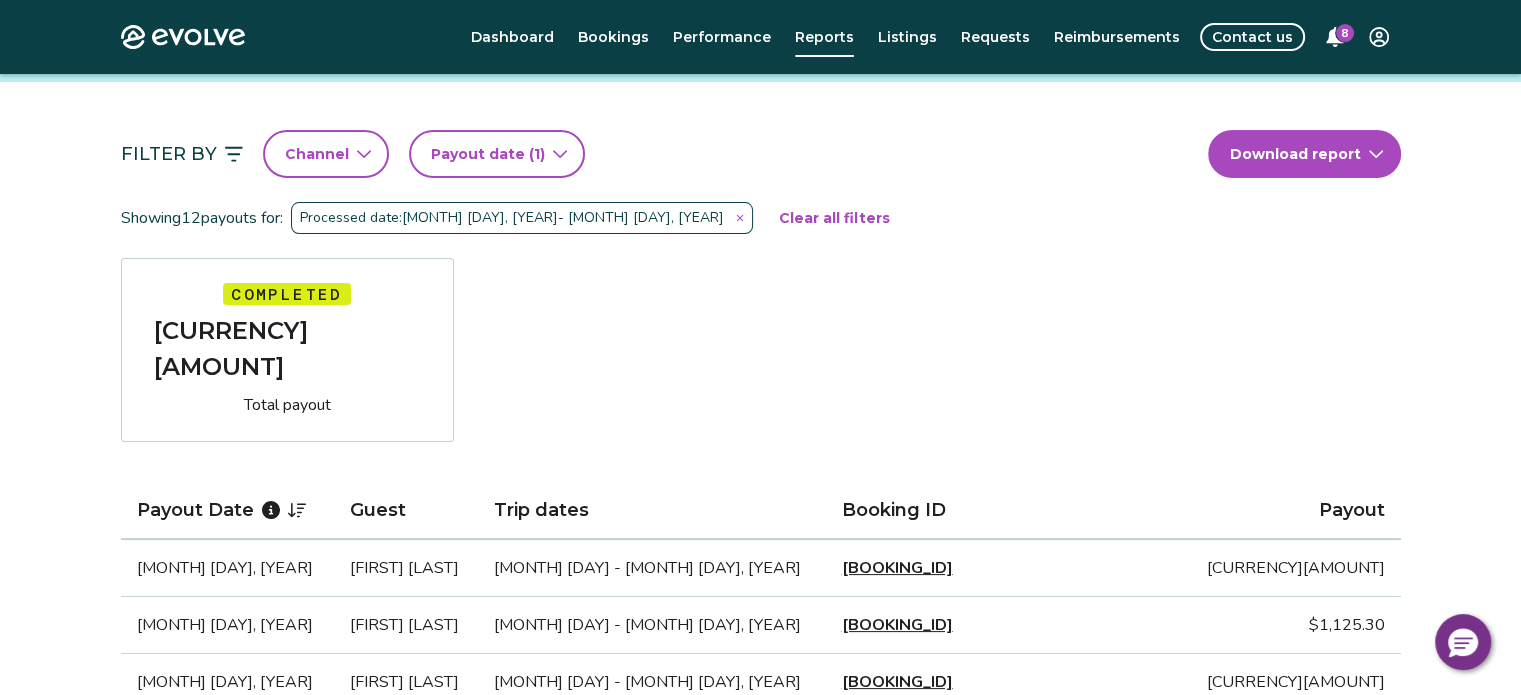 select on "*" 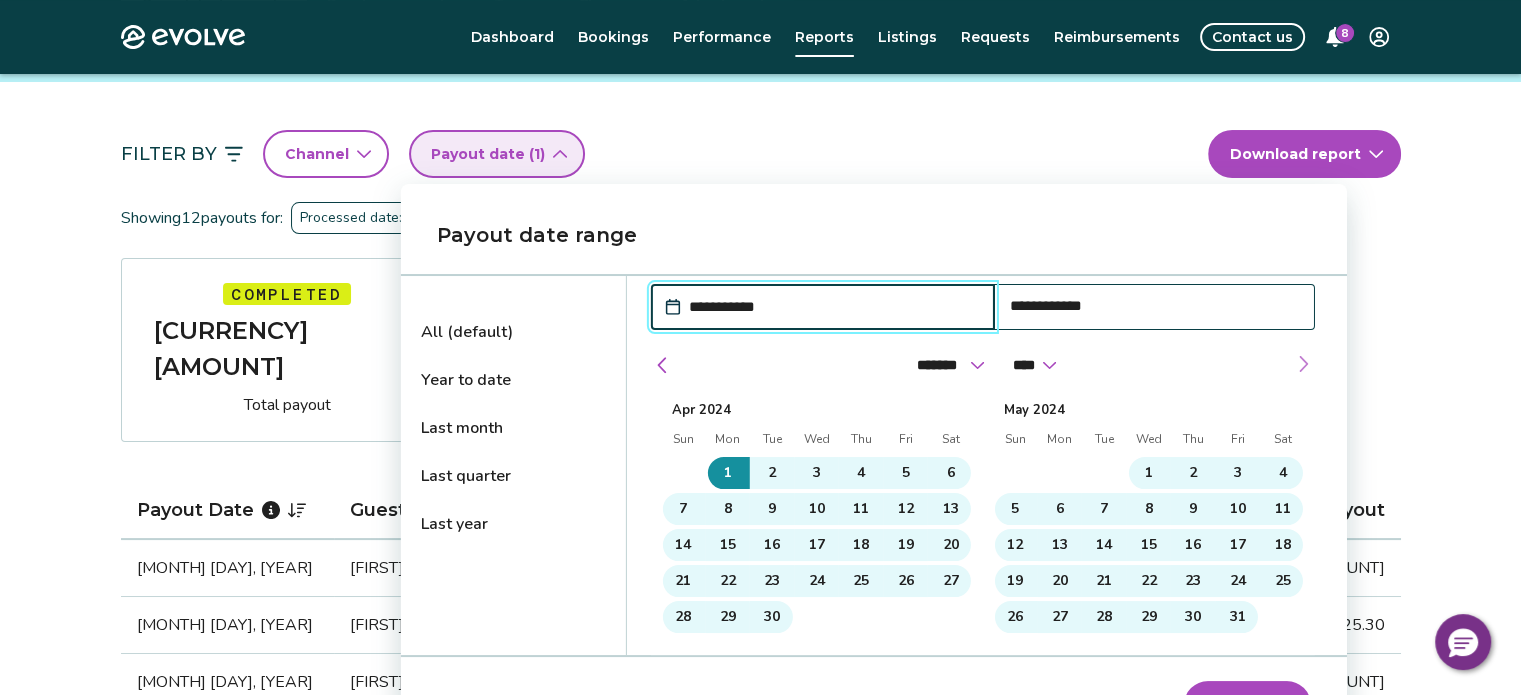 click at bounding box center (1303, 364) 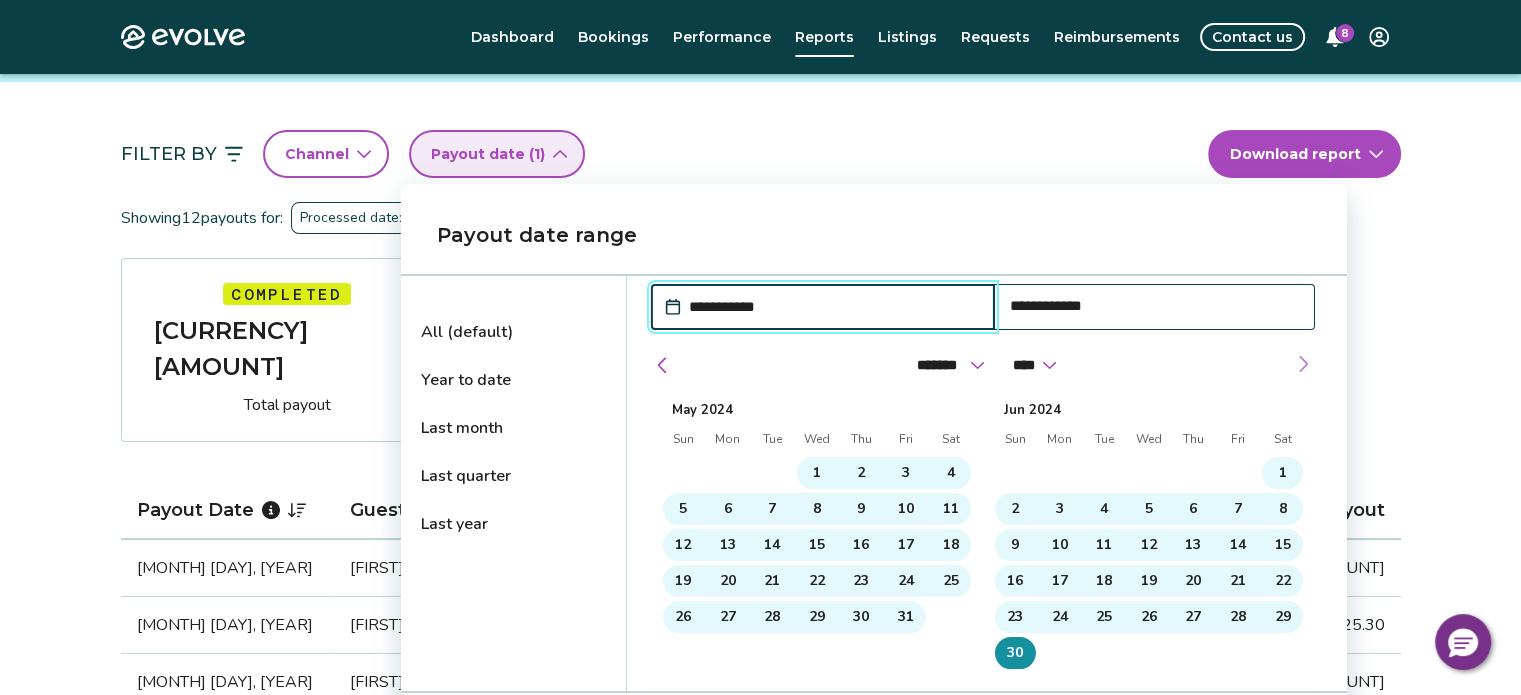 click at bounding box center (1303, 364) 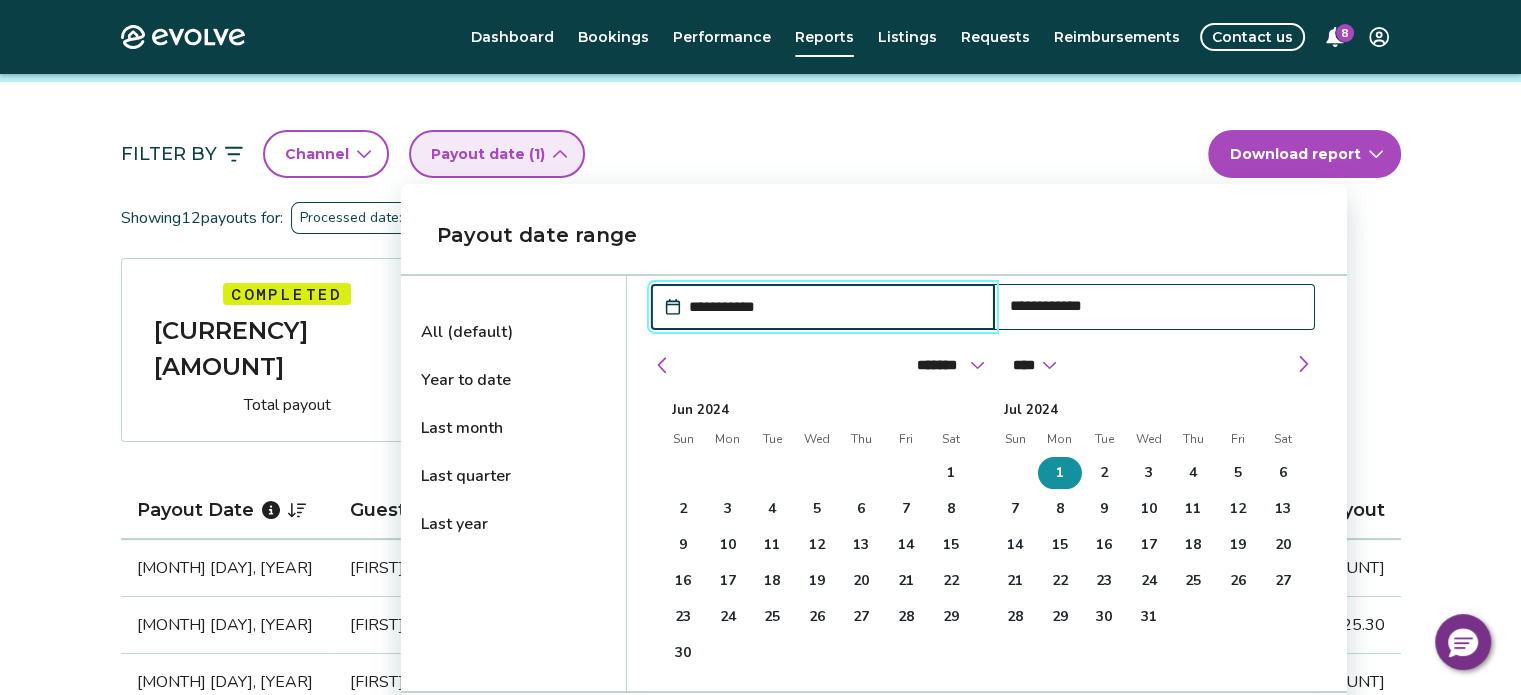 click on "1" at bounding box center [1060, 473] 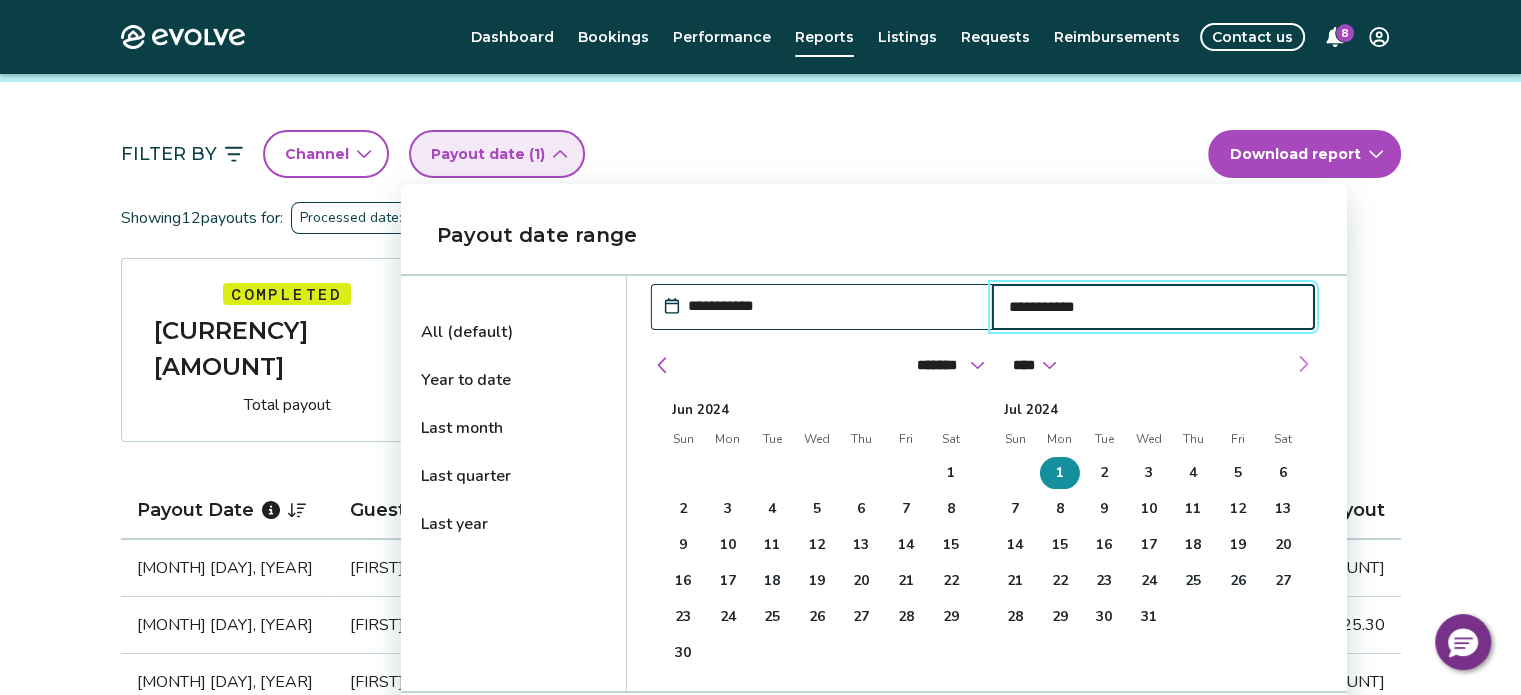 click at bounding box center (1303, 364) 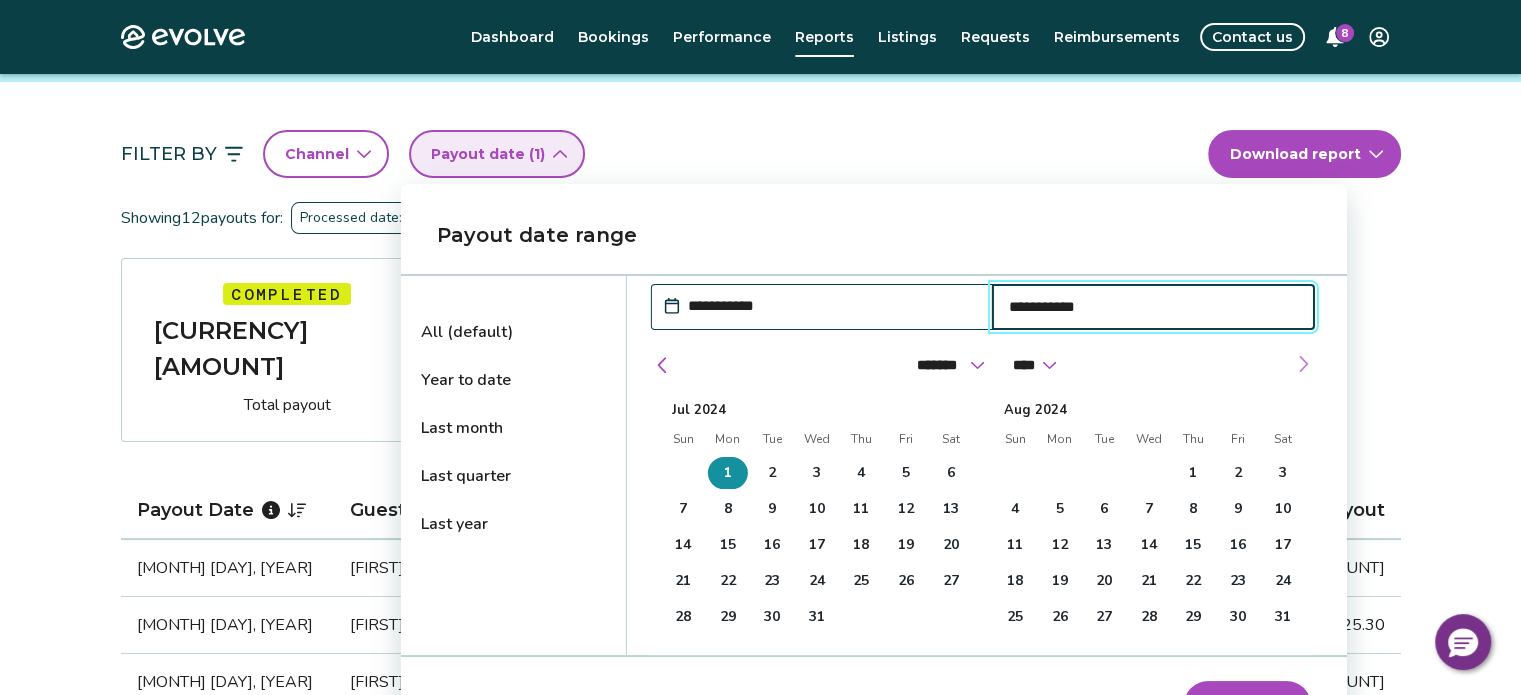 click at bounding box center [1303, 364] 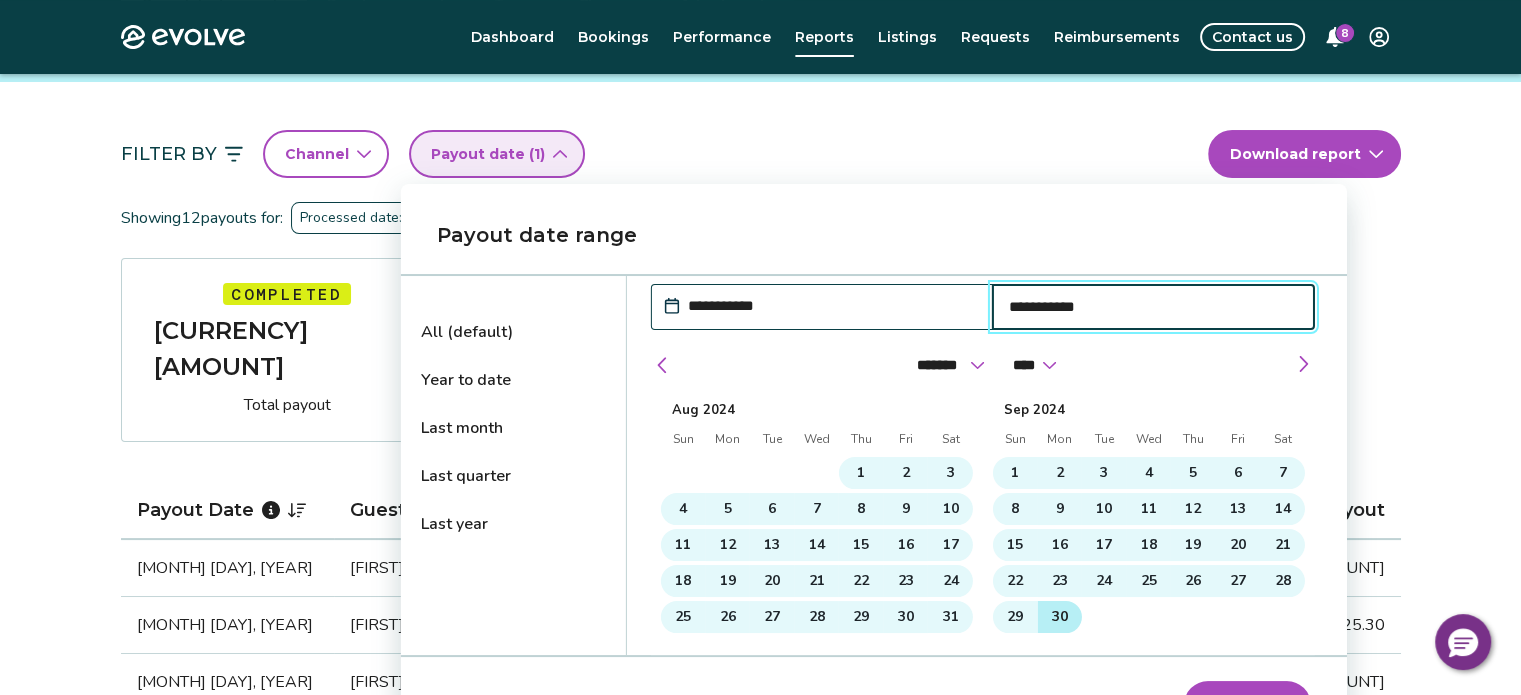 click on "30" at bounding box center (1060, 617) 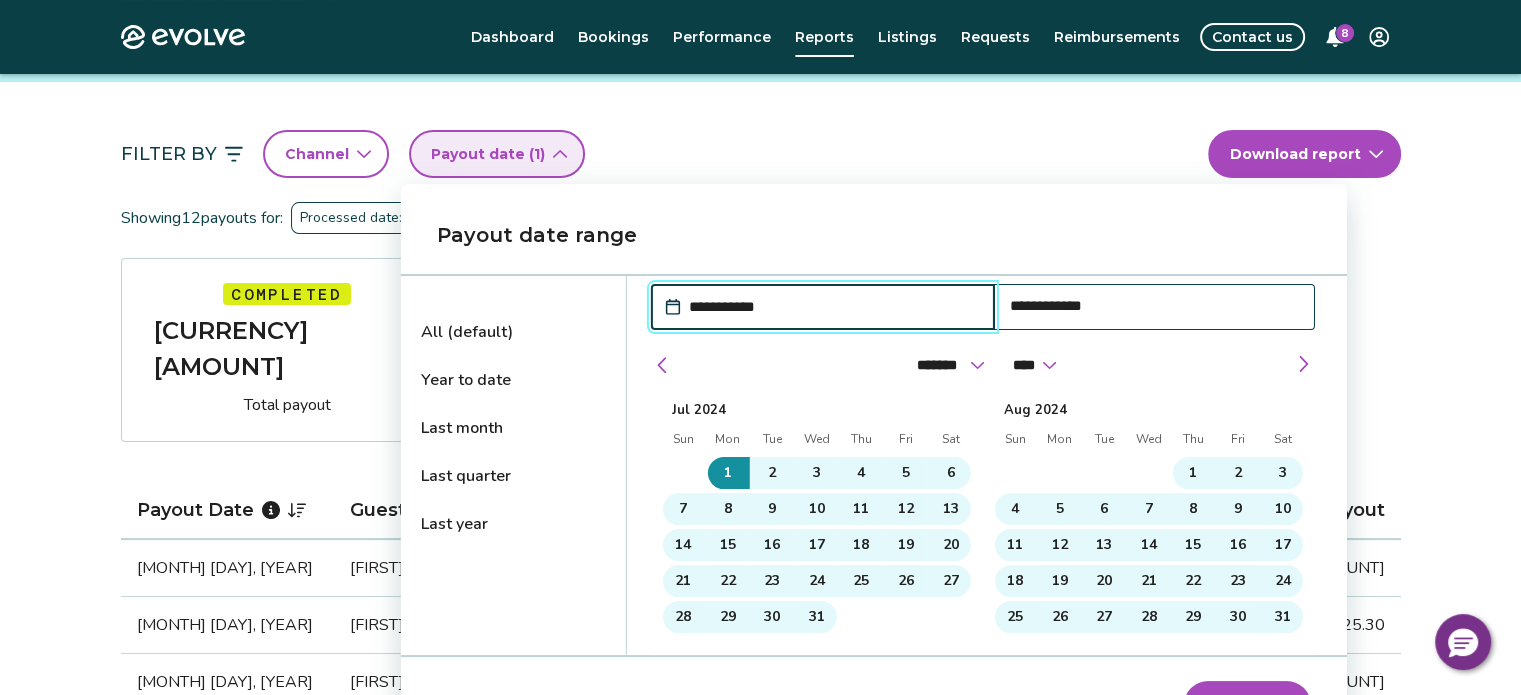 click on "Apply dates" at bounding box center [1247, 705] 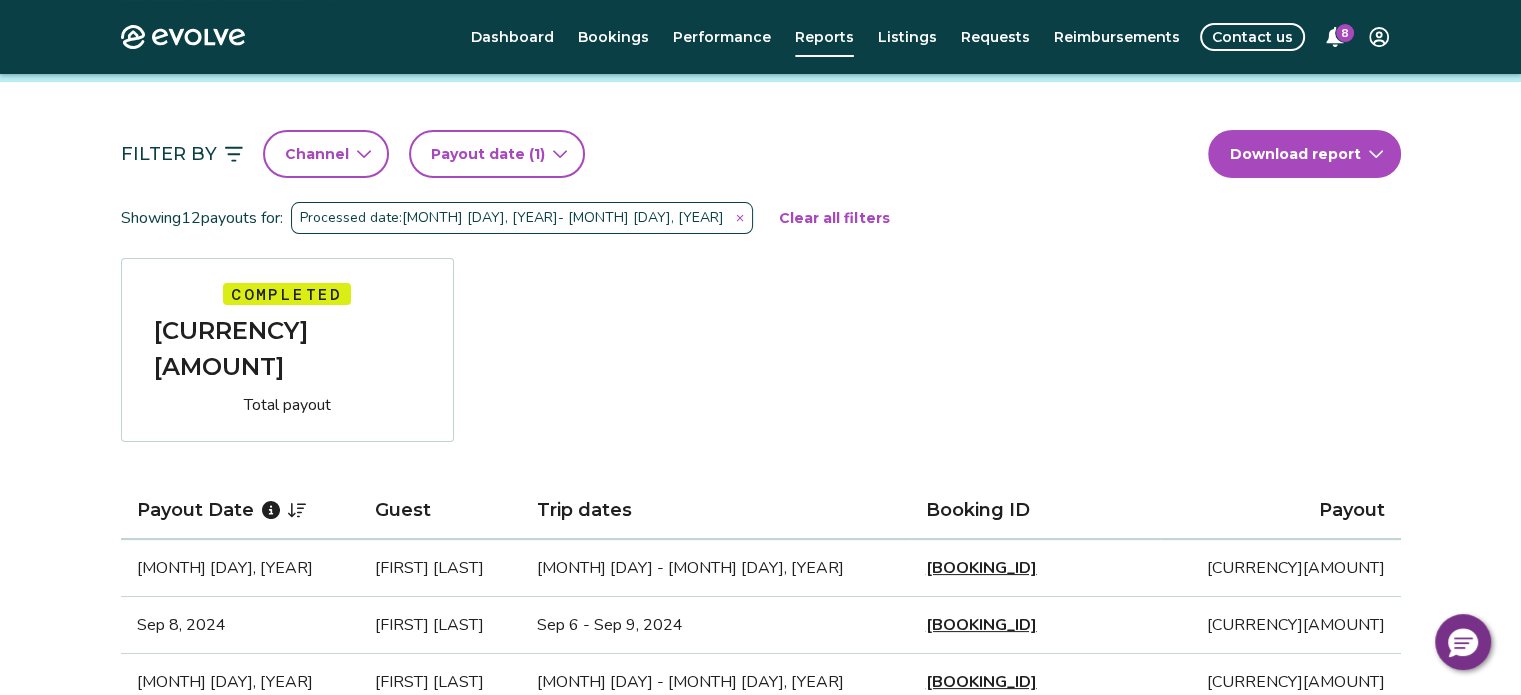 click on "[CURRENCY][AMOUNT]" at bounding box center (287, 349) 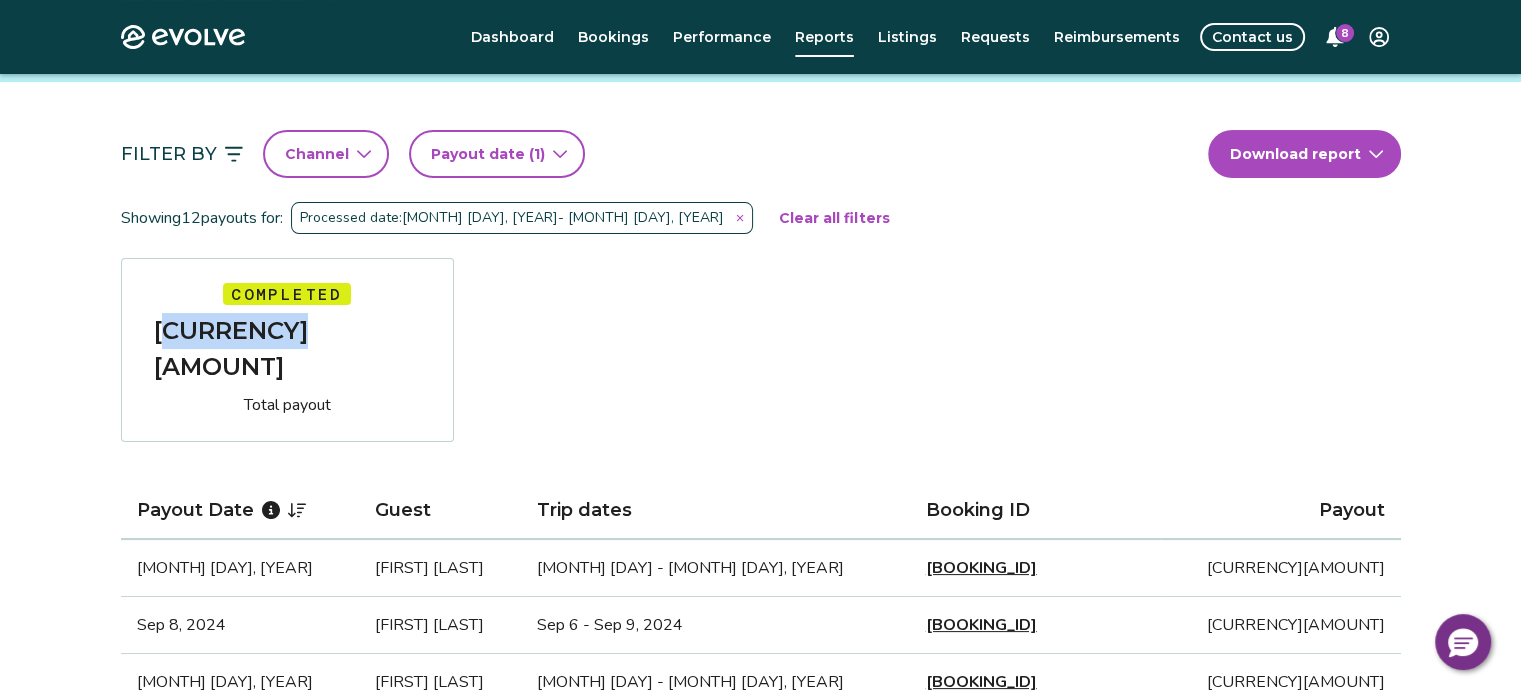click on "[CURRENCY][AMOUNT]" at bounding box center (287, 349) 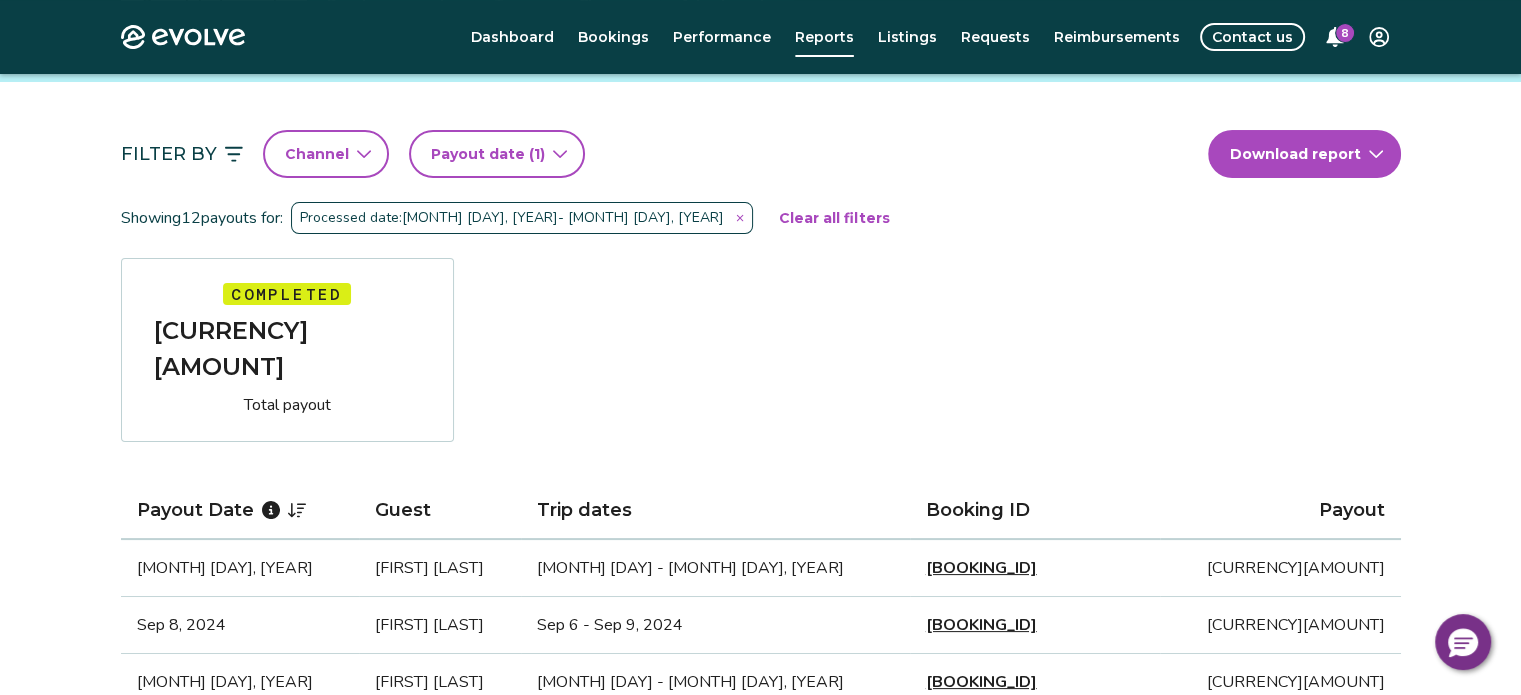 select on "*" 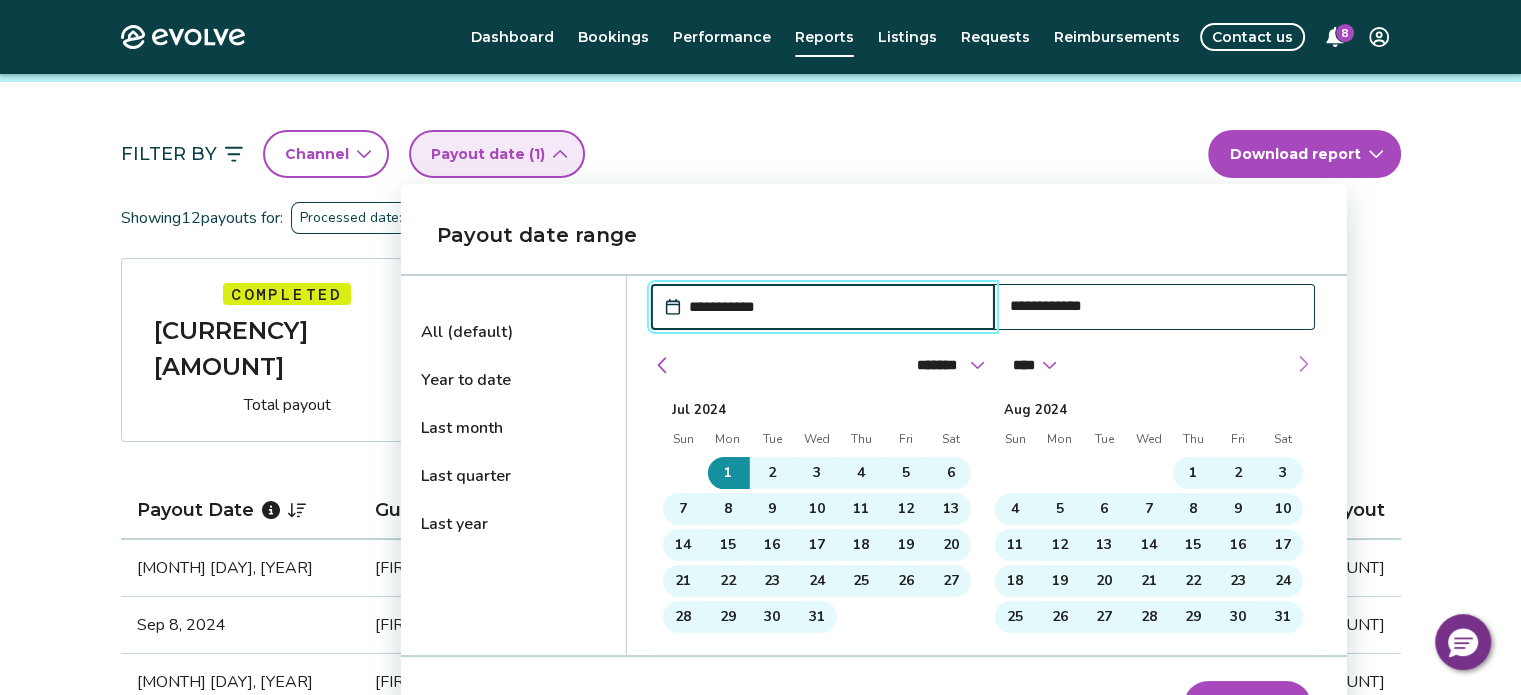click at bounding box center (1303, 364) 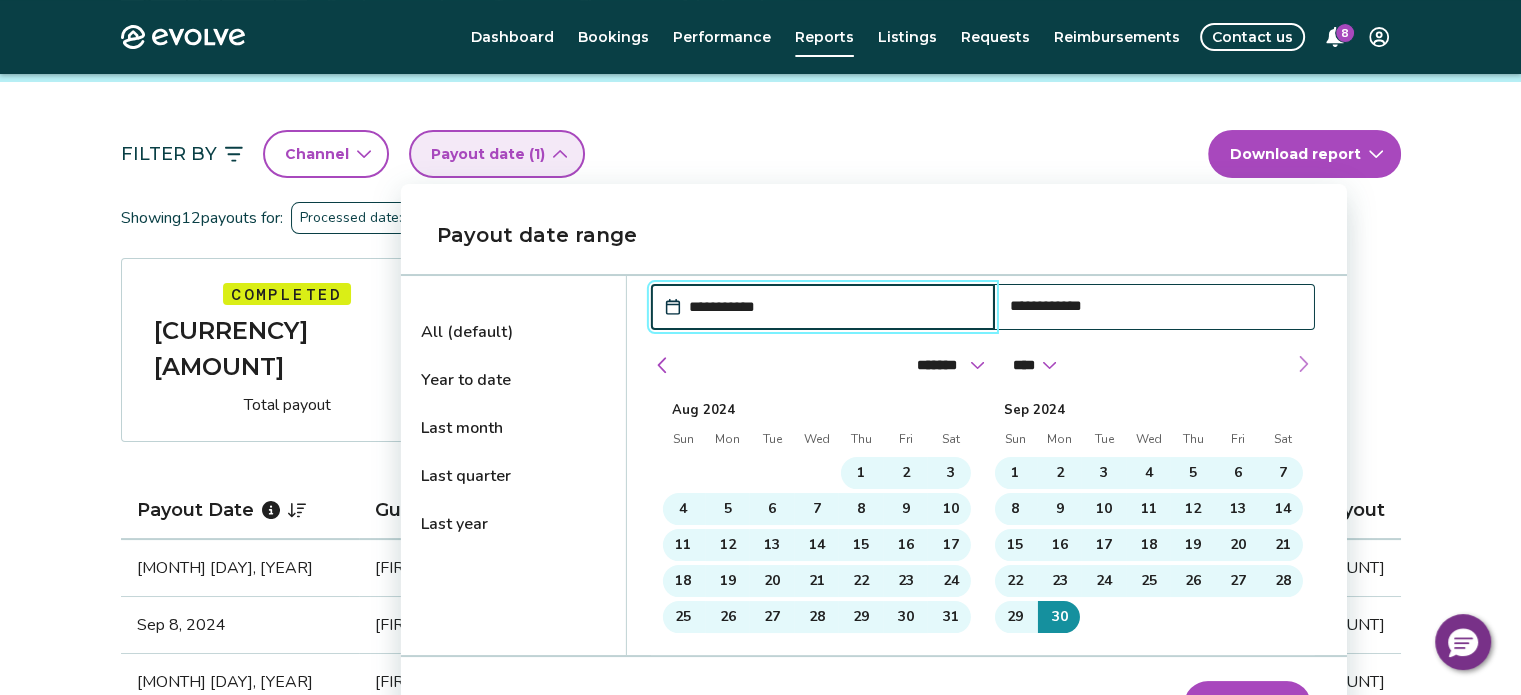 click at bounding box center [1303, 364] 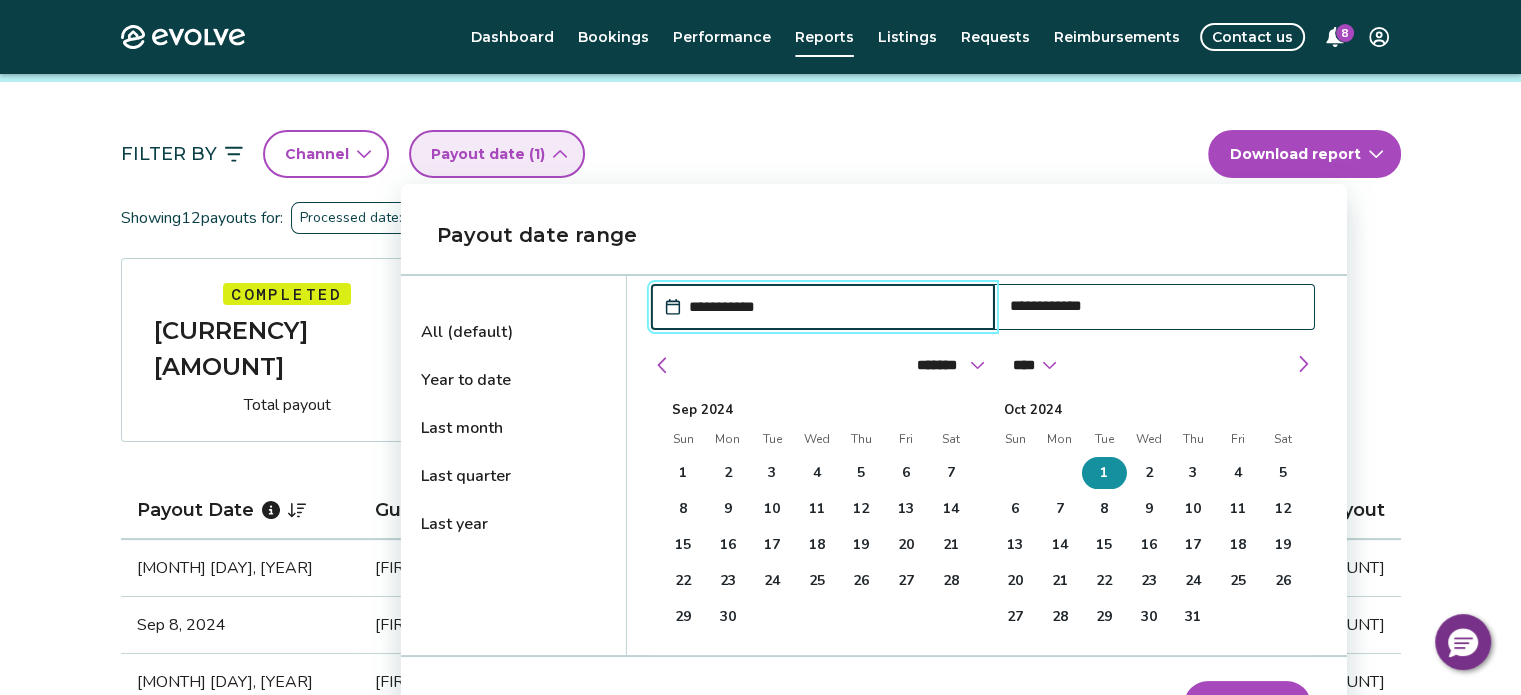 click on "1" at bounding box center [1104, 473] 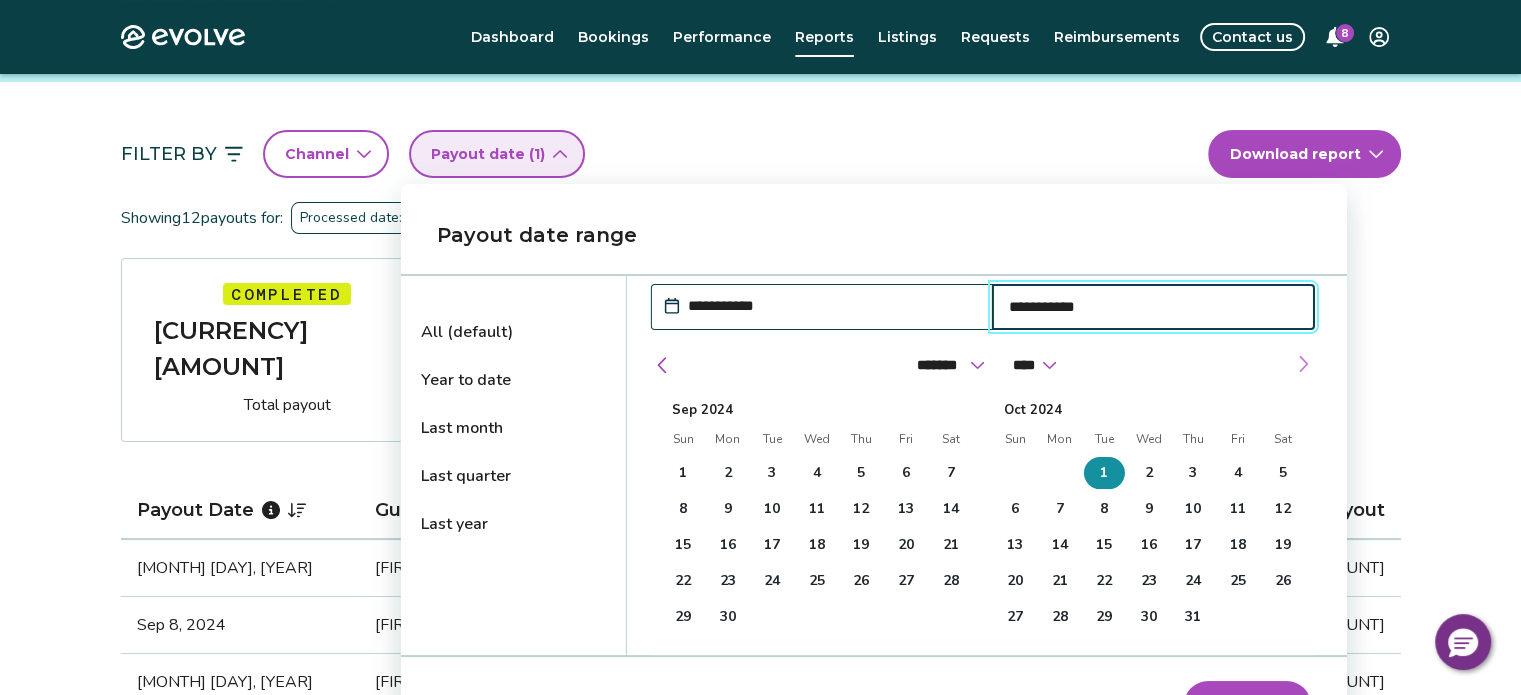click at bounding box center (1303, 364) 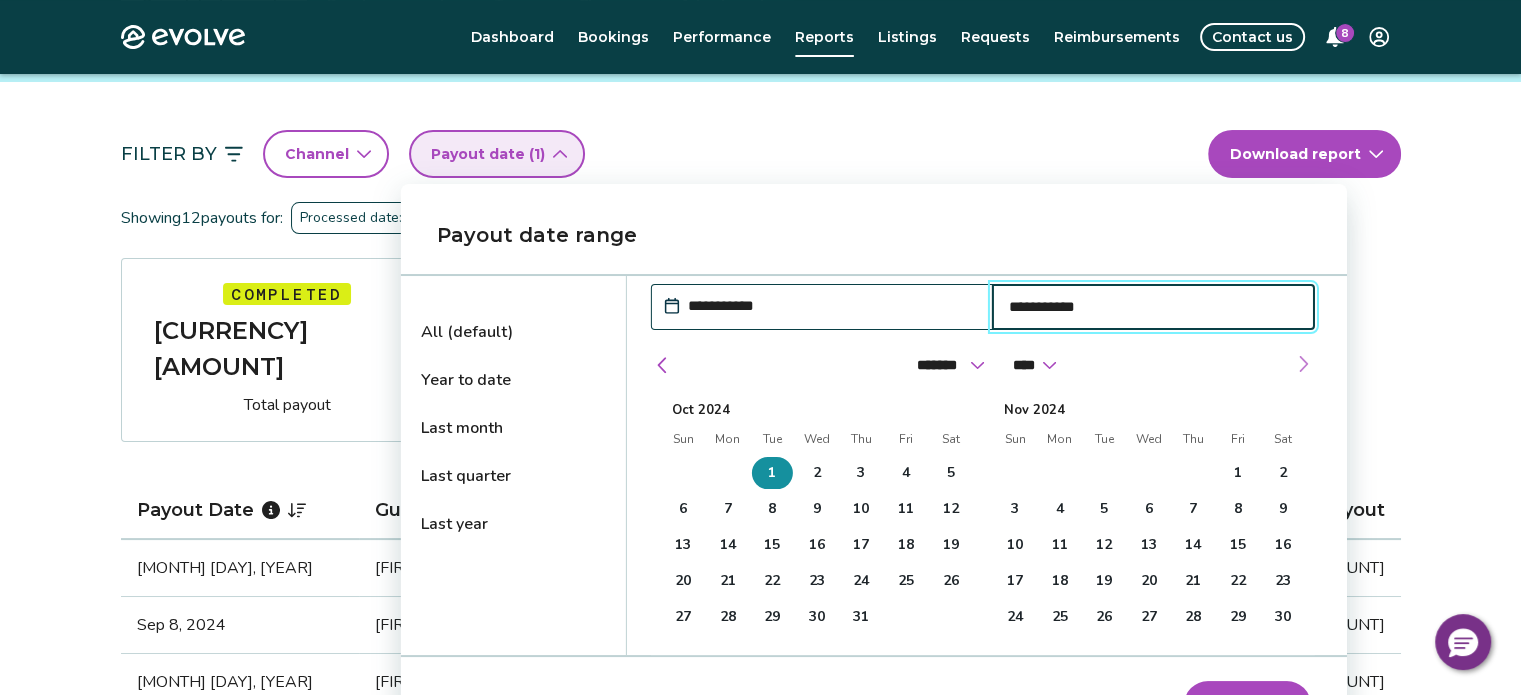 click at bounding box center (1303, 364) 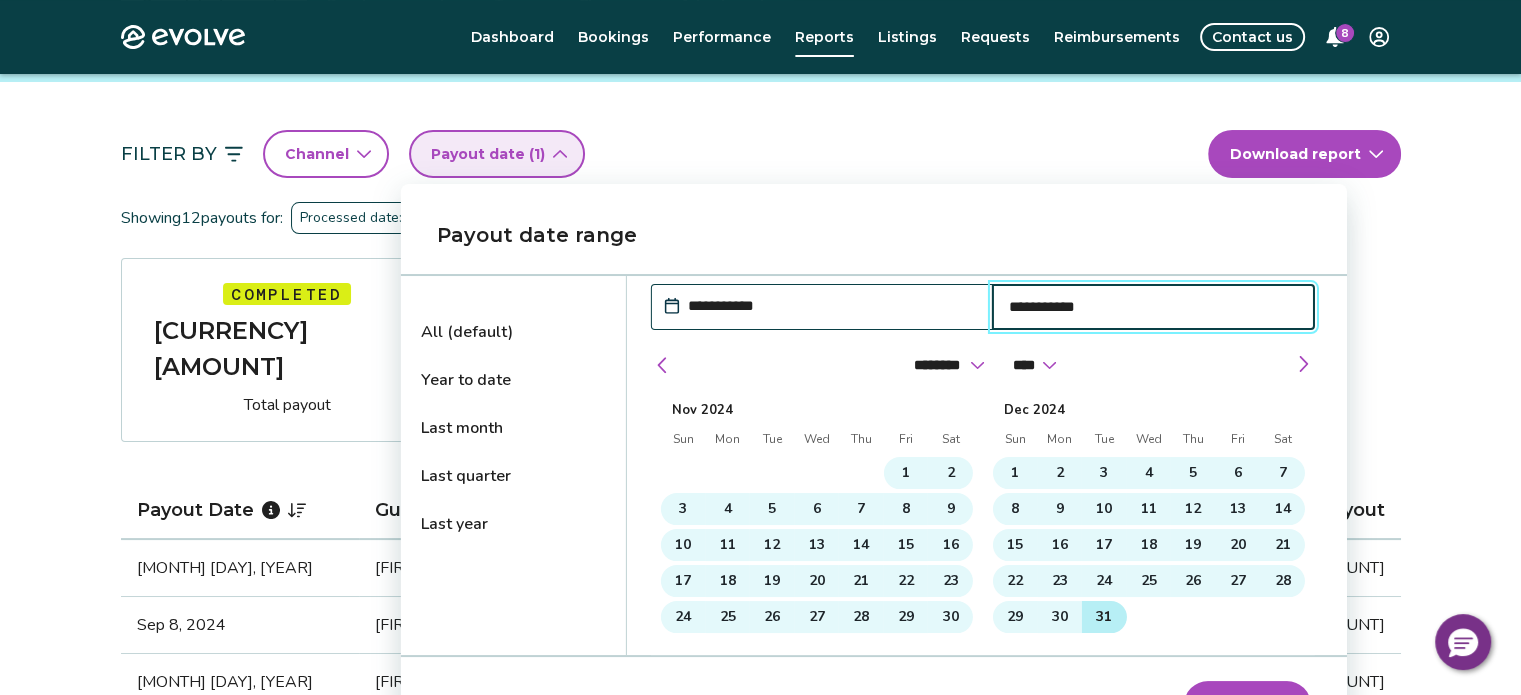 click on "31" at bounding box center (1104, 617) 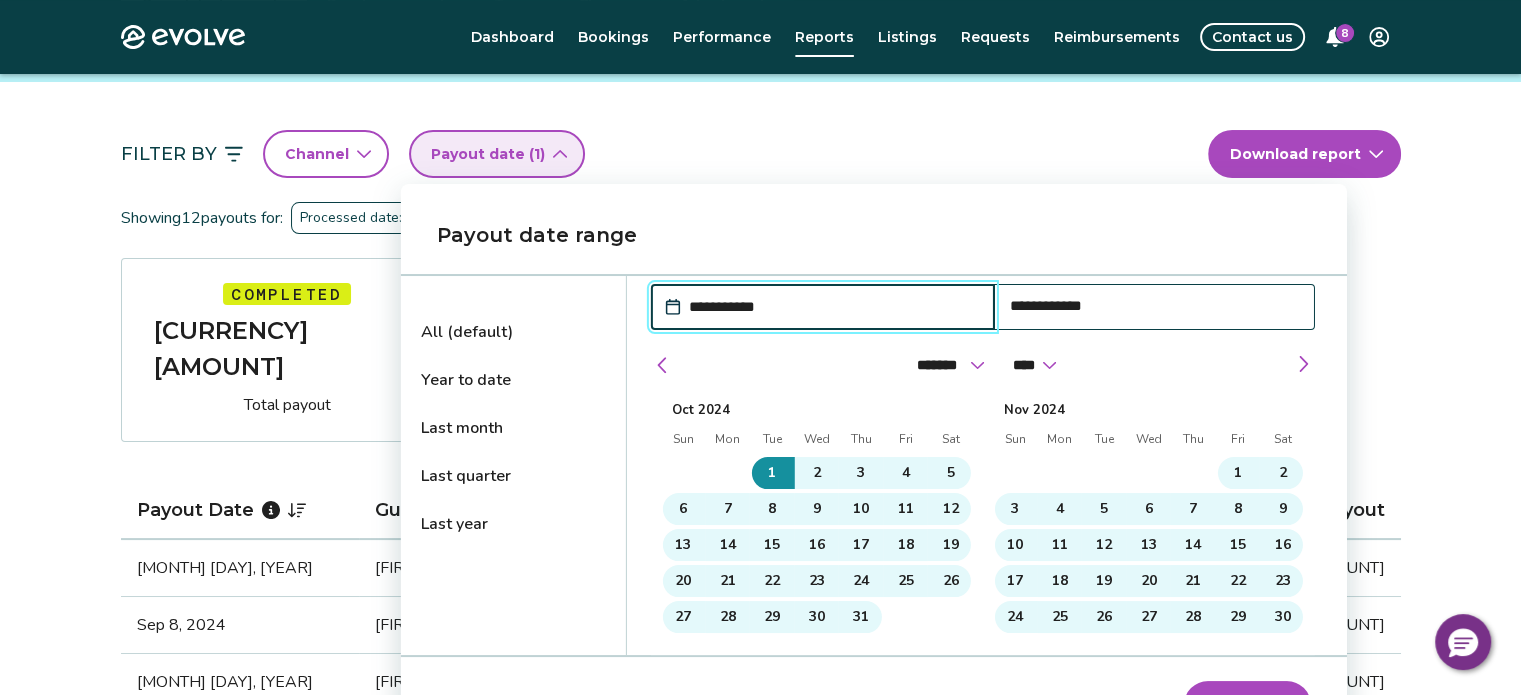 click on "Apply dates" at bounding box center (1247, 705) 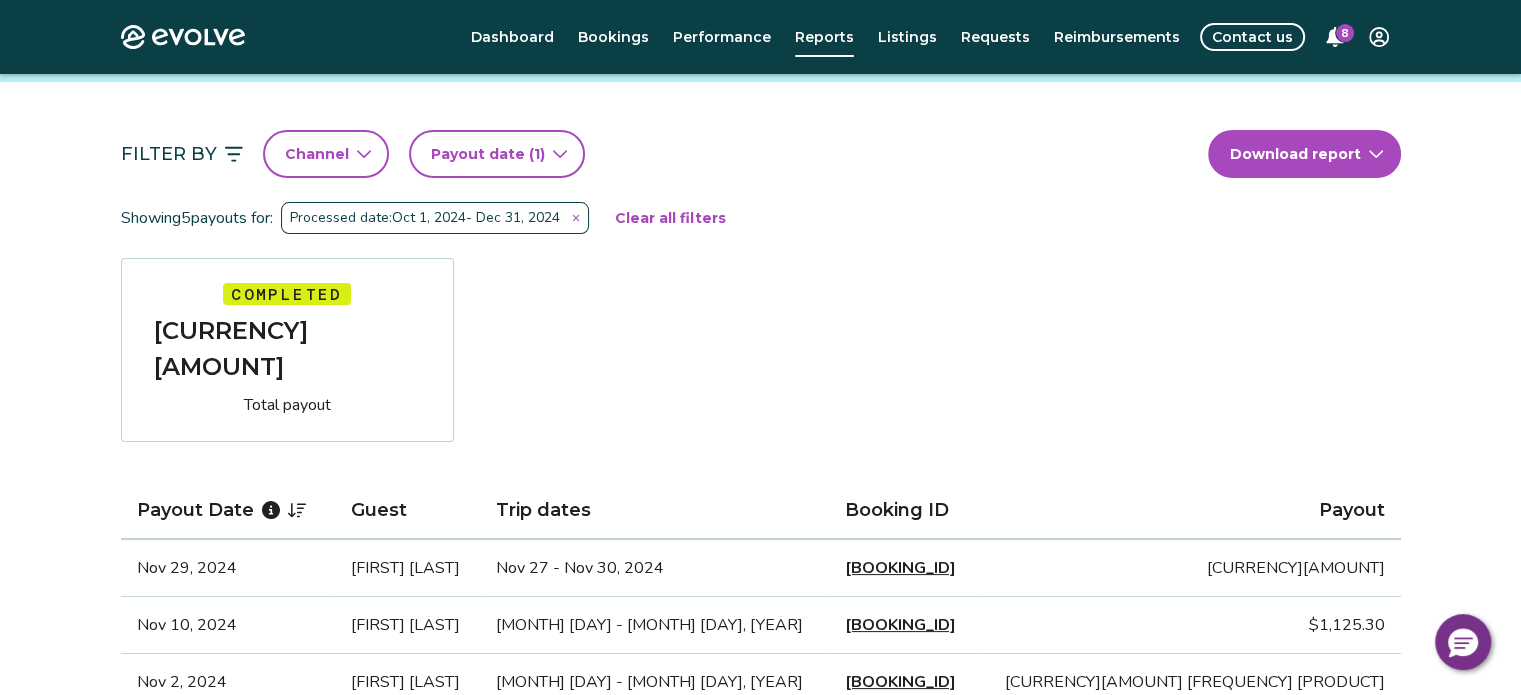 click on "[CURRENCY][AMOUNT]" at bounding box center [287, 349] 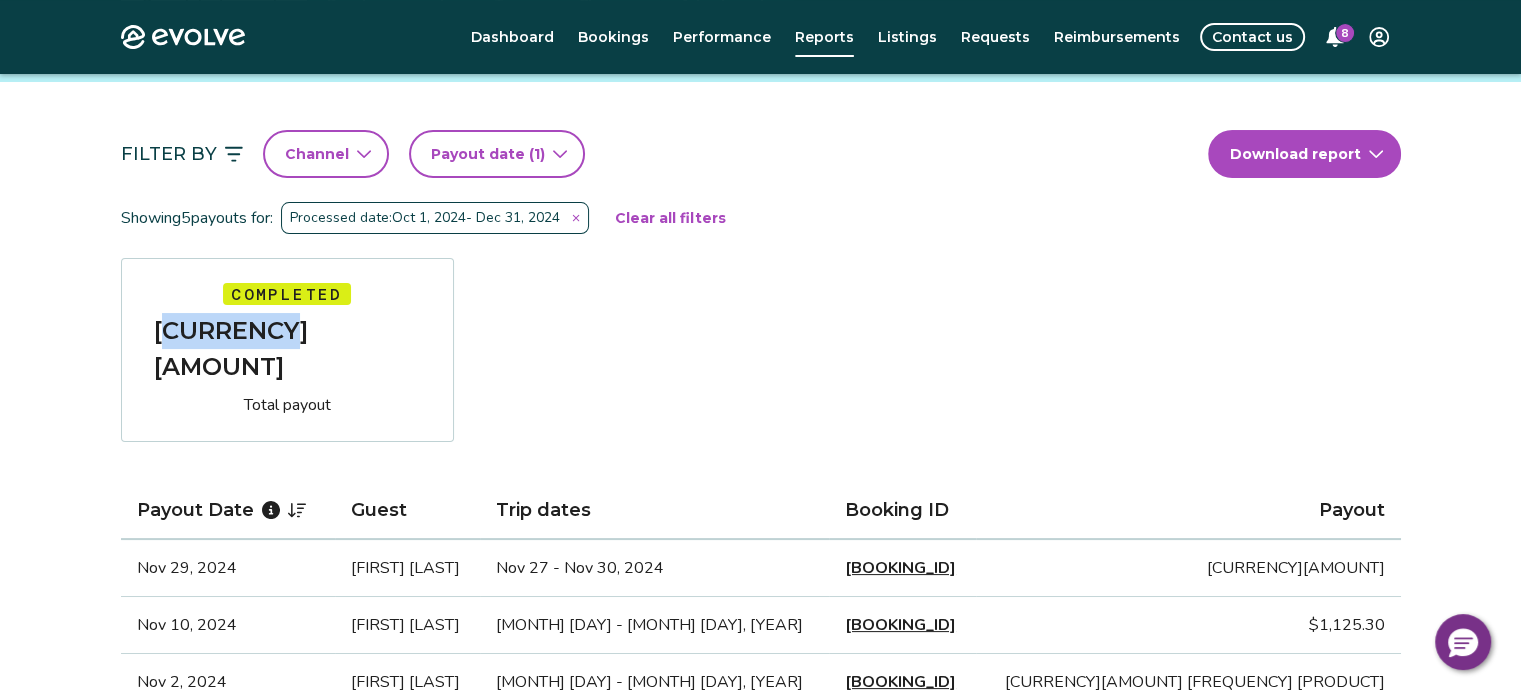 click on "[CURRENCY][AMOUNT]" at bounding box center (287, 349) 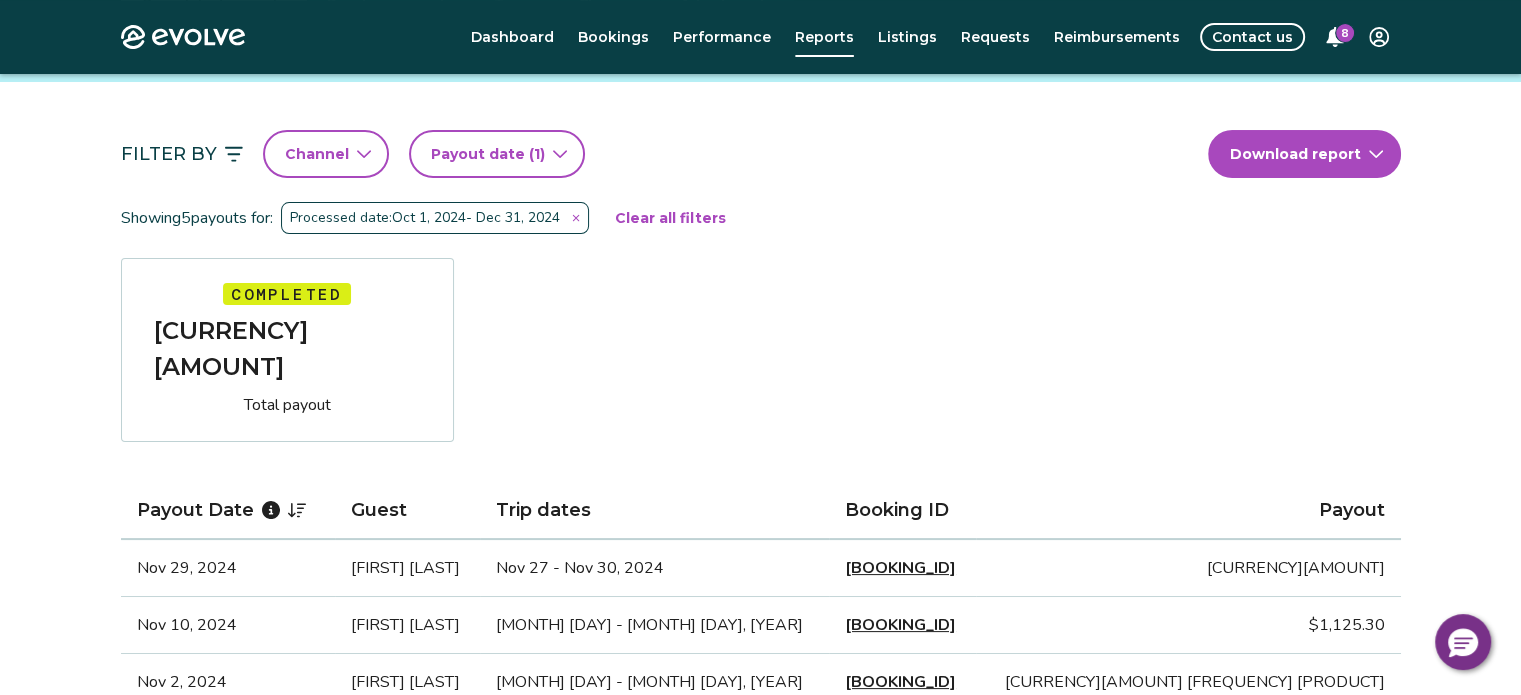 click on "Filter By  Channel Payout date (1) Download   report Showing  5  payouts   for: Processed date:  [MONTH] [DAY], [YEAR]  -   [MONTH] [DAY], [YEAR] Clear all filters Completed [CURRENCY][AMOUNT] Total payout Payout Date Guest Trip dates Booking ID Payout [MONTH] [DAY], [YEAR] [FIRST] [LAST] [MONTH] [DAY] - [MONTH] [DAY], [YEAR] [BOOKING_ID] [CURRENCY][AMOUNT] [MONTH] [DAY], [YEAR] [FIRST] [LAST] [MONTH] [DAY] - [MONTH] [DAY], [YEAR] [BOOKING_ID] [CURRENCY][AMOUNT] [MONTH] [DAY], [YEAR] [FIRST] [LAST] [MONTH] [DAY] - [MONTH] [DAY], [YEAR] [BOOKING_ID] [CURRENCY][AMOUNT] [MONTH] [DAY], [YEAR] [FIRST] [LAST] [MONTH] [DAY] - [MONTH] [DAY], [YEAR] [BOOKING_ID] [CURRENCY][AMOUNT]" at bounding box center [761, 477] 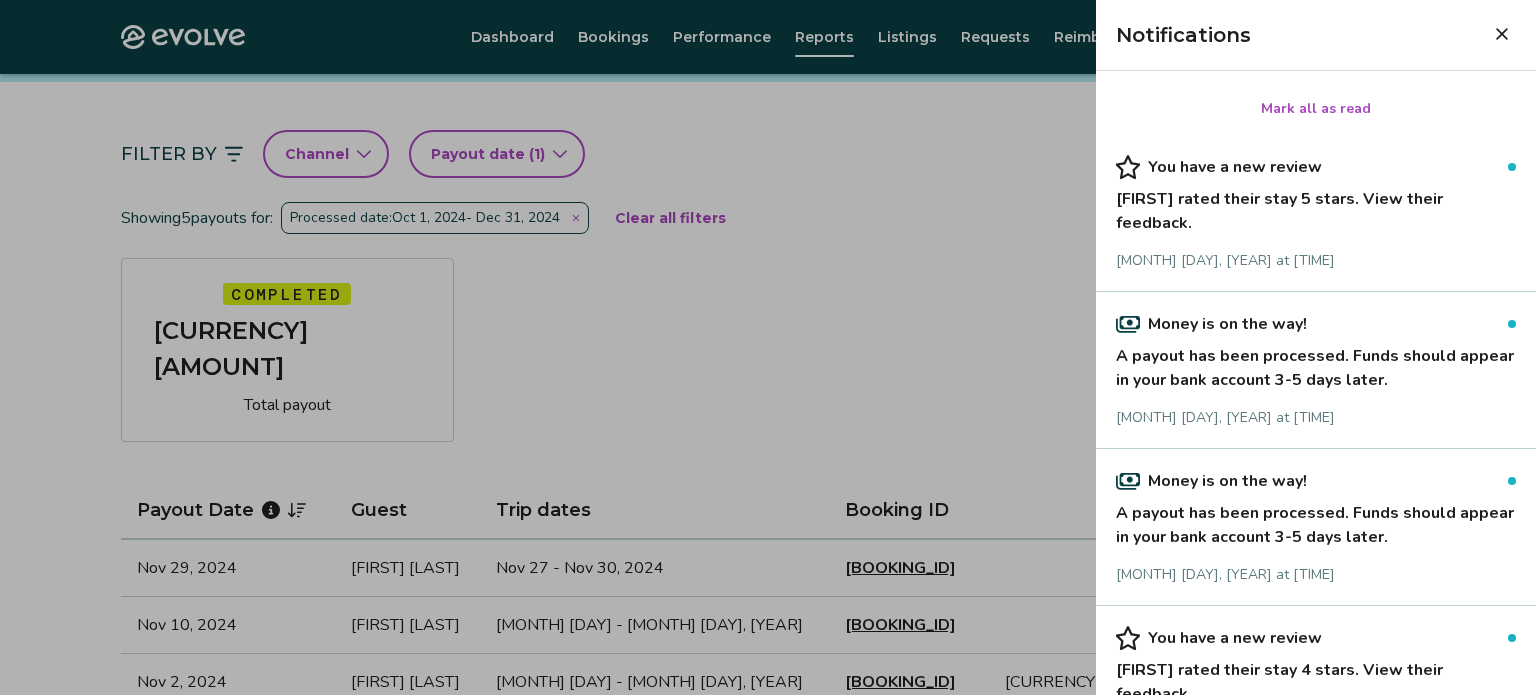 click on "[FIRST] rated their stay 5 stars. View their feedback." at bounding box center [1316, 207] 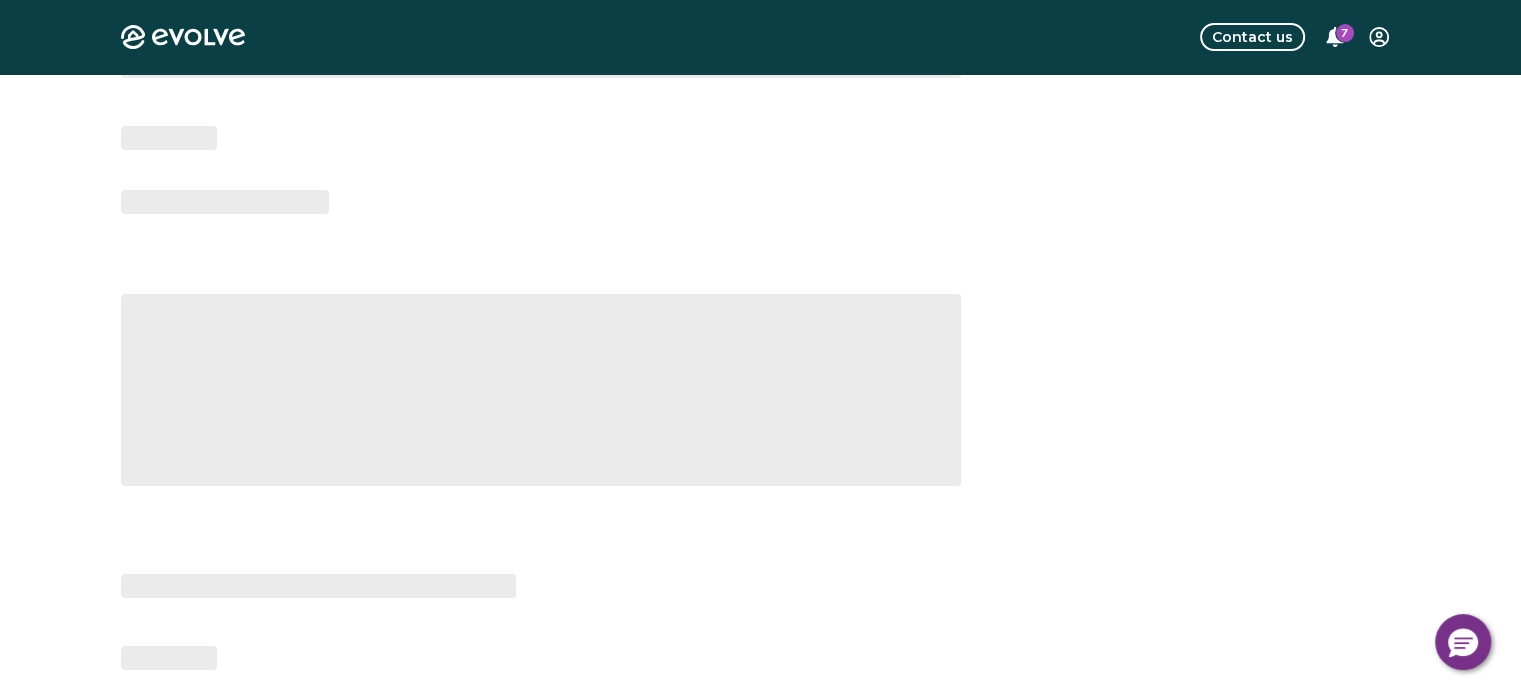 scroll, scrollTop: 0, scrollLeft: 0, axis: both 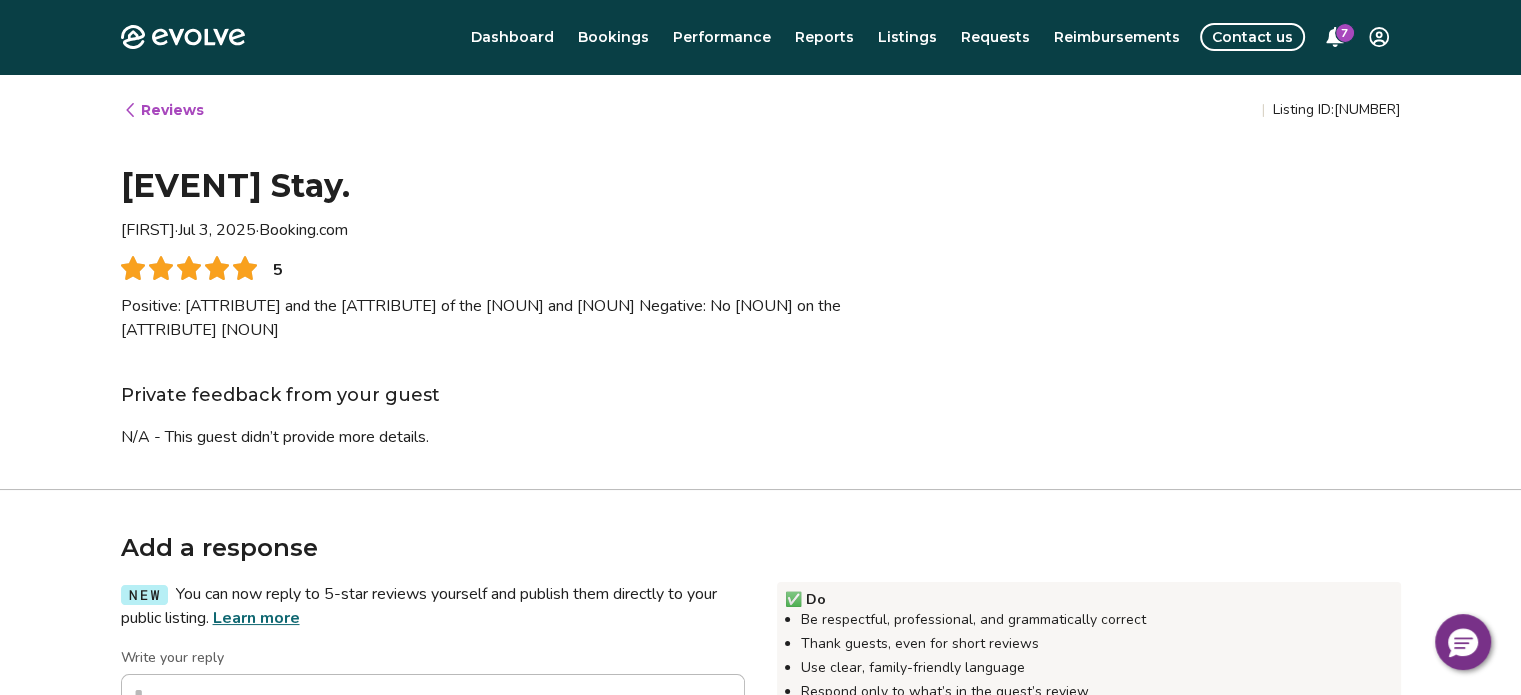 type on "*" 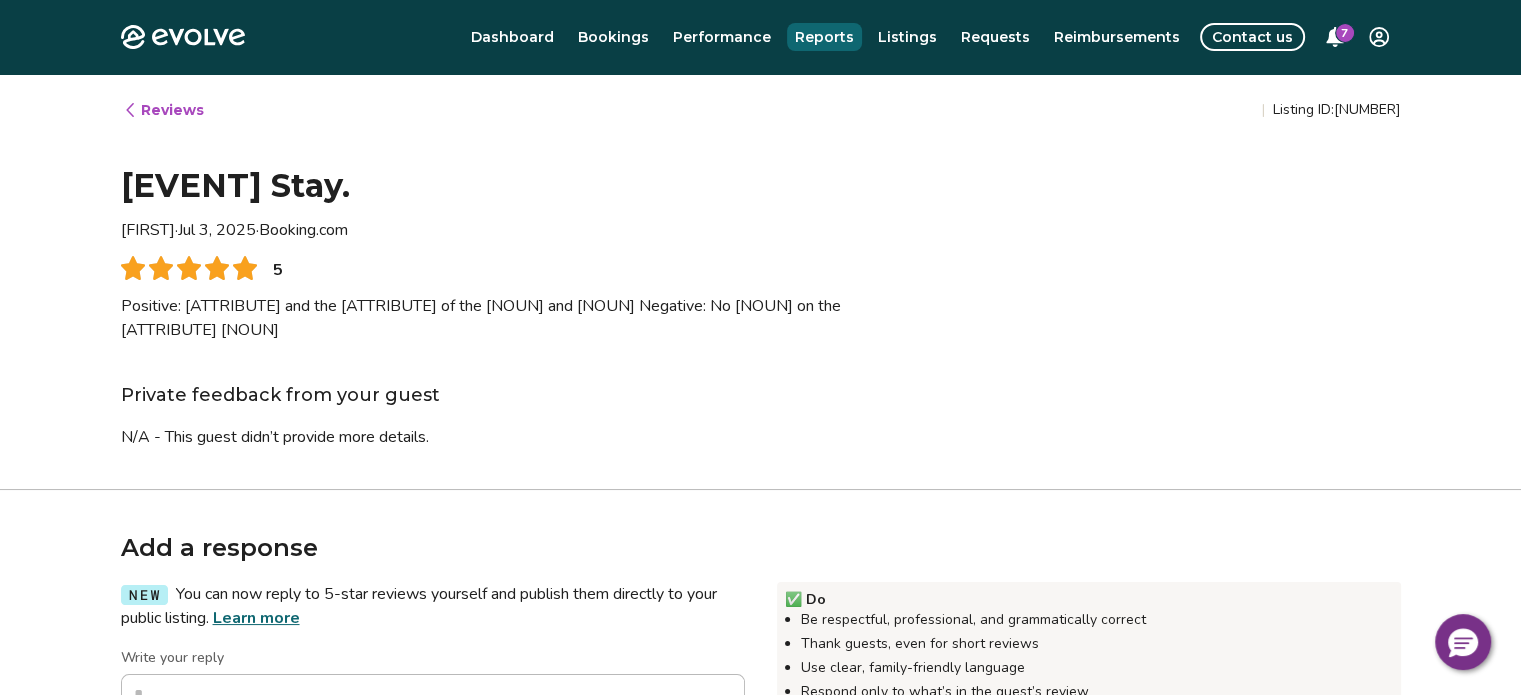 click on "Reports" at bounding box center [824, 37] 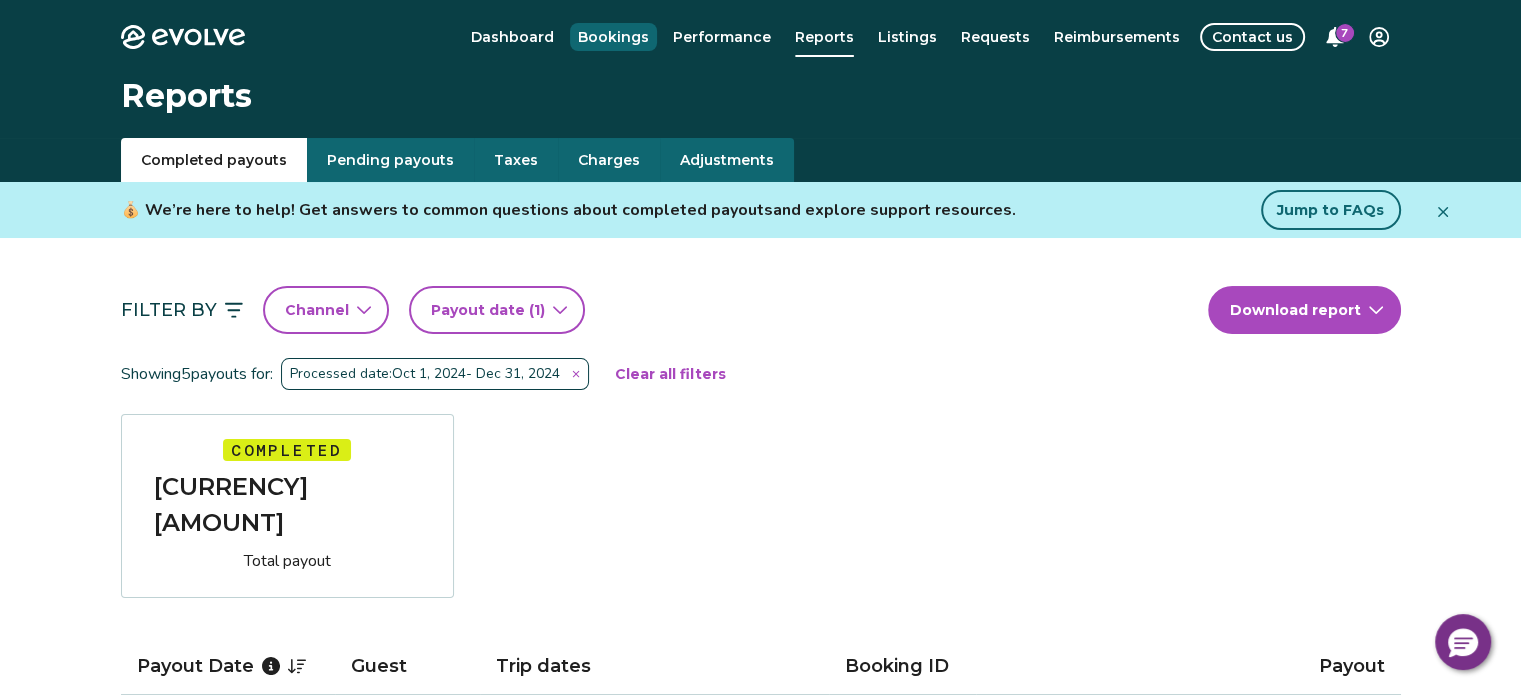 click on "Bookings" at bounding box center (613, 37) 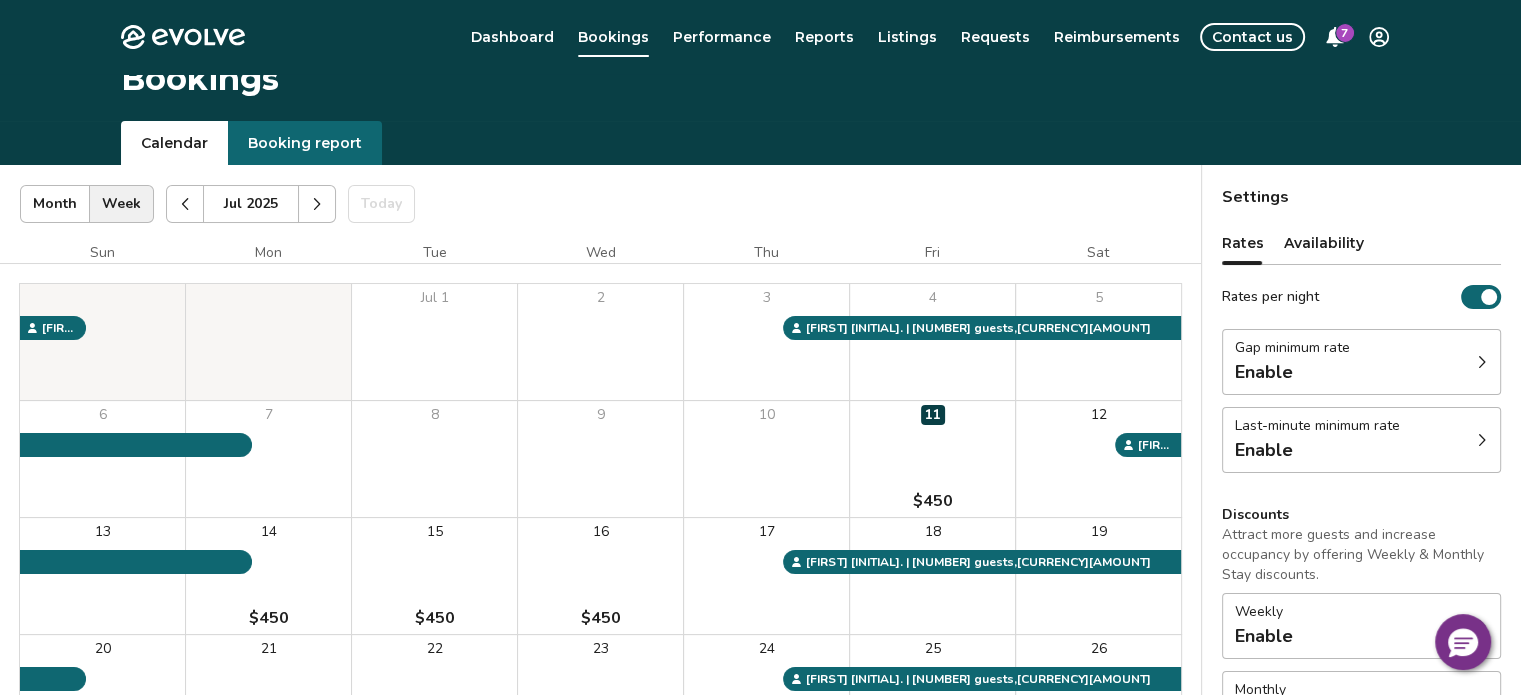 scroll, scrollTop: 0, scrollLeft: 0, axis: both 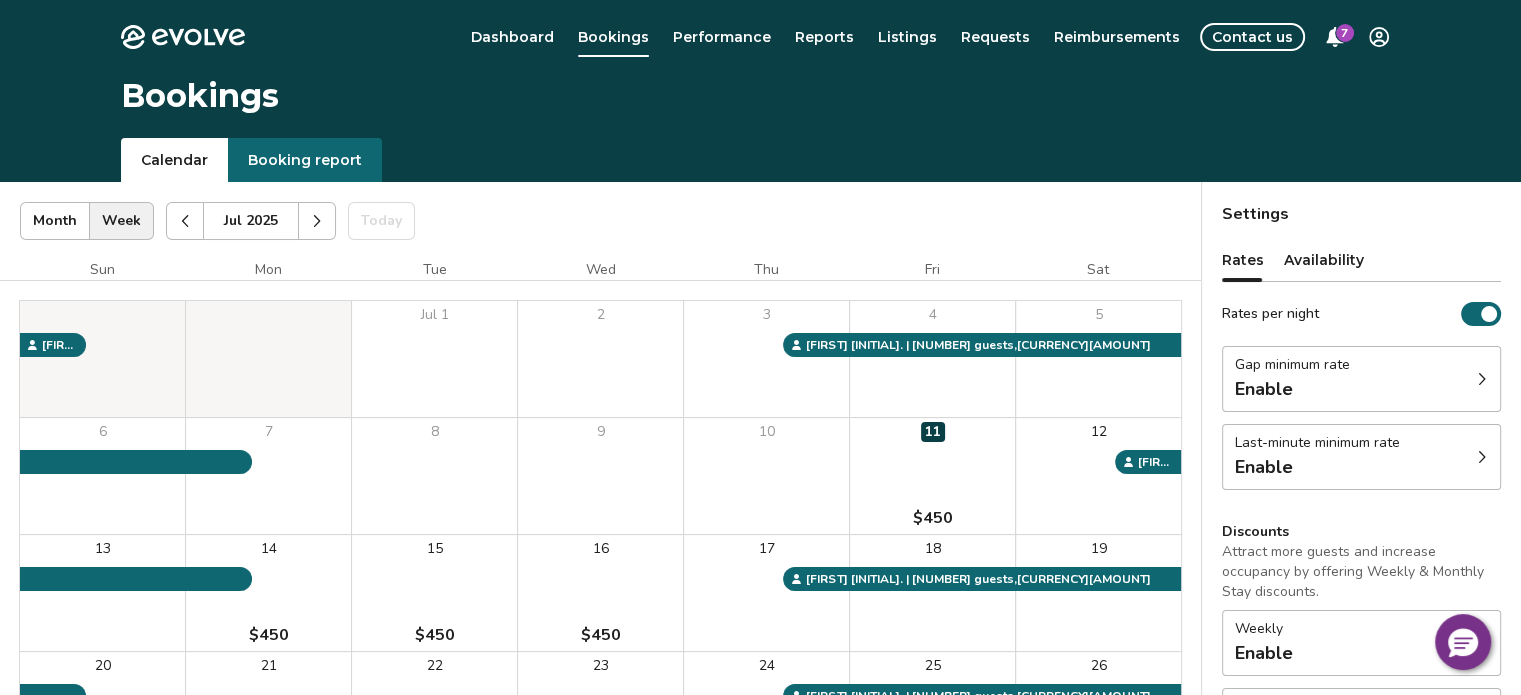 click at bounding box center (317, 221) 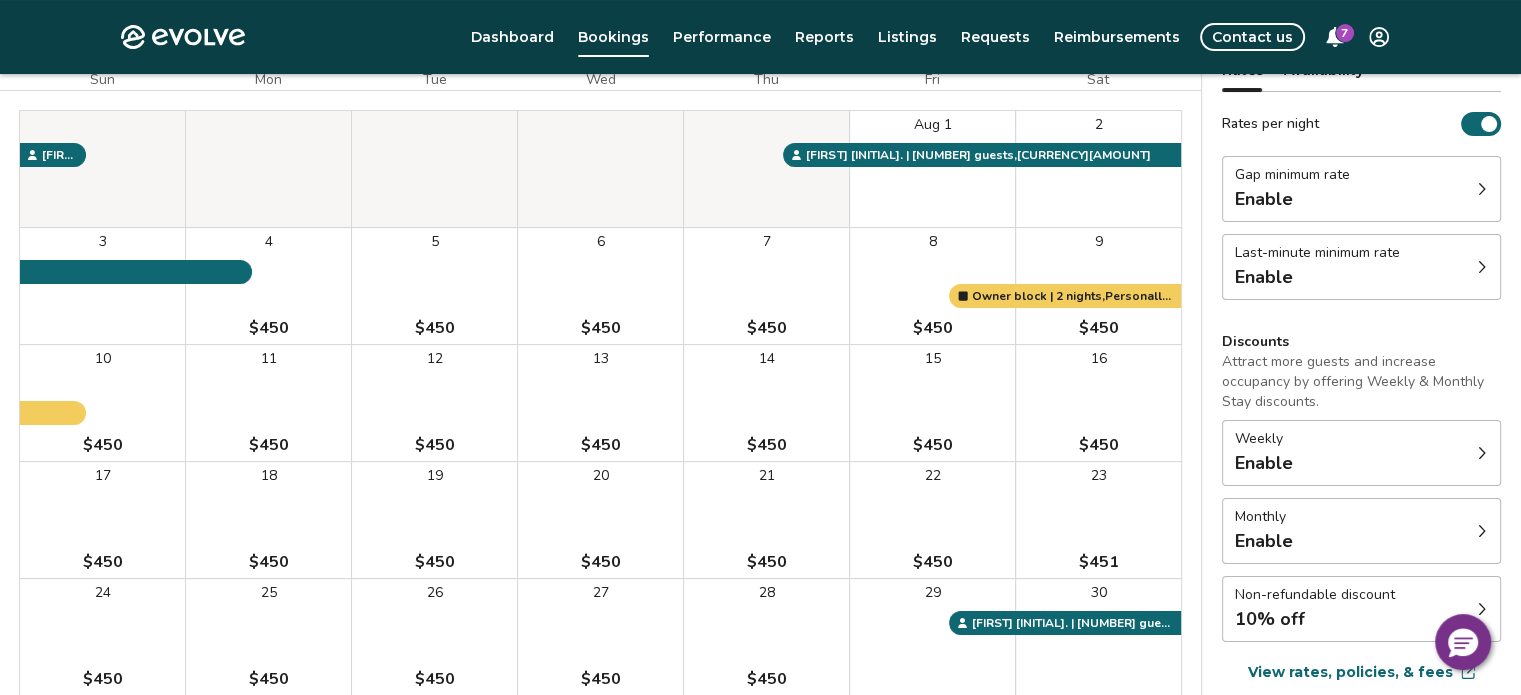 scroll, scrollTop: 180, scrollLeft: 0, axis: vertical 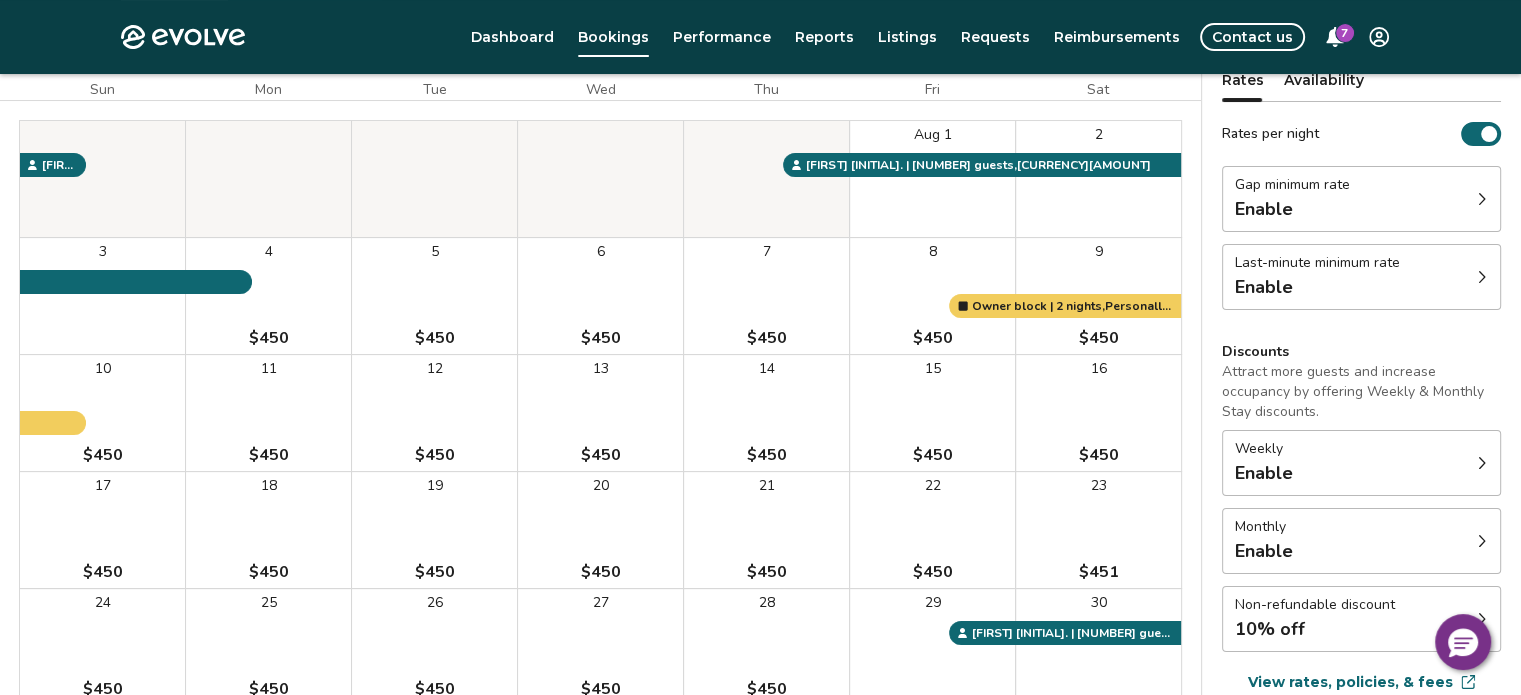click at bounding box center [1482, 277] 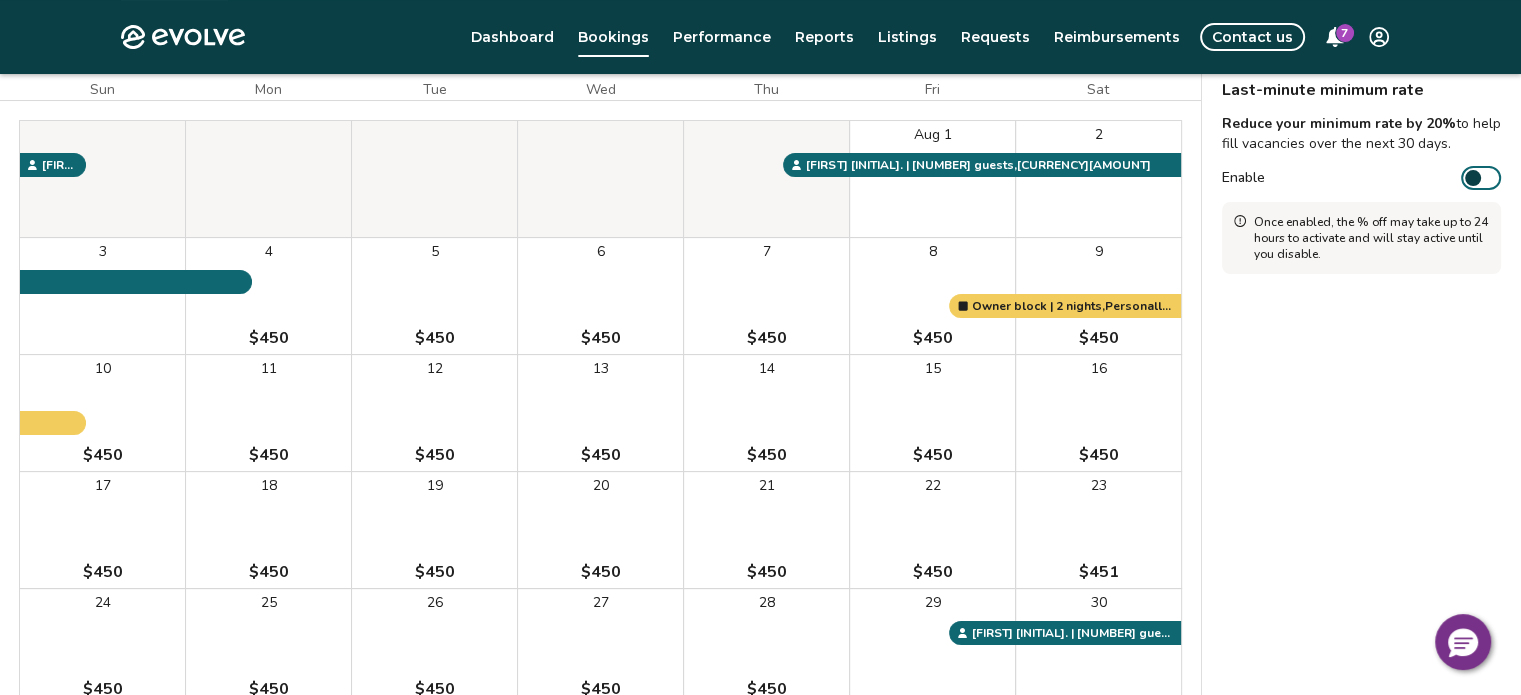 click on "Evolve Dashboard Bookings Performance Reports Listings Requests Reimbursements Contact us 7" at bounding box center [761, 37] 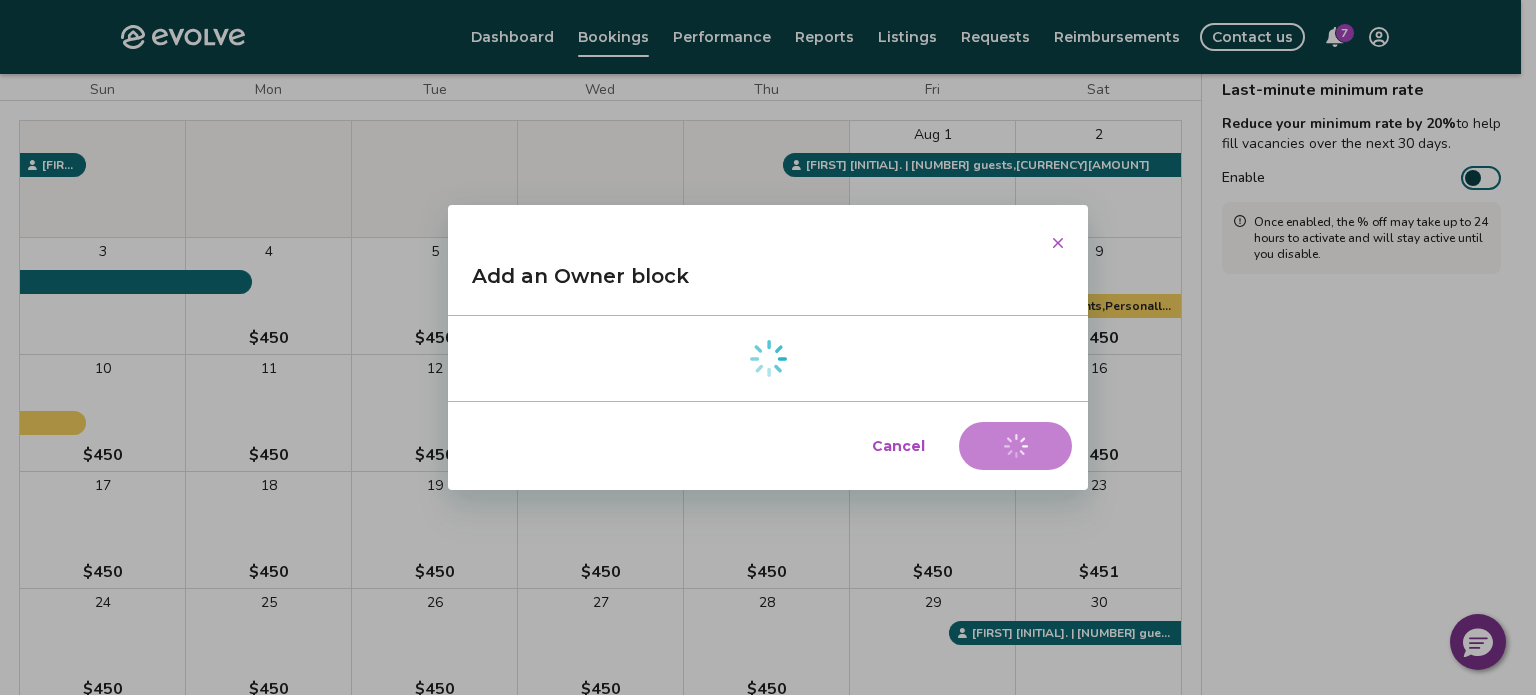 click on "Cancel" at bounding box center (898, 446) 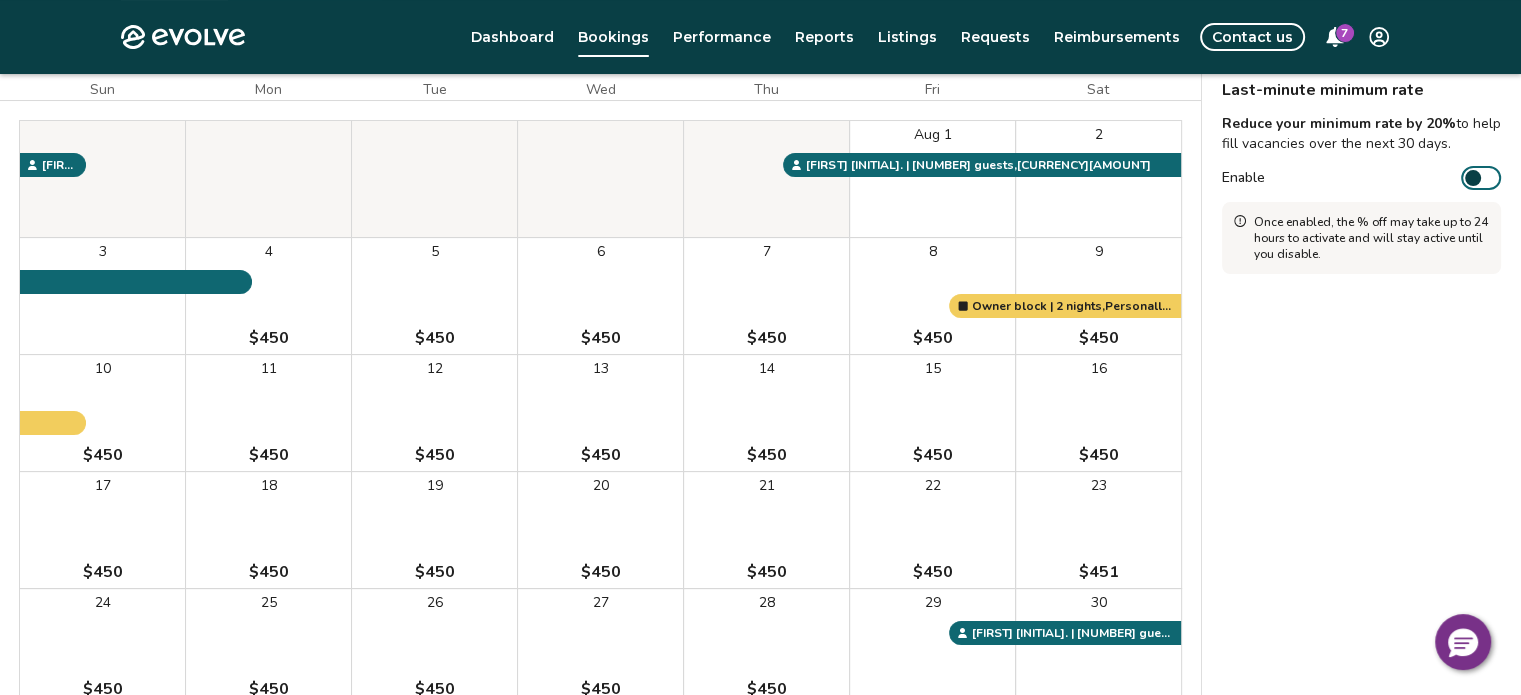 scroll, scrollTop: 0, scrollLeft: 0, axis: both 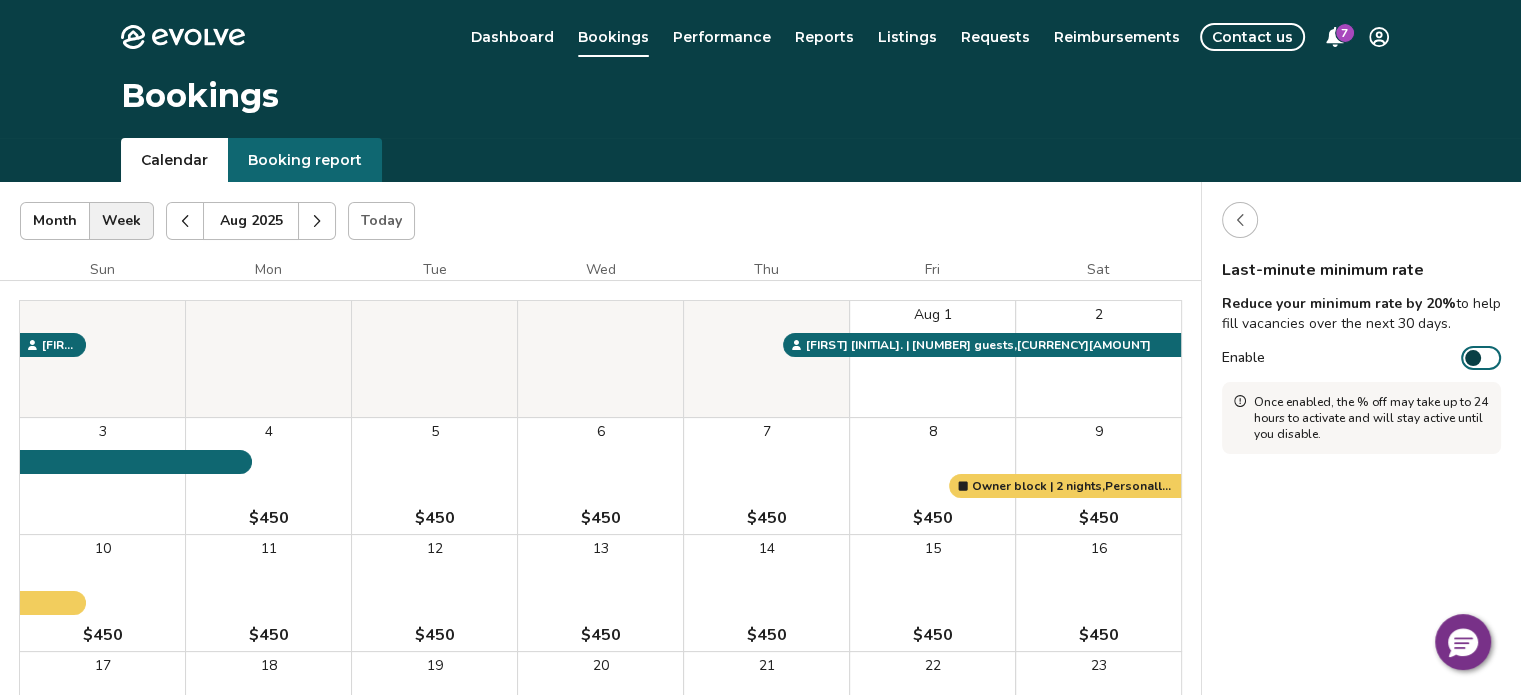 click 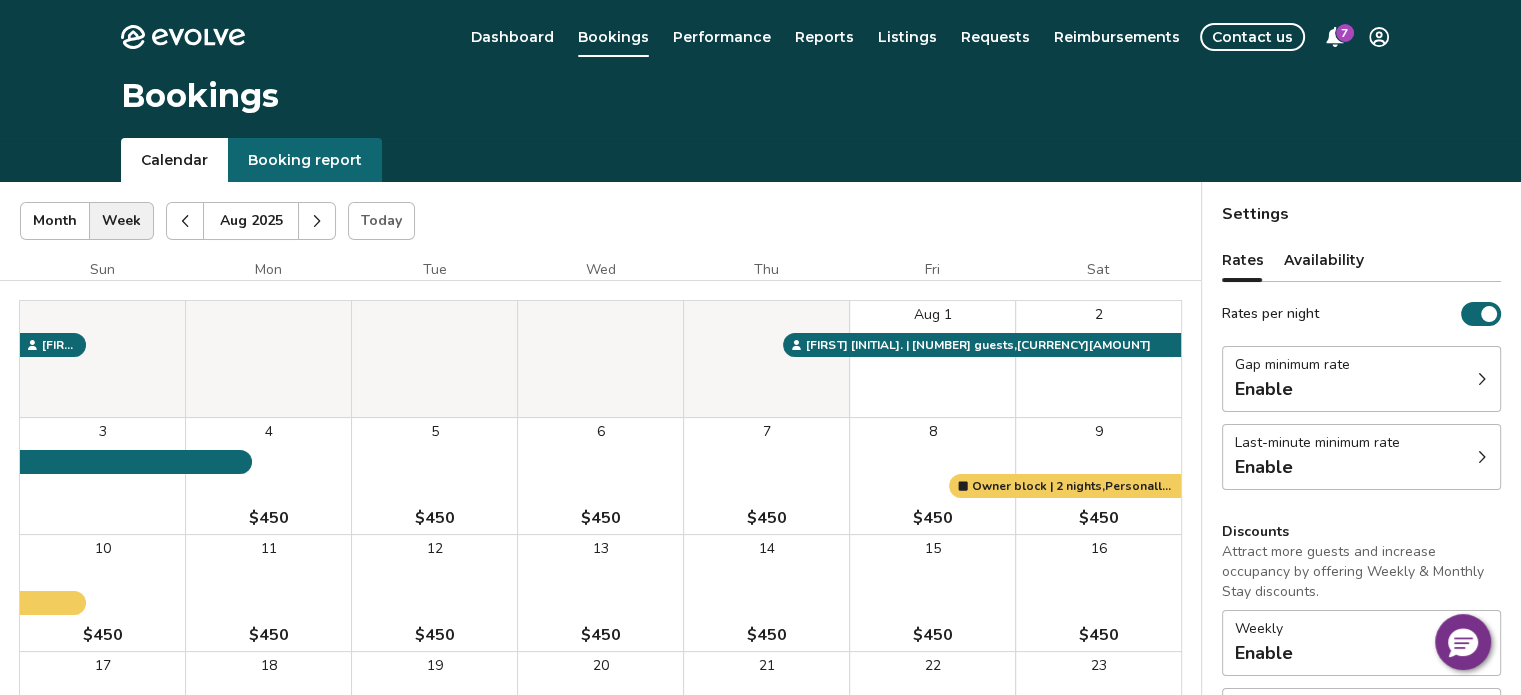 click on "Gap minimum rate" at bounding box center (1292, 365) 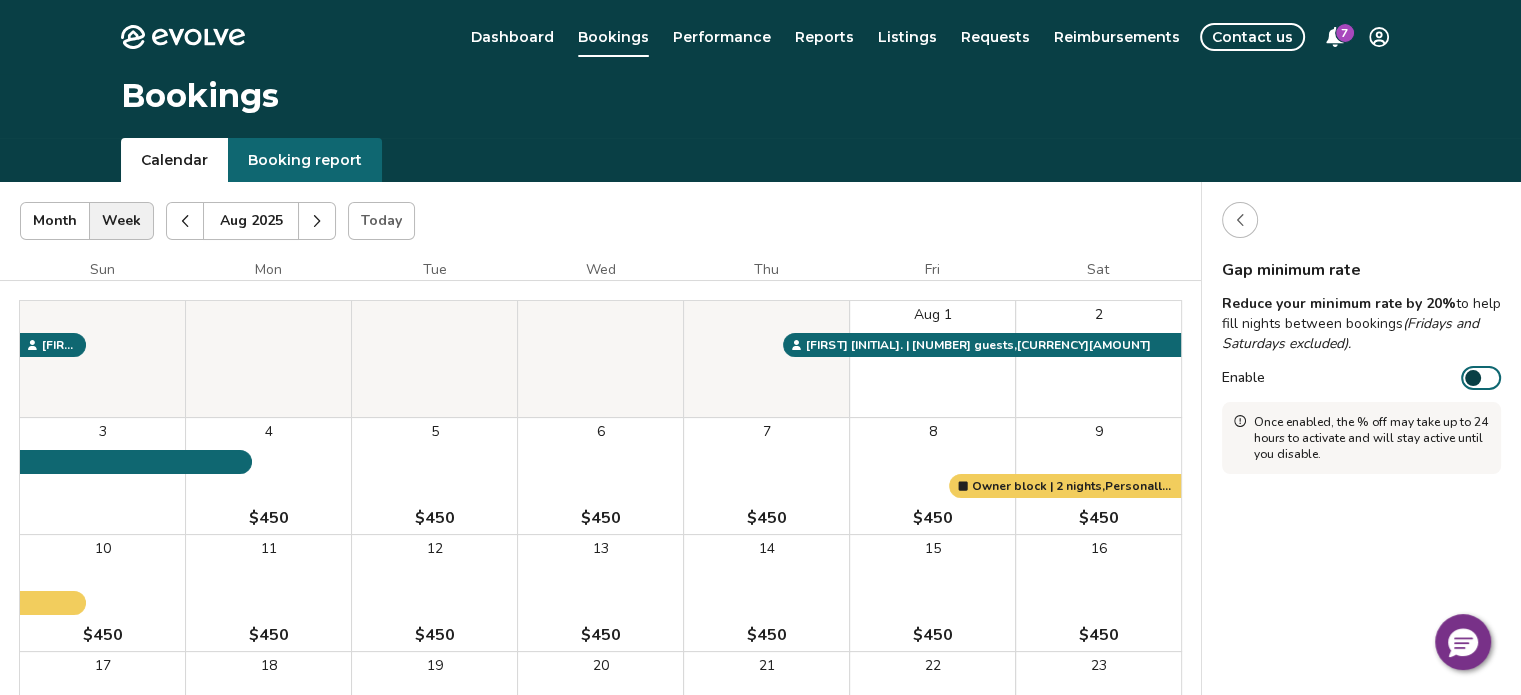 click at bounding box center (1240, 220) 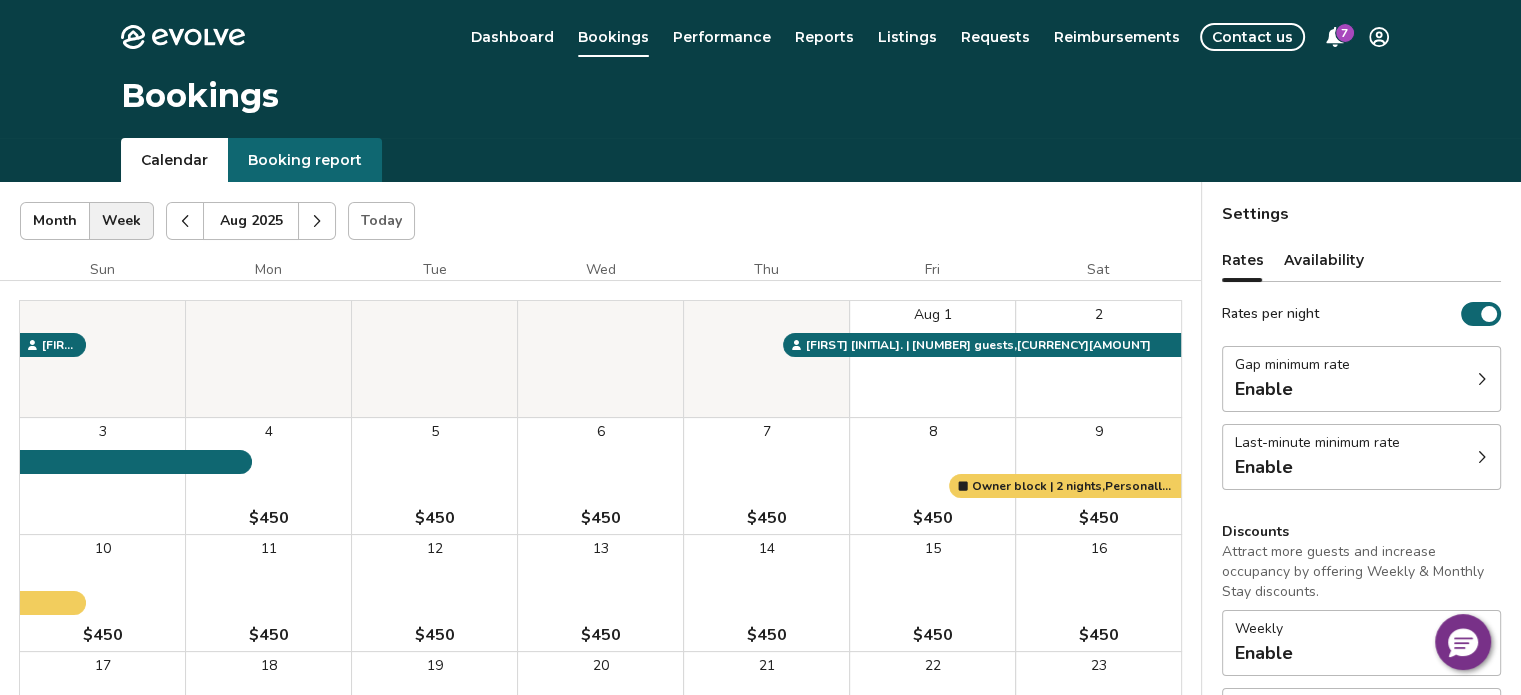 click on "Availability" at bounding box center (1324, 260) 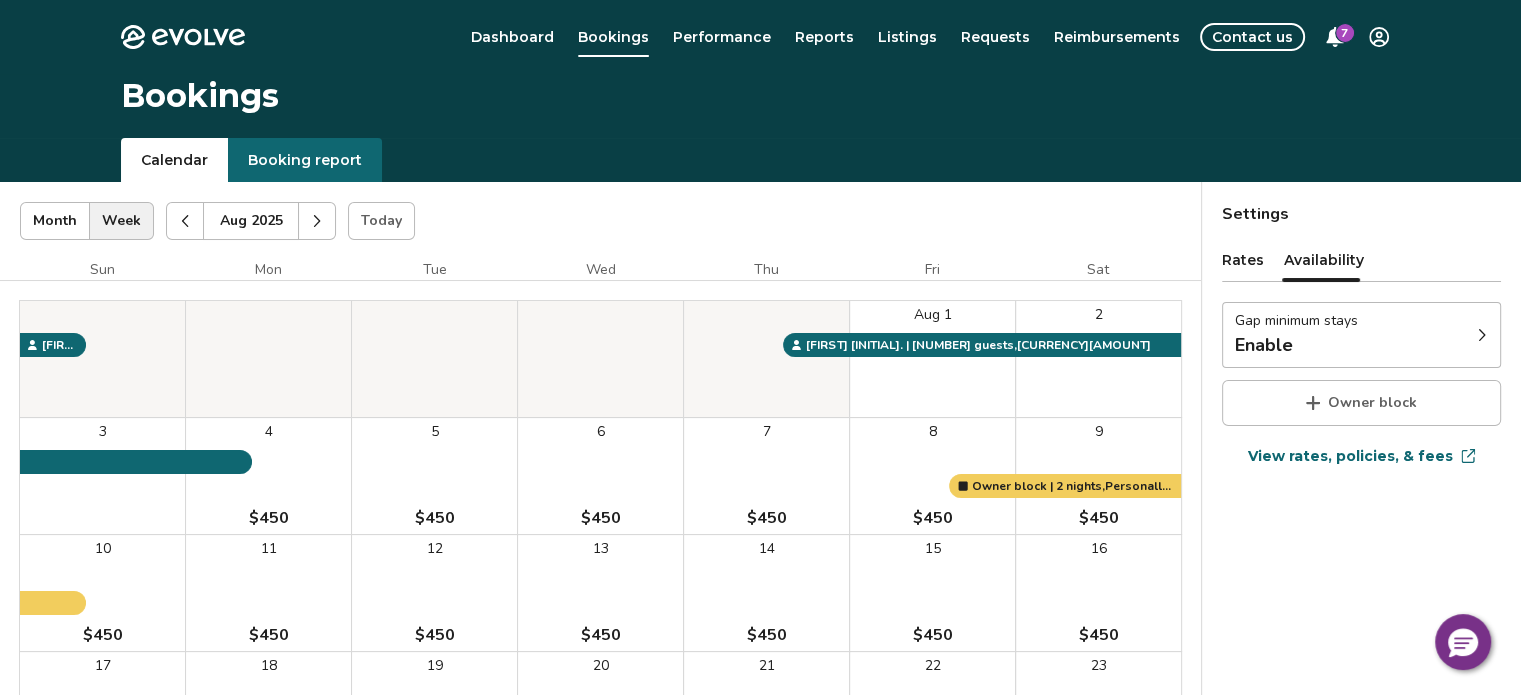 click 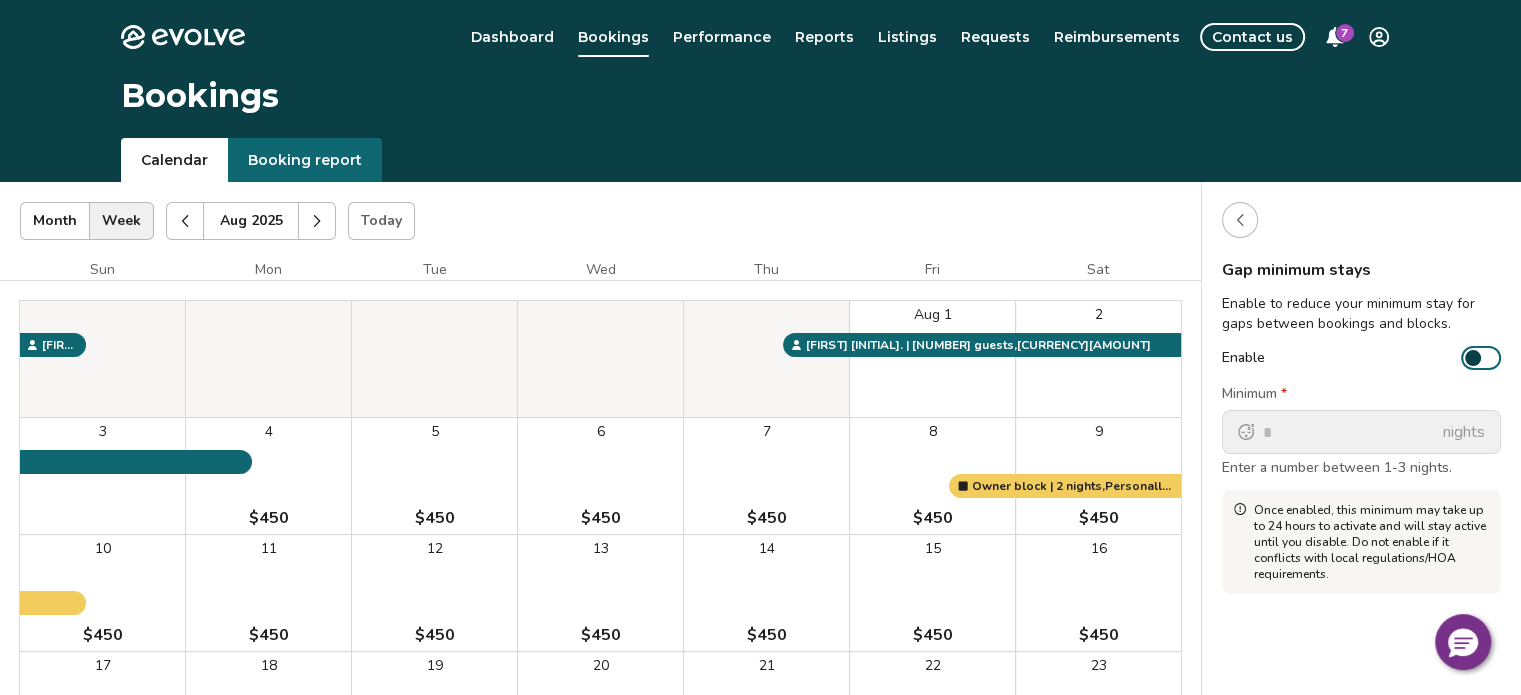 click 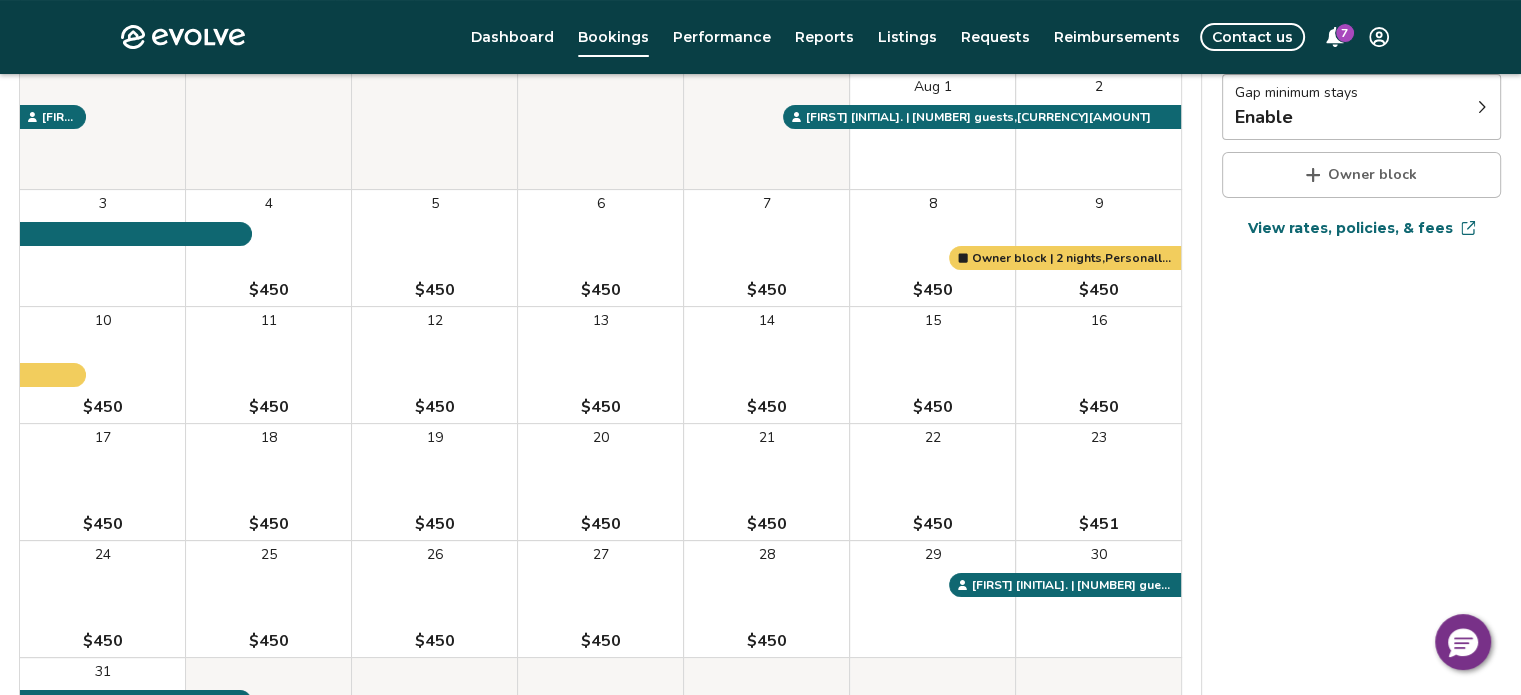 scroll, scrollTop: 208, scrollLeft: 0, axis: vertical 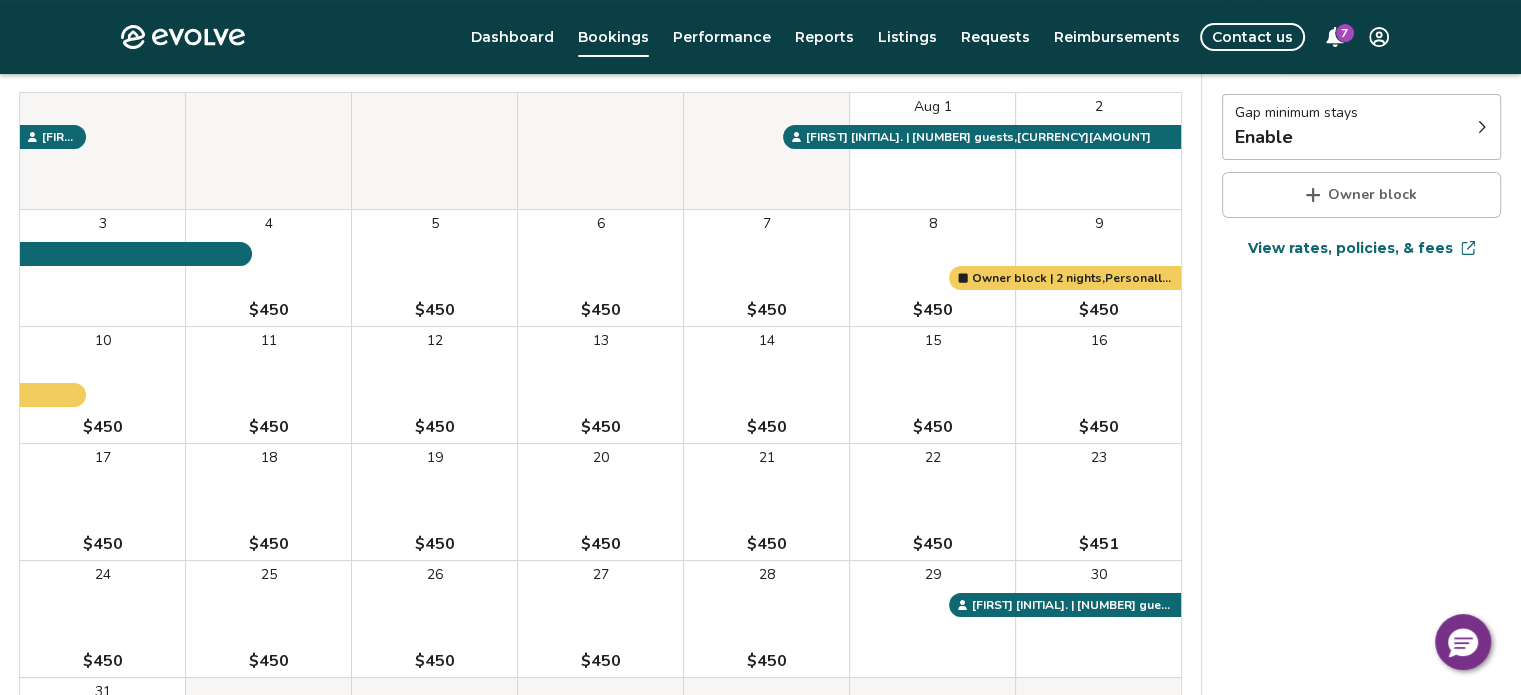 click on "View rates, policies, & fees" at bounding box center [1350, 248] 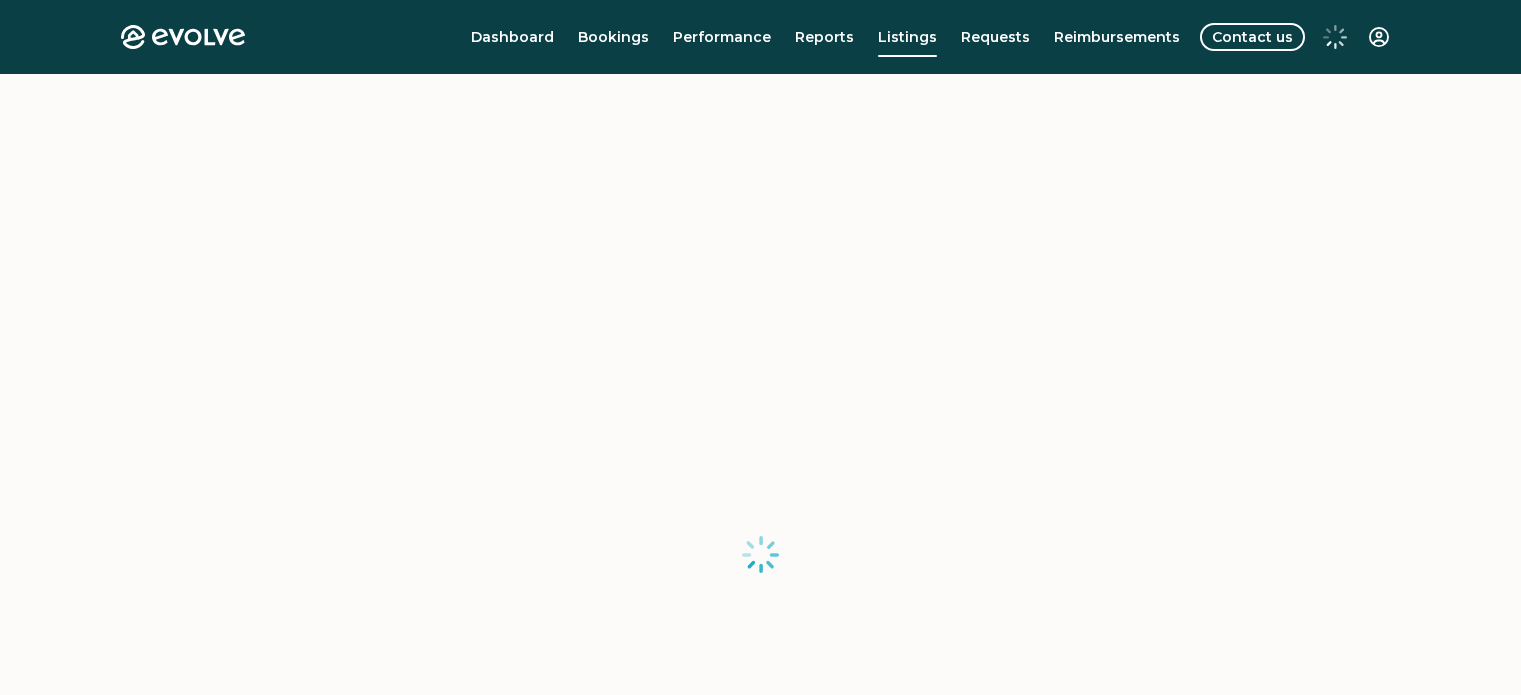 scroll, scrollTop: 0, scrollLeft: 0, axis: both 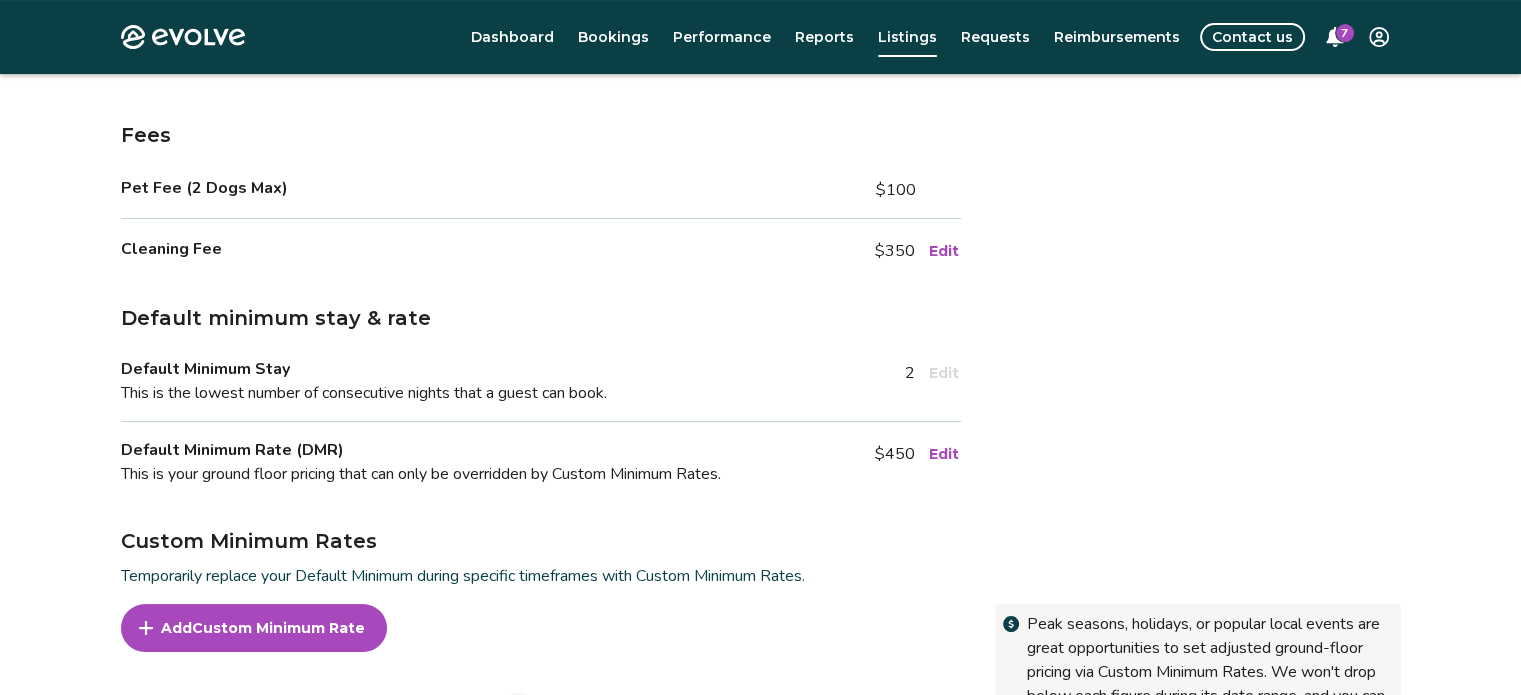 click on "Custom Minimum Rate" at bounding box center (278, 628) 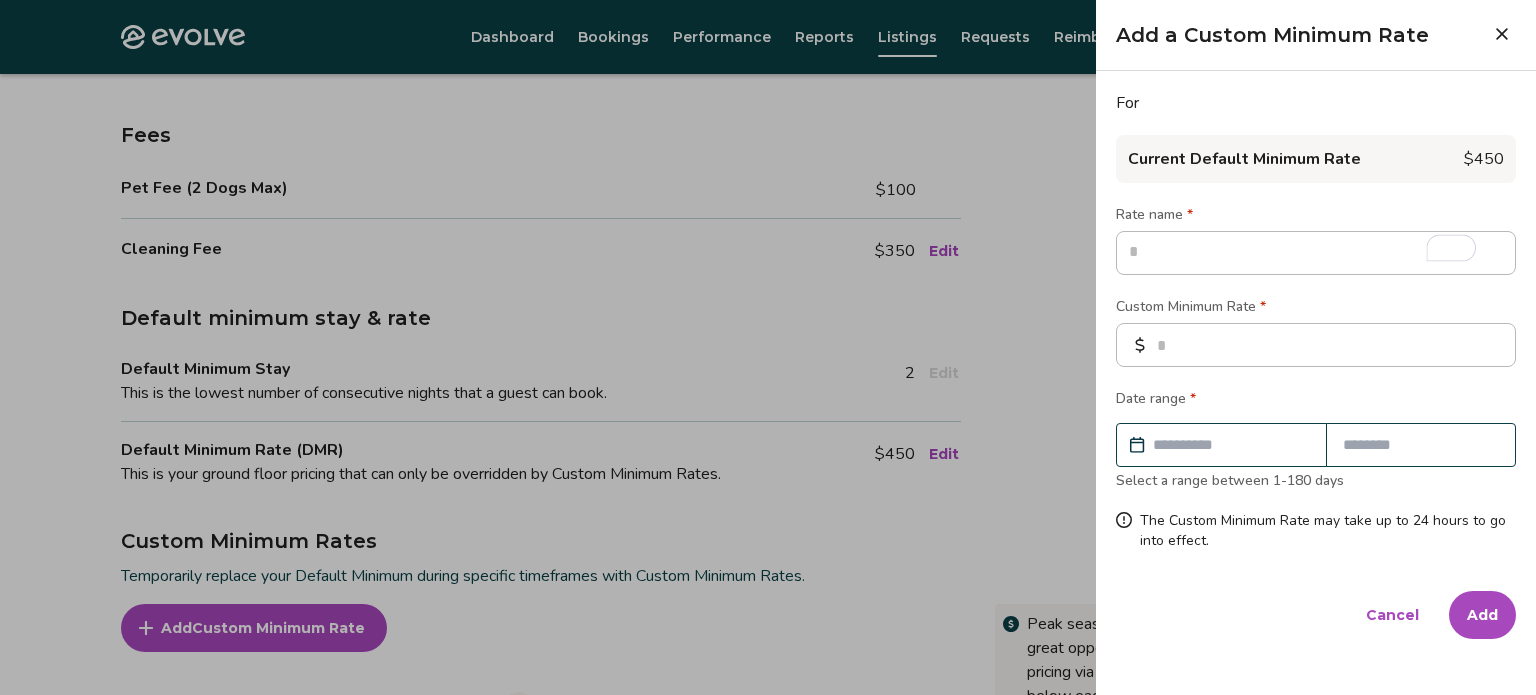 click 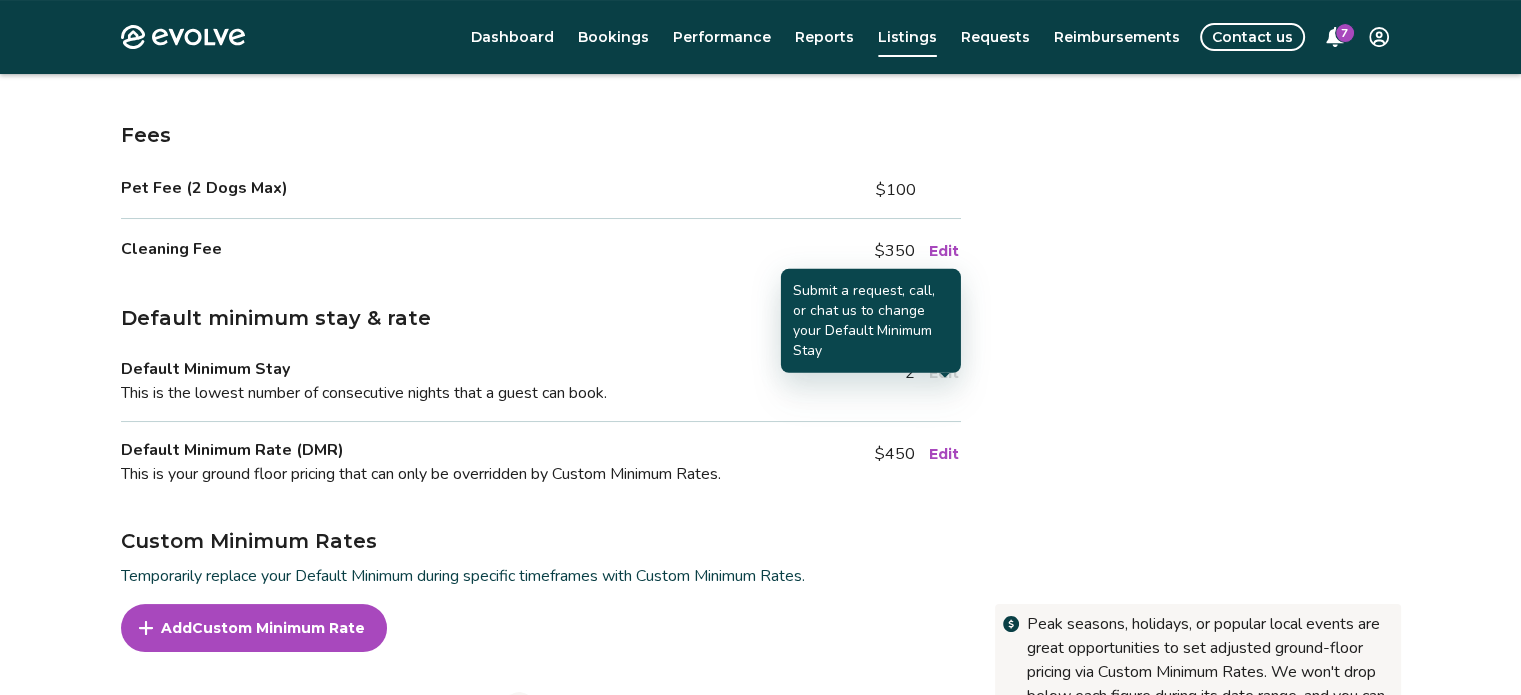 click on "Edit" at bounding box center (944, 373) 